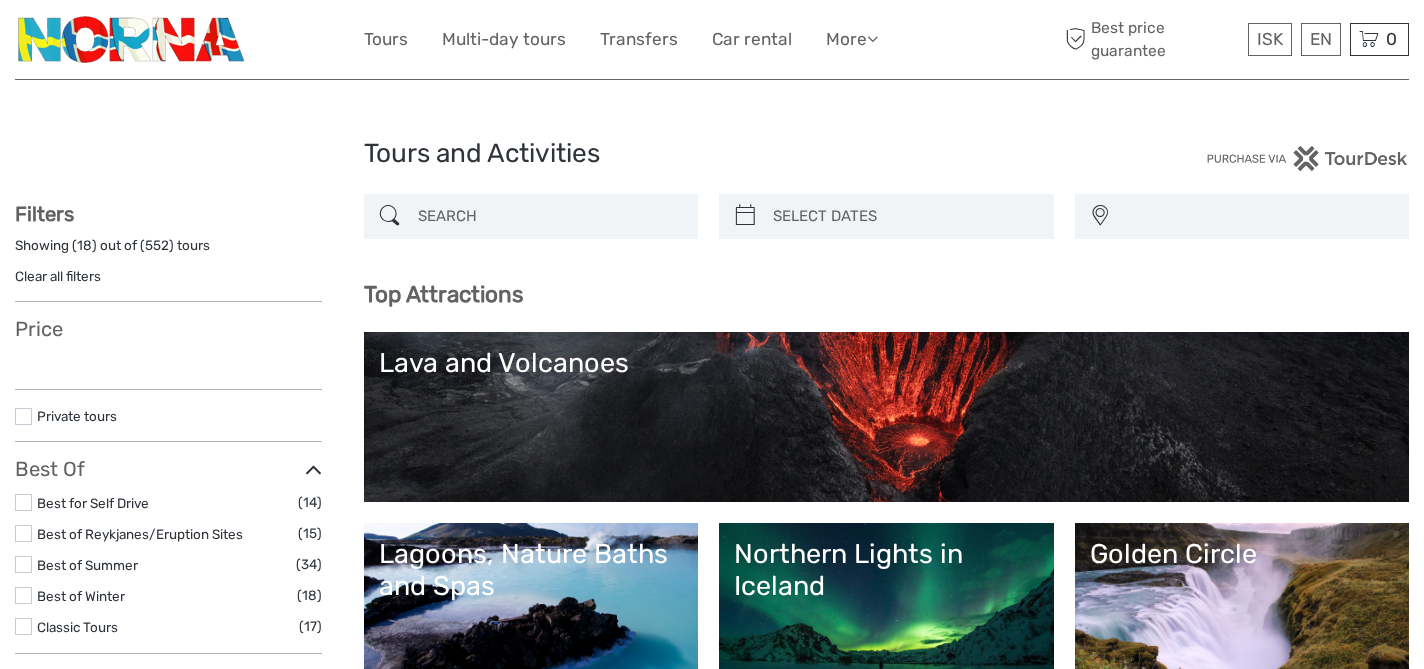 select 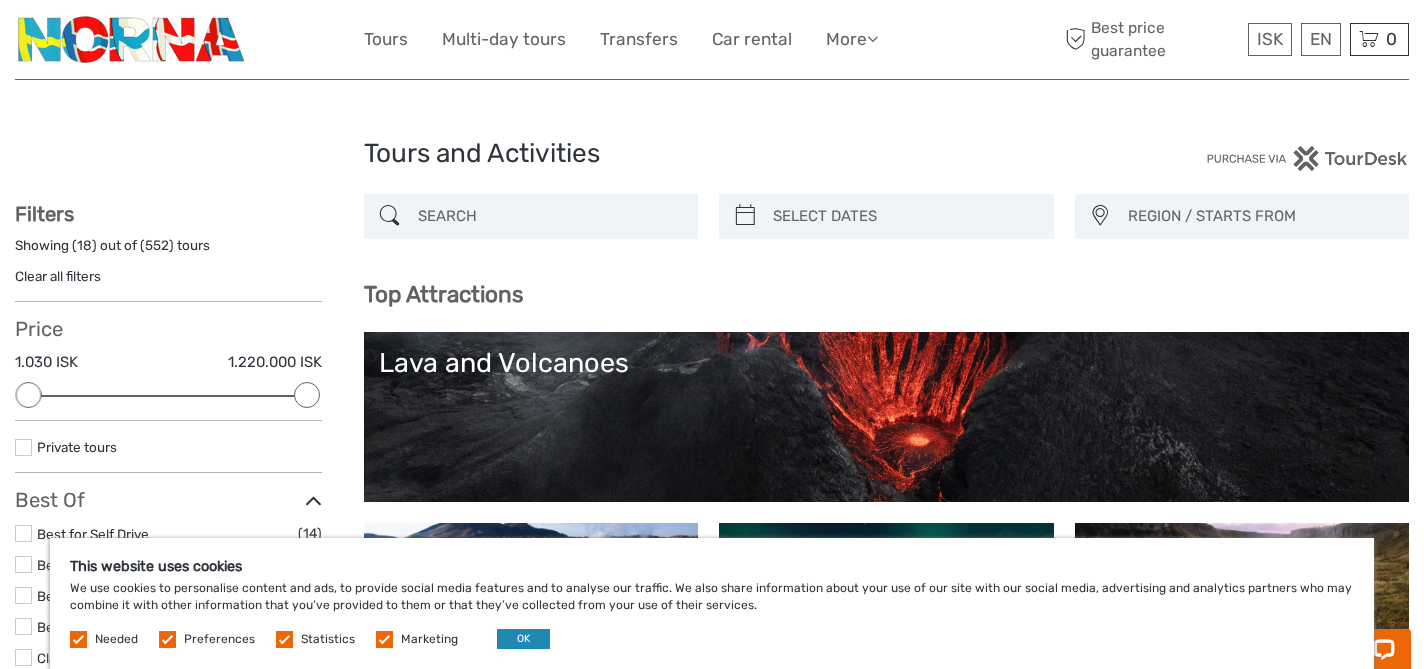 scroll, scrollTop: 0, scrollLeft: 0, axis: both 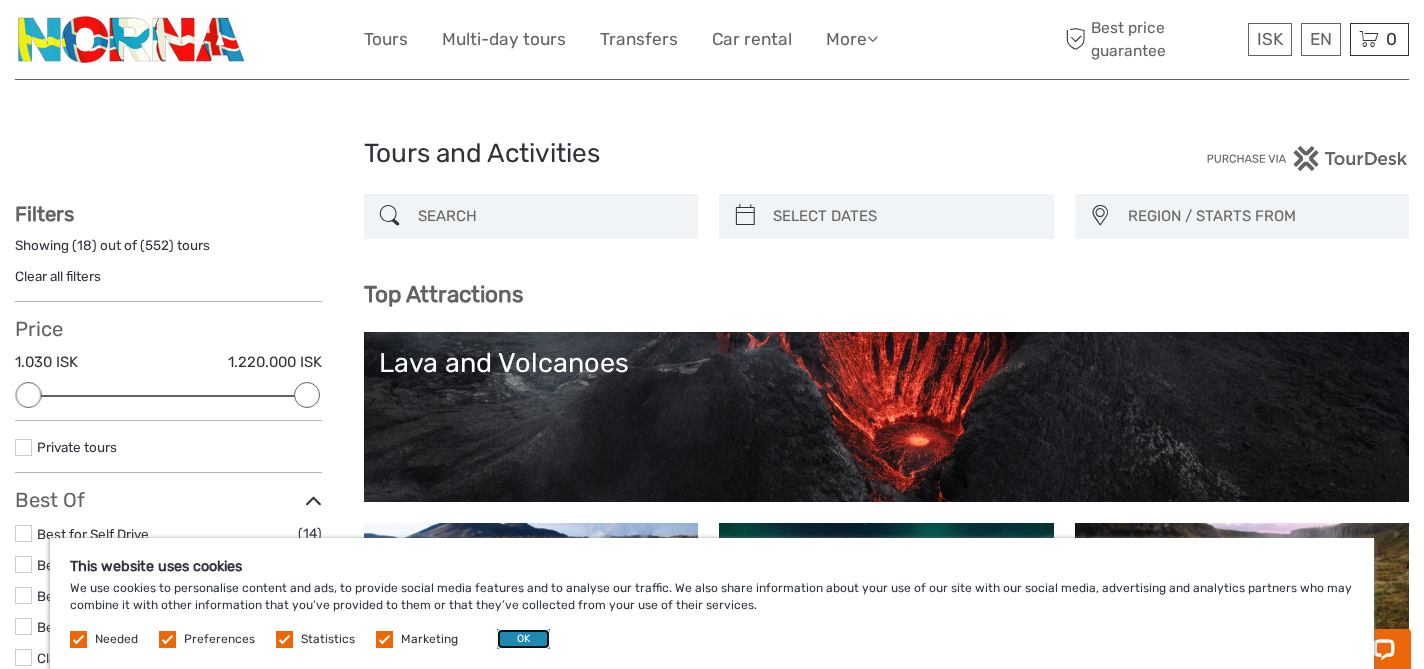 click on "OK" at bounding box center [523, 639] 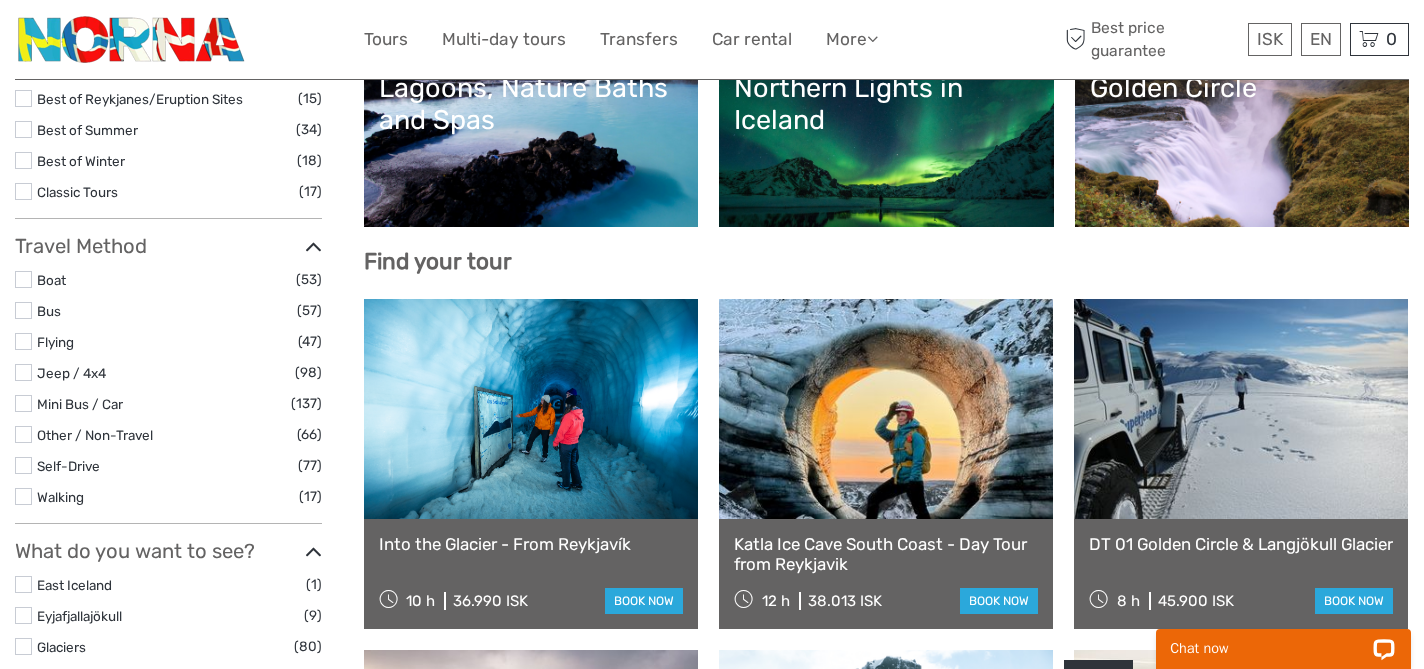 scroll, scrollTop: 458, scrollLeft: 0, axis: vertical 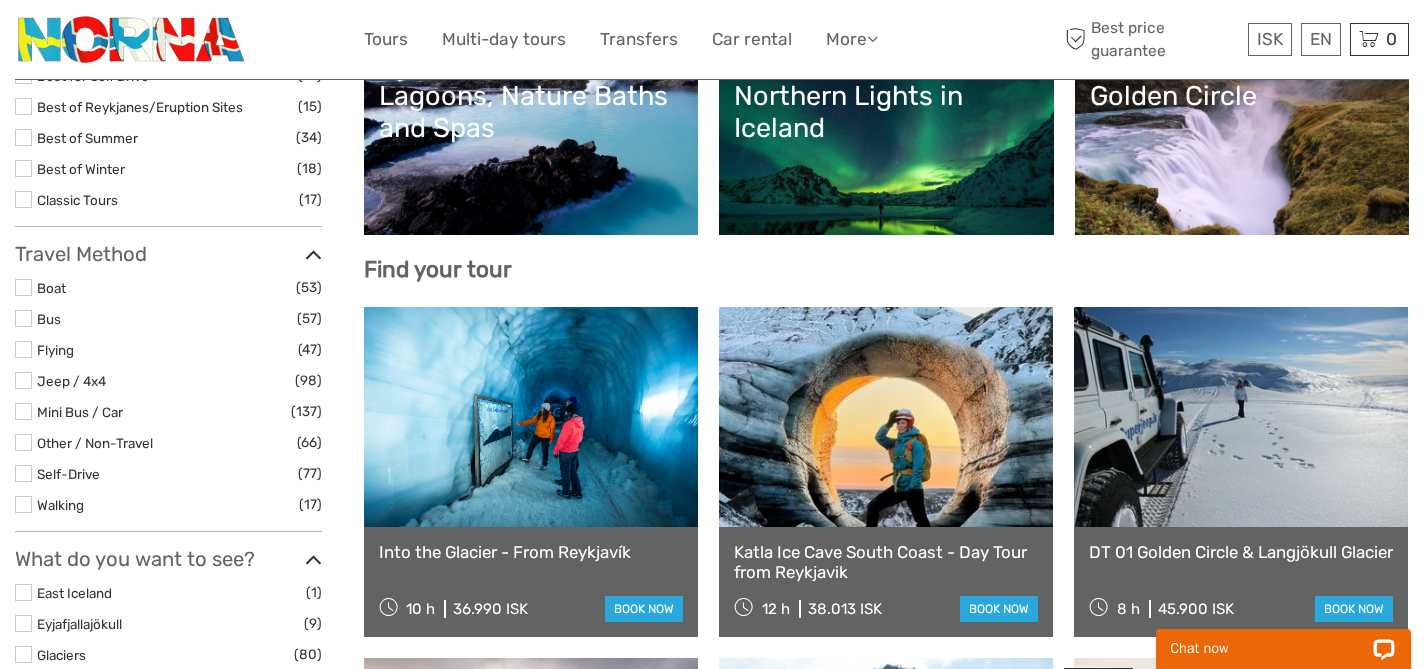 click on "Northern Lights in Iceland" at bounding box center (886, 150) 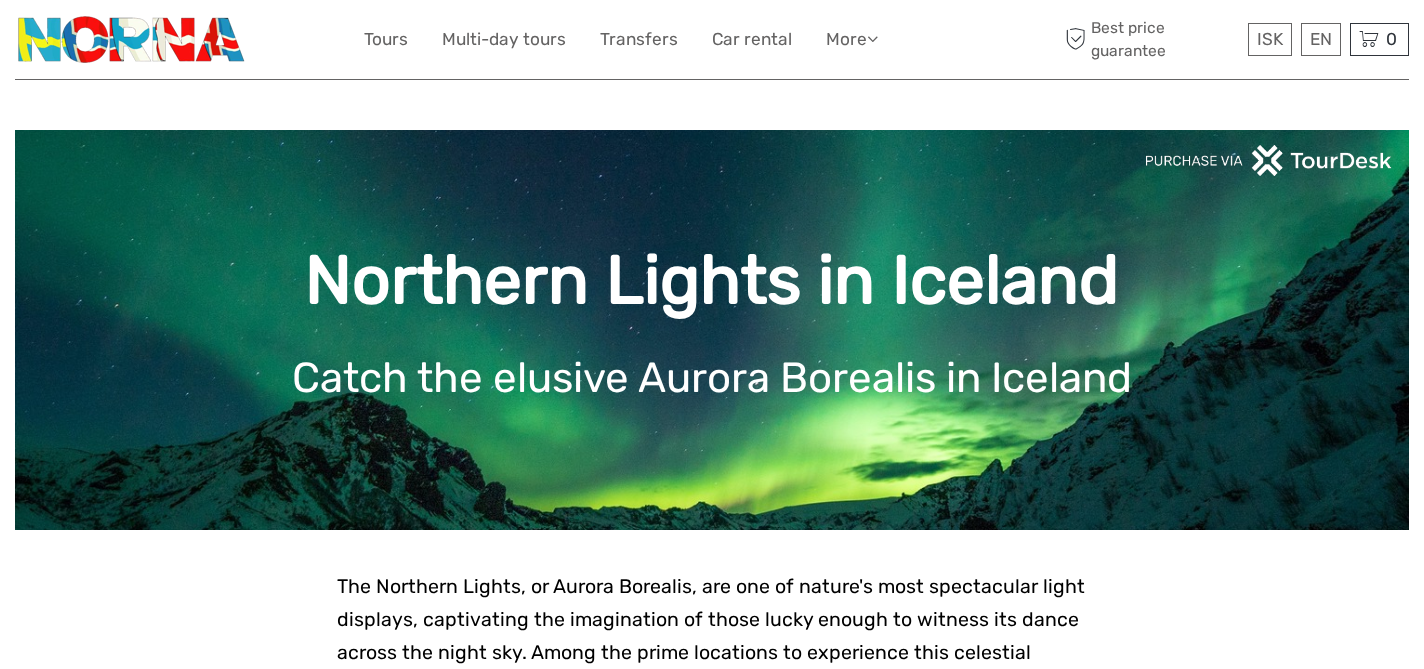 scroll, scrollTop: 0, scrollLeft: 0, axis: both 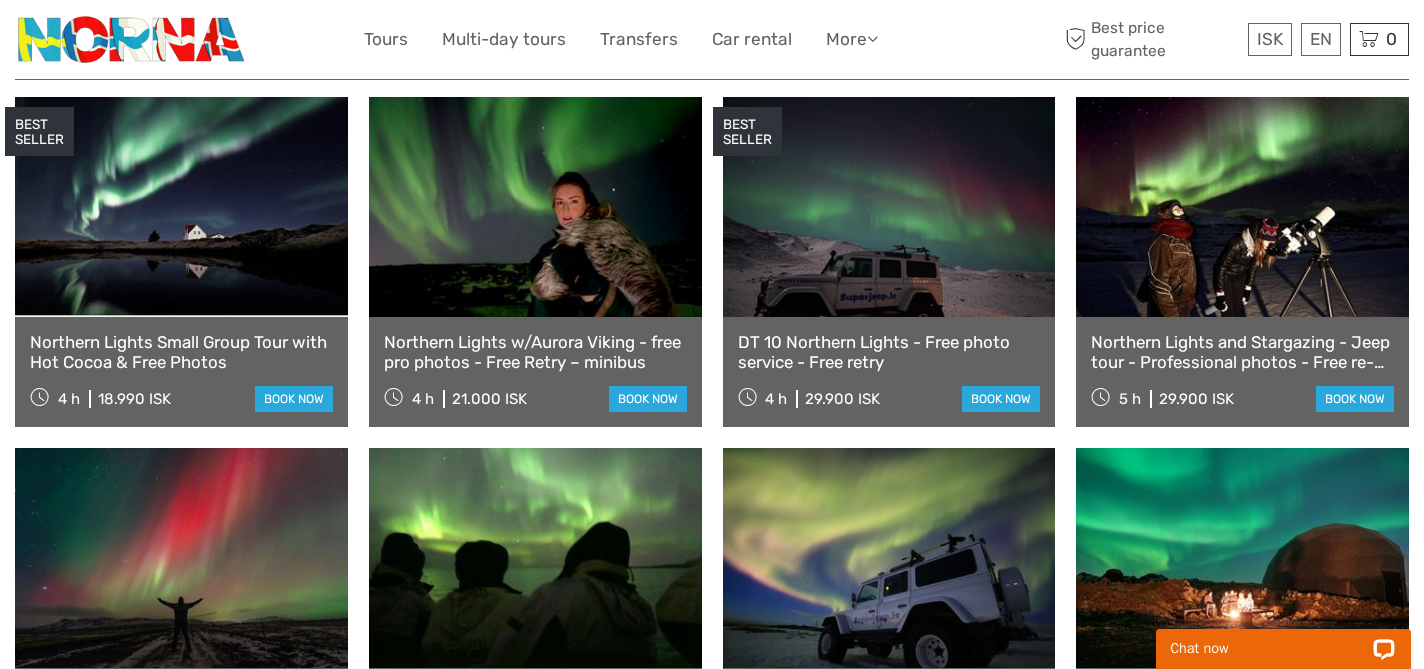 click on "Northern Lights Small Group Tour with Hot Cocoa & Free Photos" at bounding box center (181, 352) 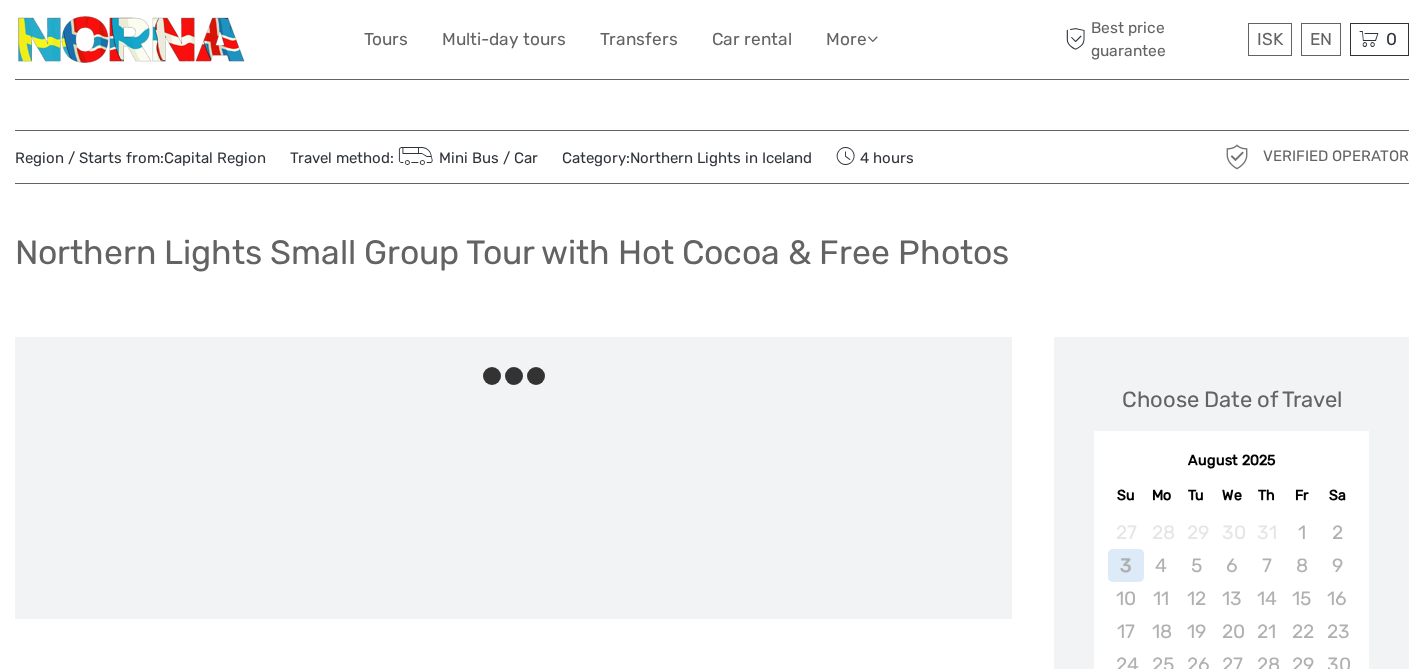 scroll, scrollTop: 0, scrollLeft: 0, axis: both 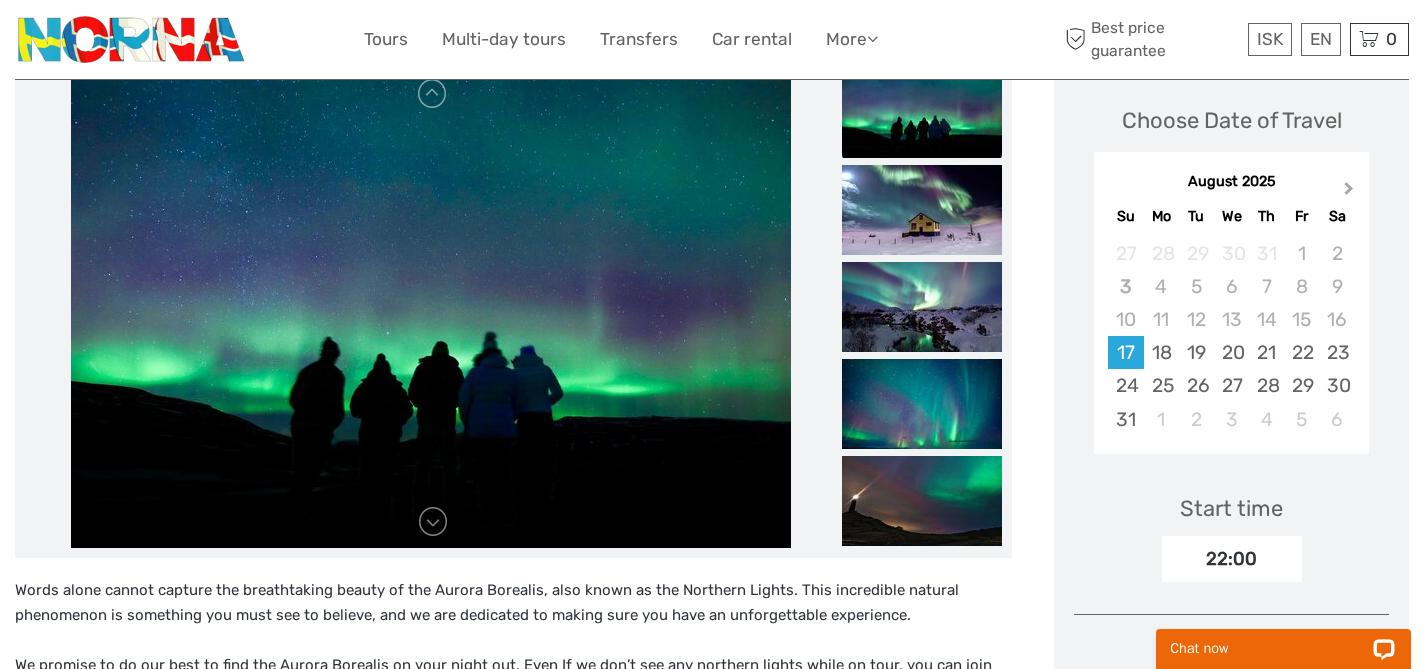 click on "Next Month" at bounding box center [1349, 192] 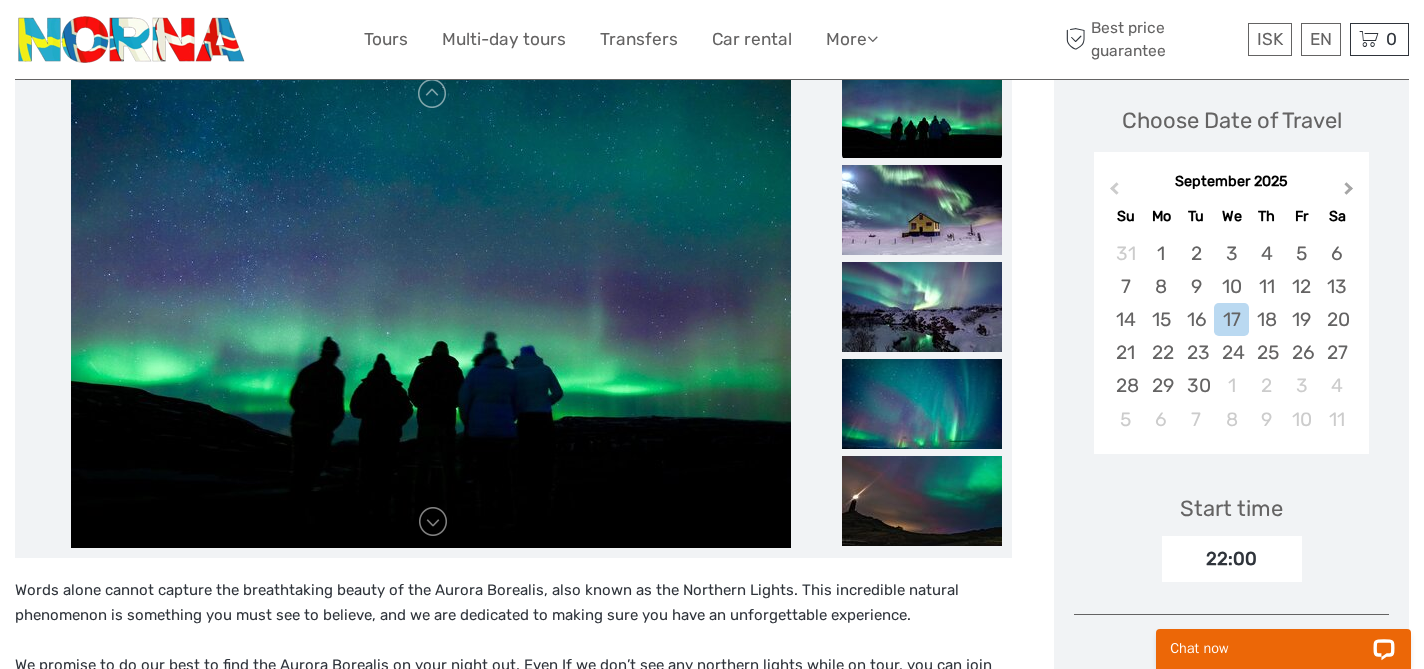 click on "Next Month" at bounding box center [1349, 192] 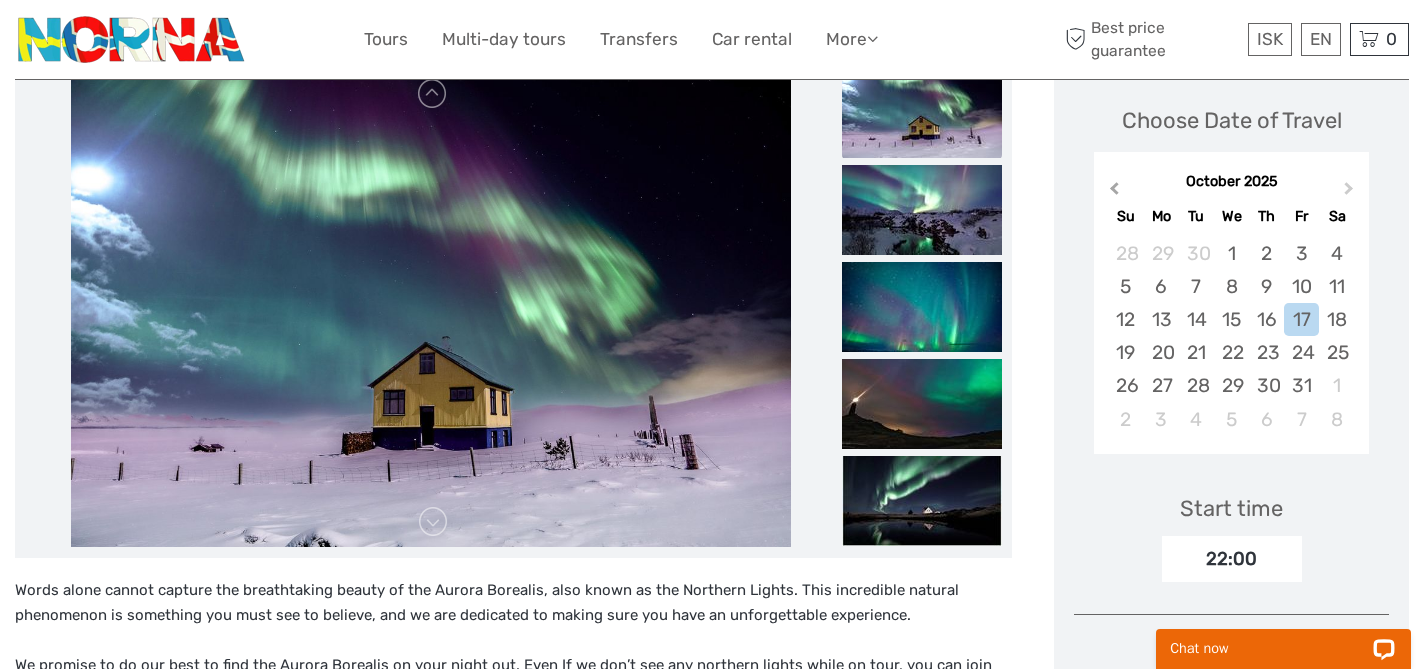 click on "Previous Month" at bounding box center [1114, 192] 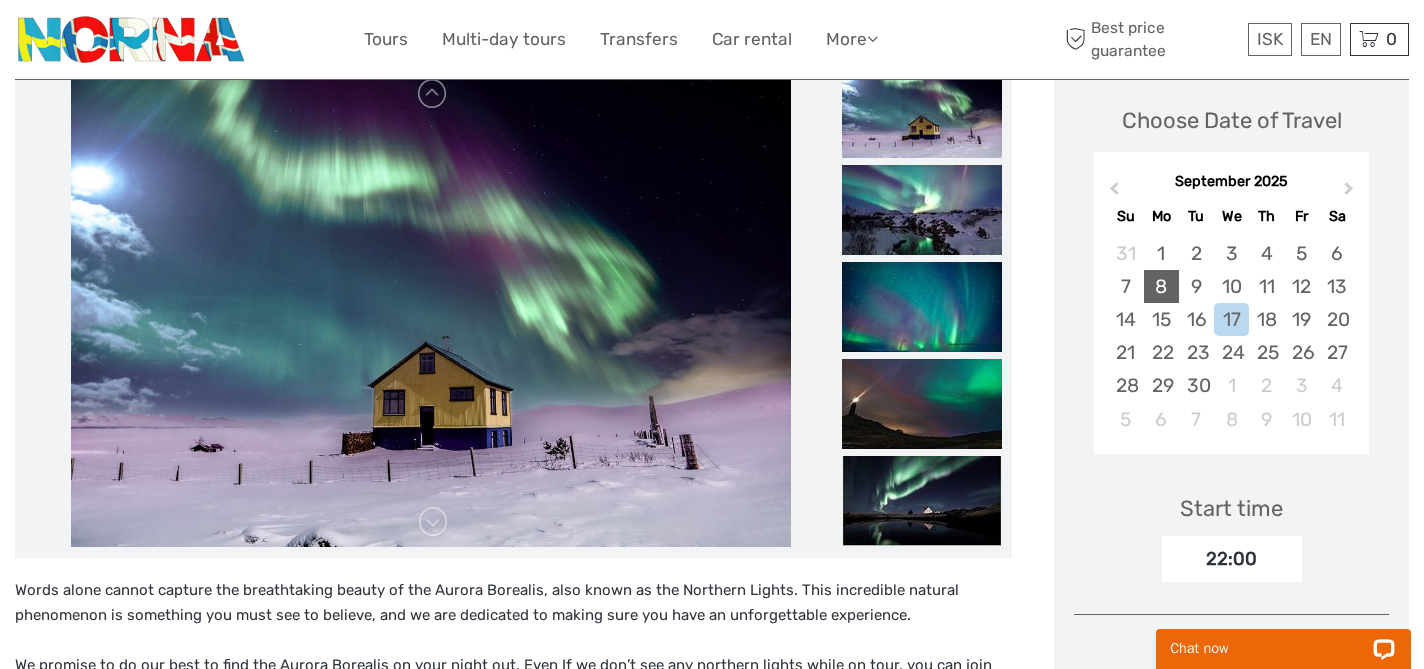 click on "8" at bounding box center (1161, 286) 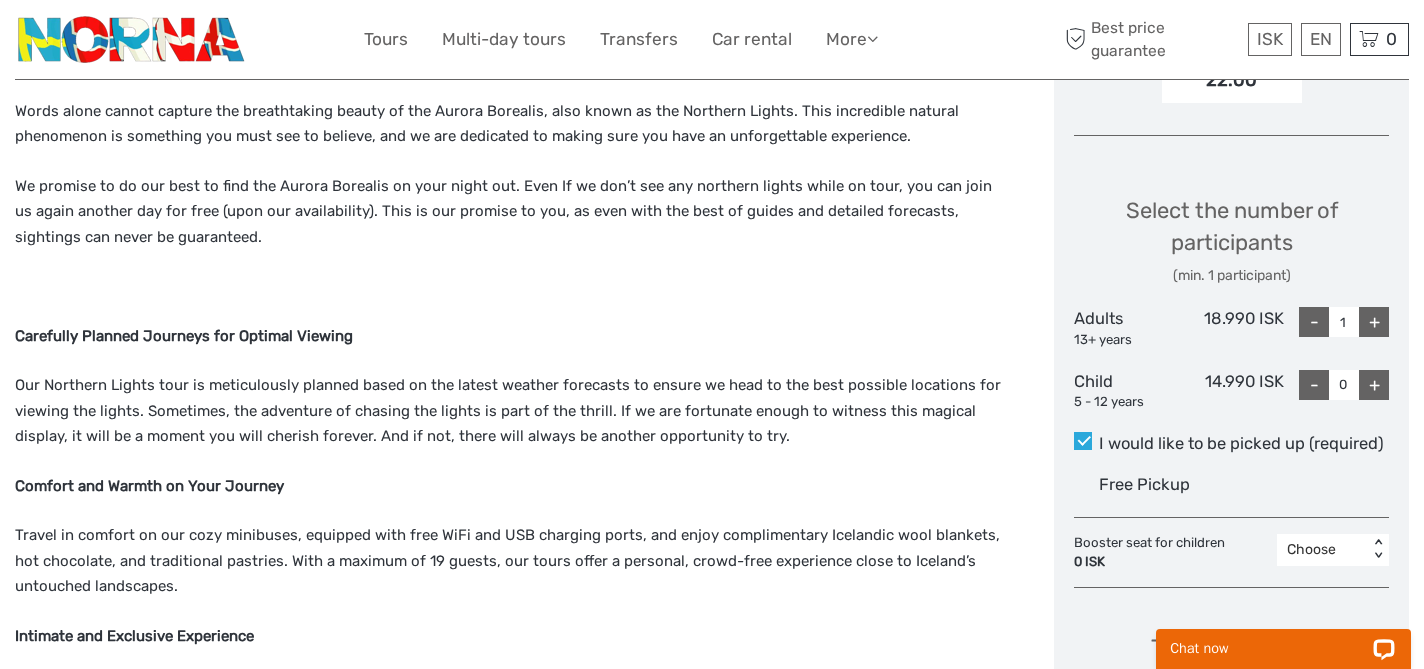 scroll, scrollTop: 759, scrollLeft: 0, axis: vertical 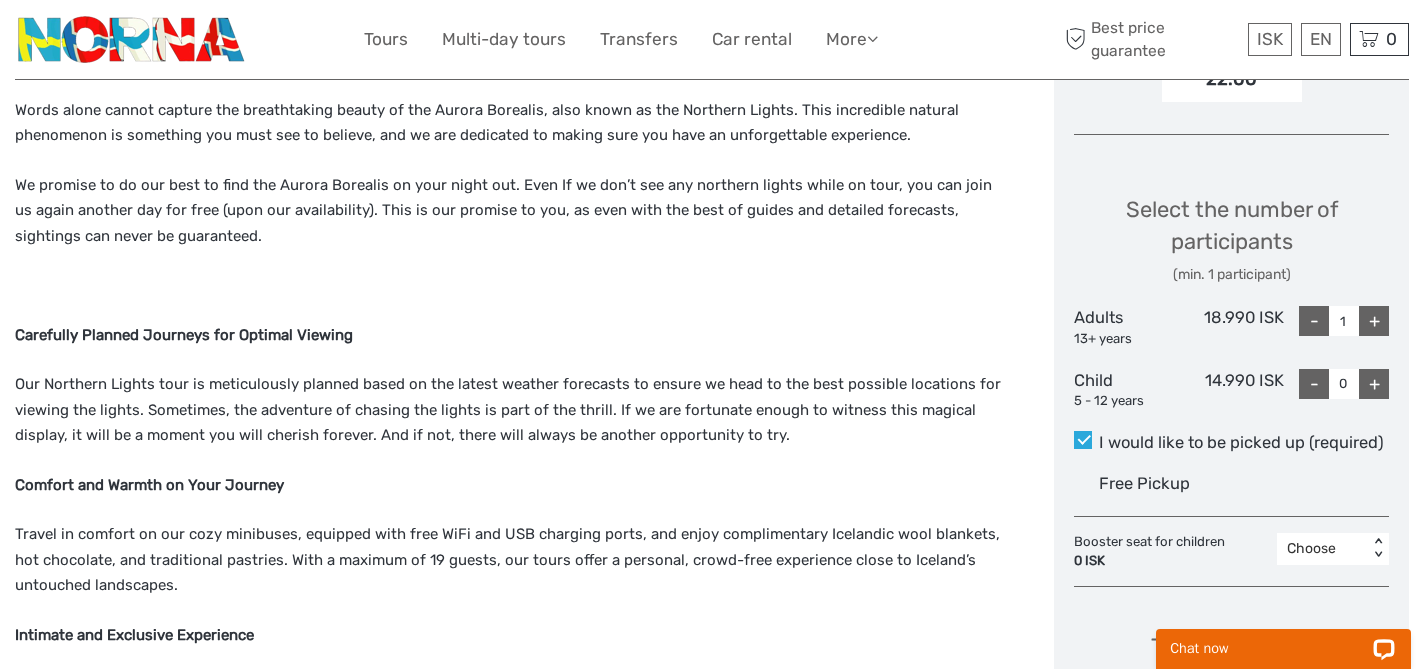 click on "+" at bounding box center (1374, 321) 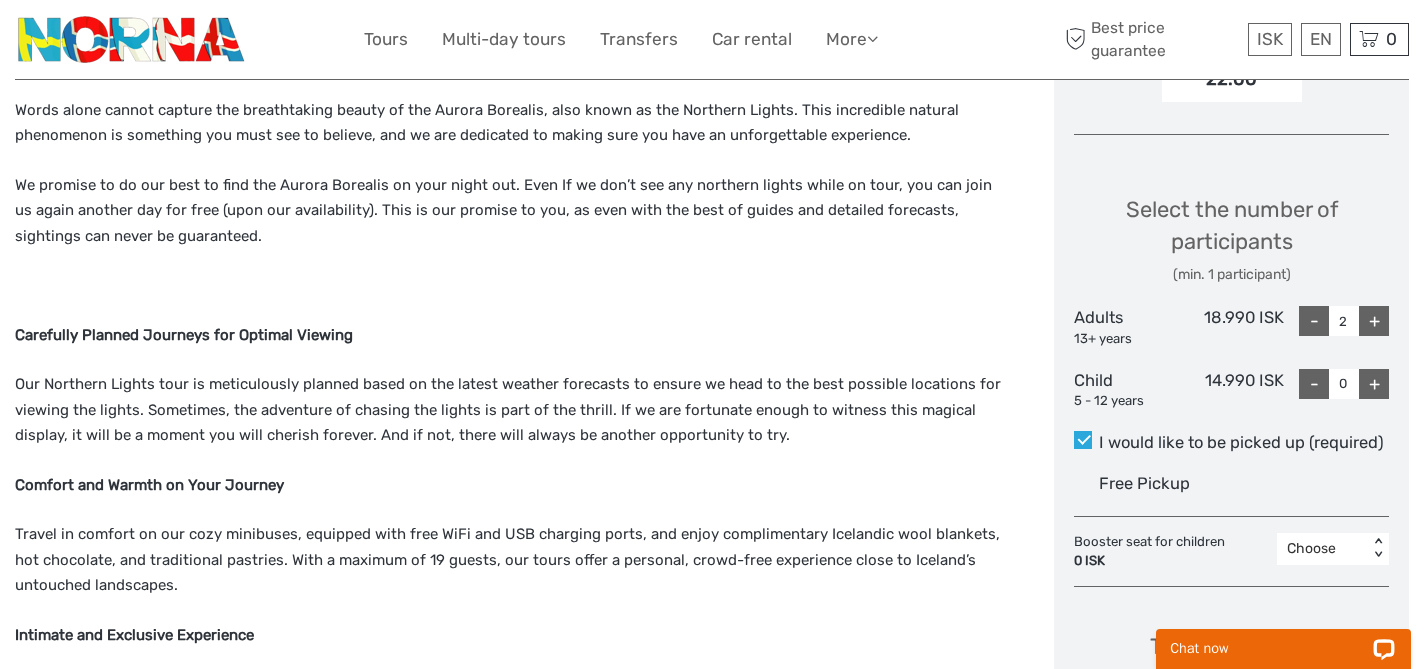 click on "+" at bounding box center (1374, 321) 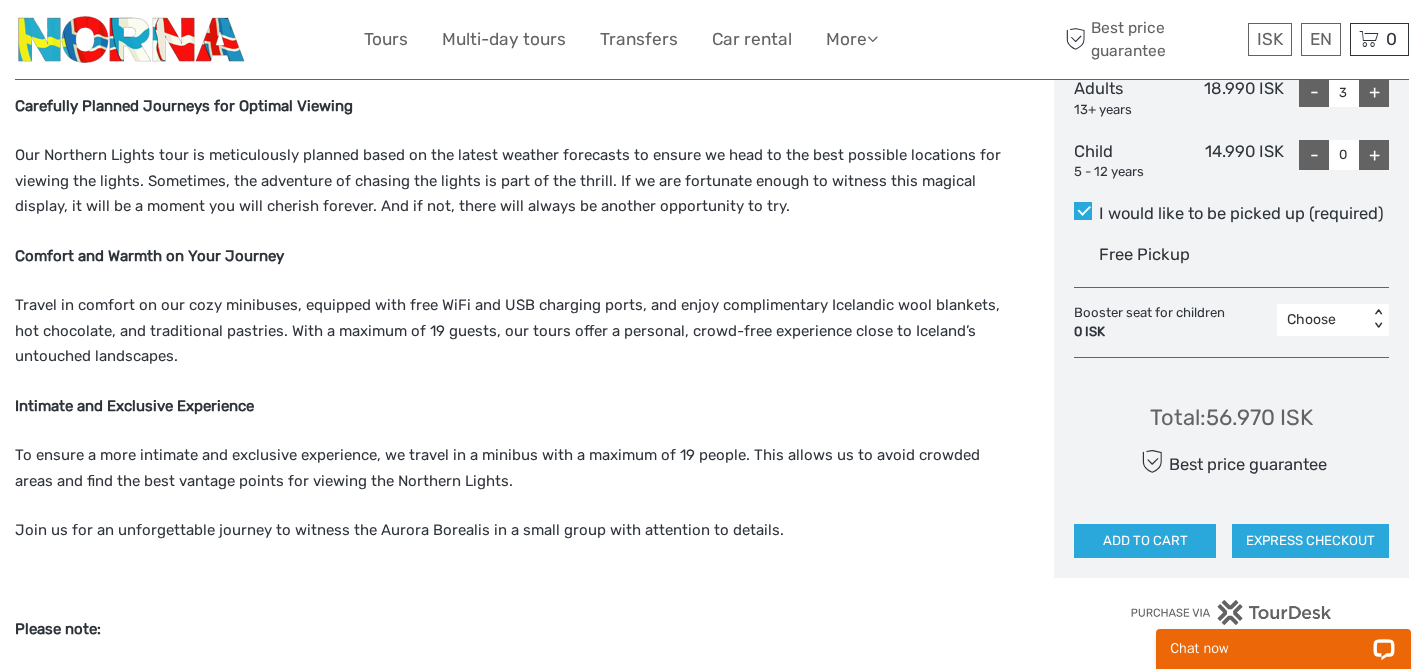 scroll, scrollTop: 996, scrollLeft: 0, axis: vertical 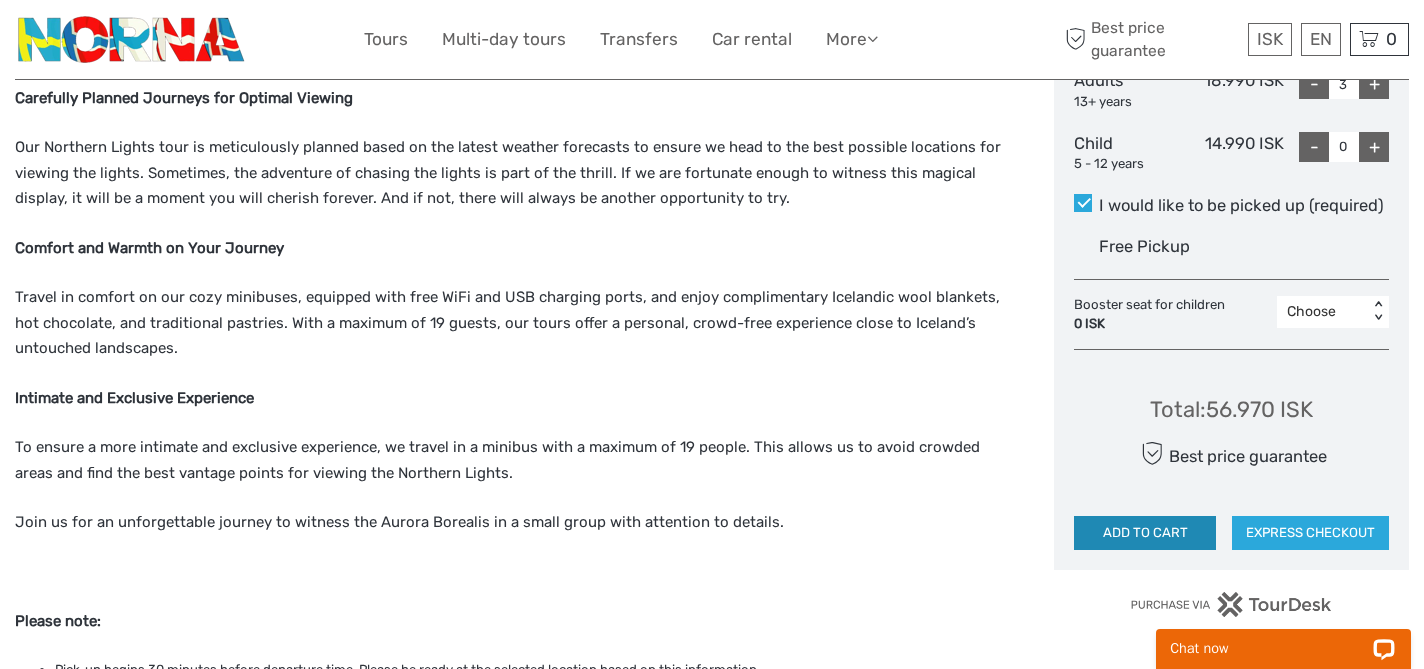 click on "ADD TO CART" at bounding box center (1145, 533) 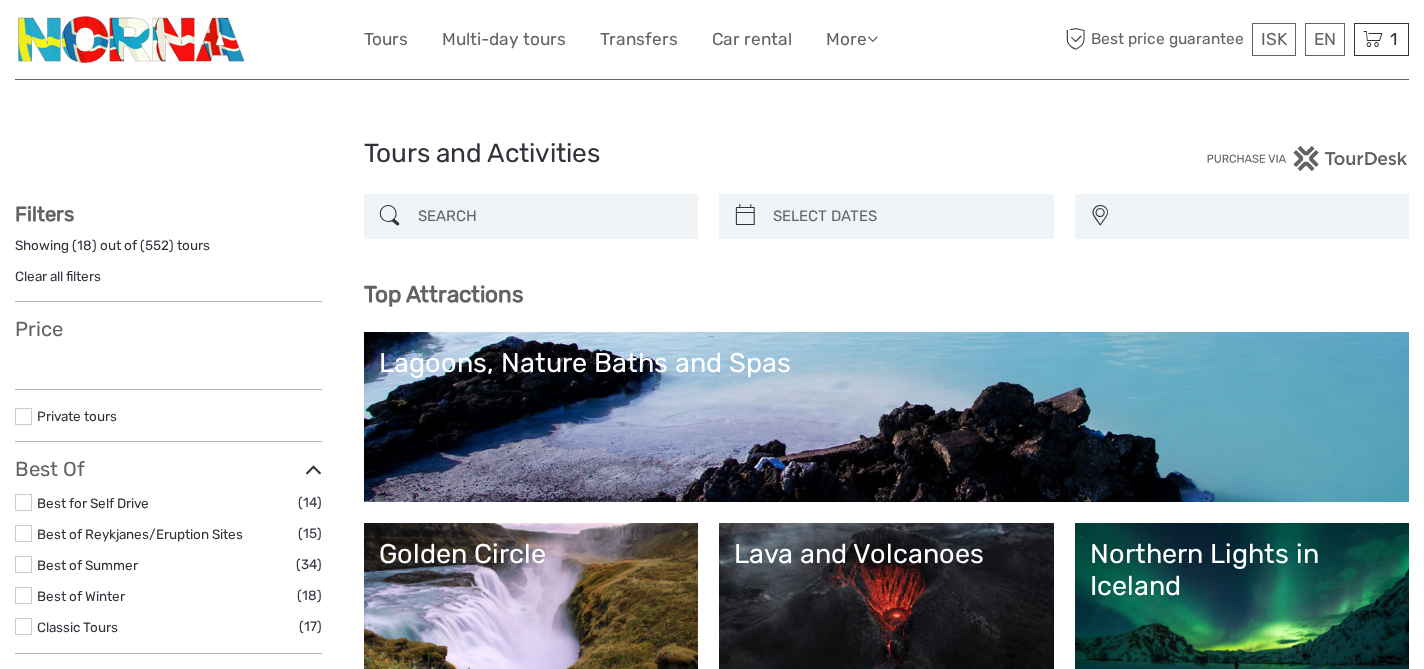 select 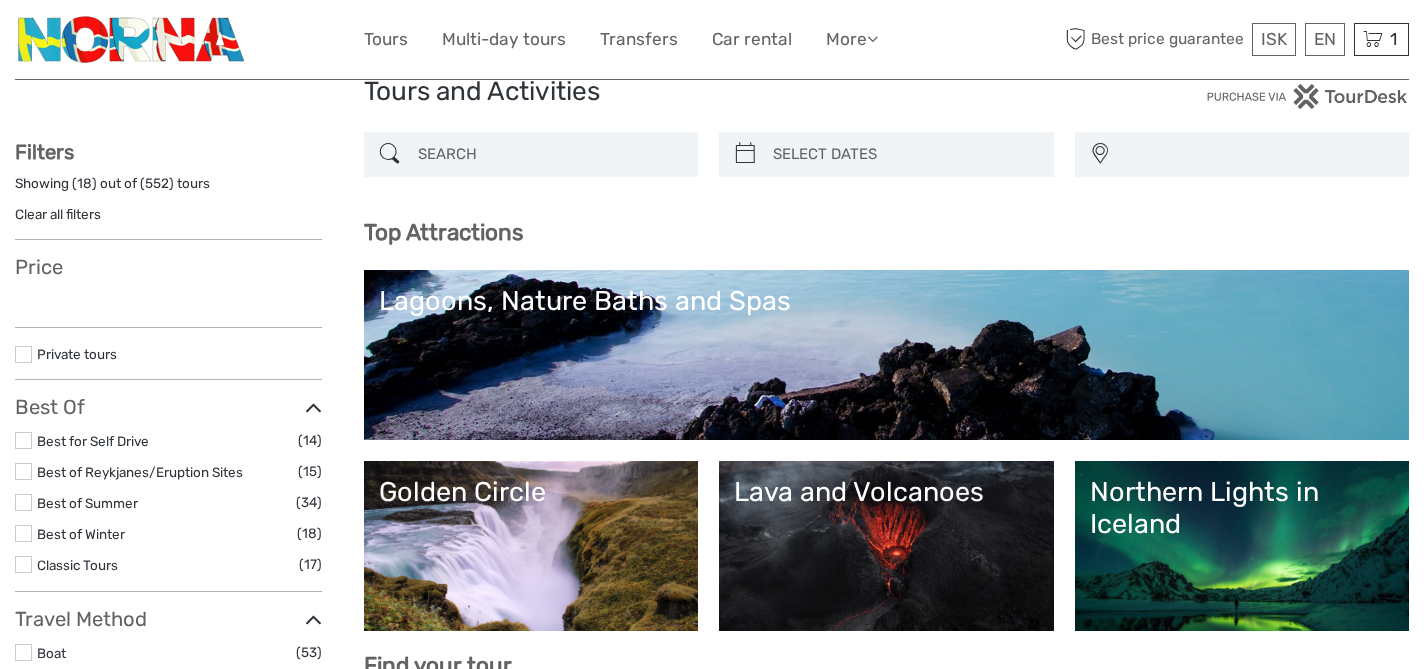 select 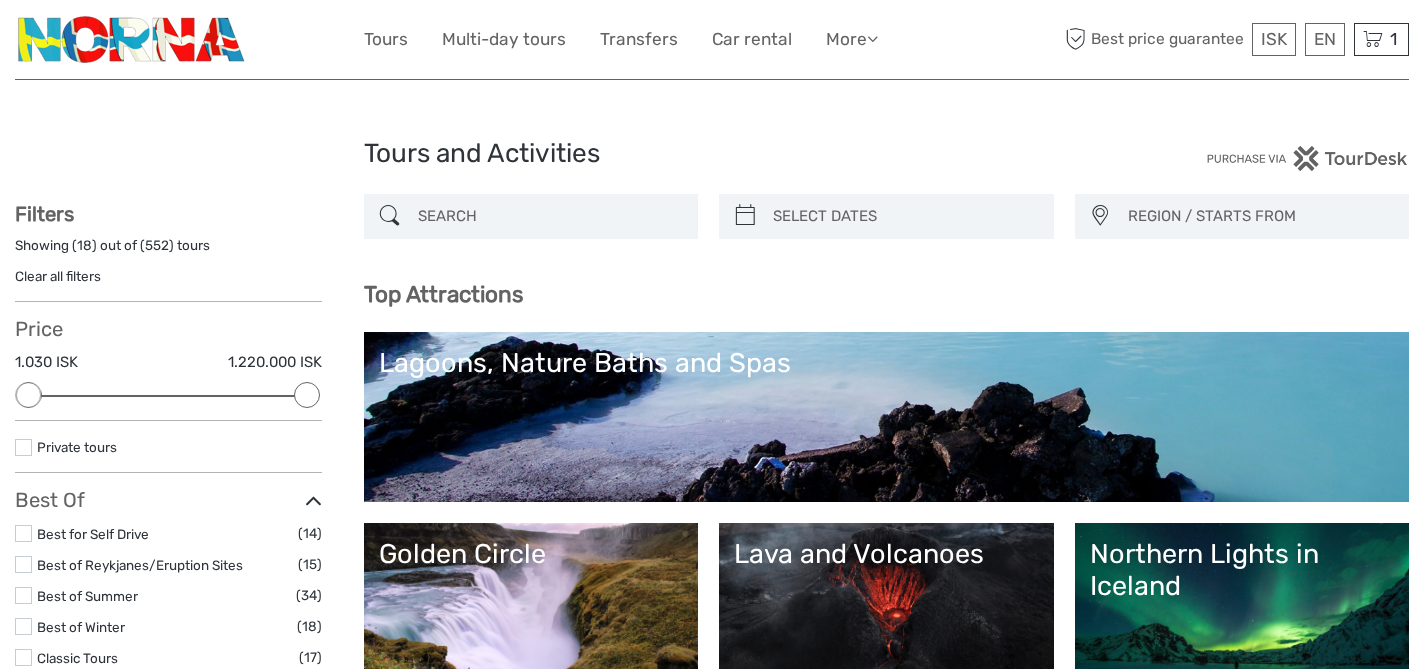 scroll, scrollTop: 94, scrollLeft: 0, axis: vertical 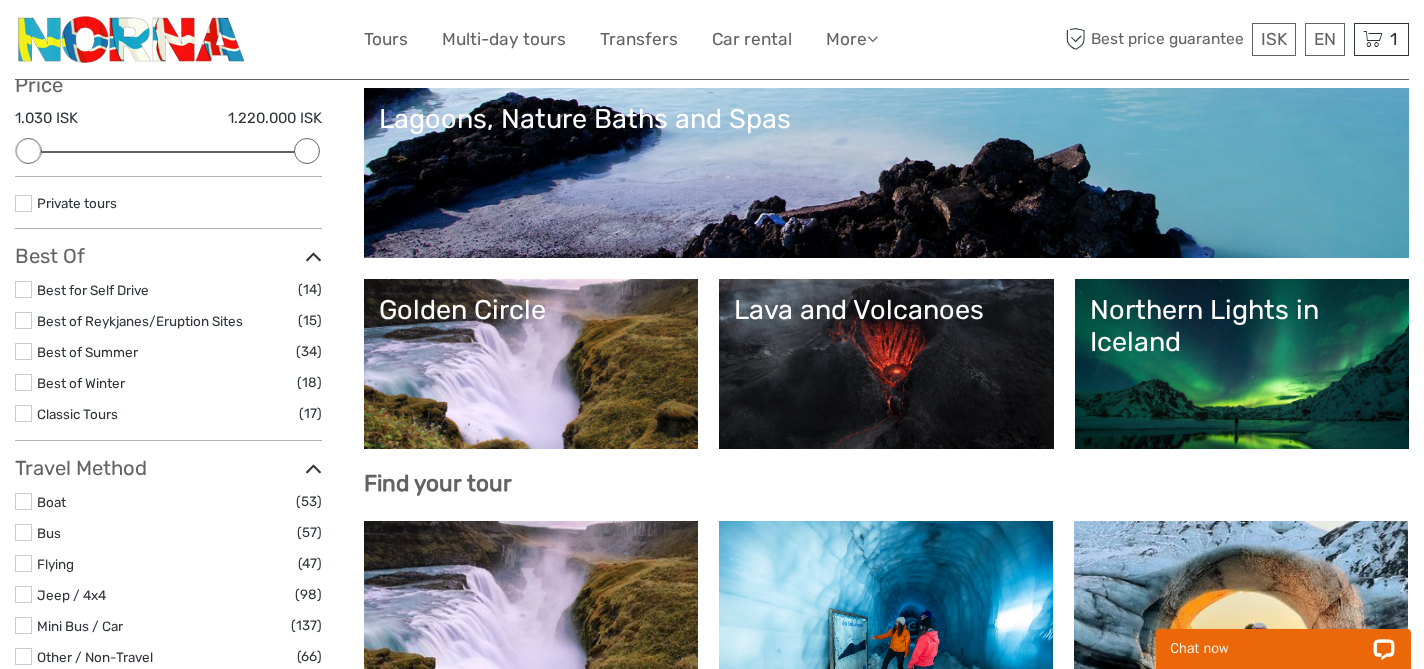 click on "Golden Circle" at bounding box center (531, 364) 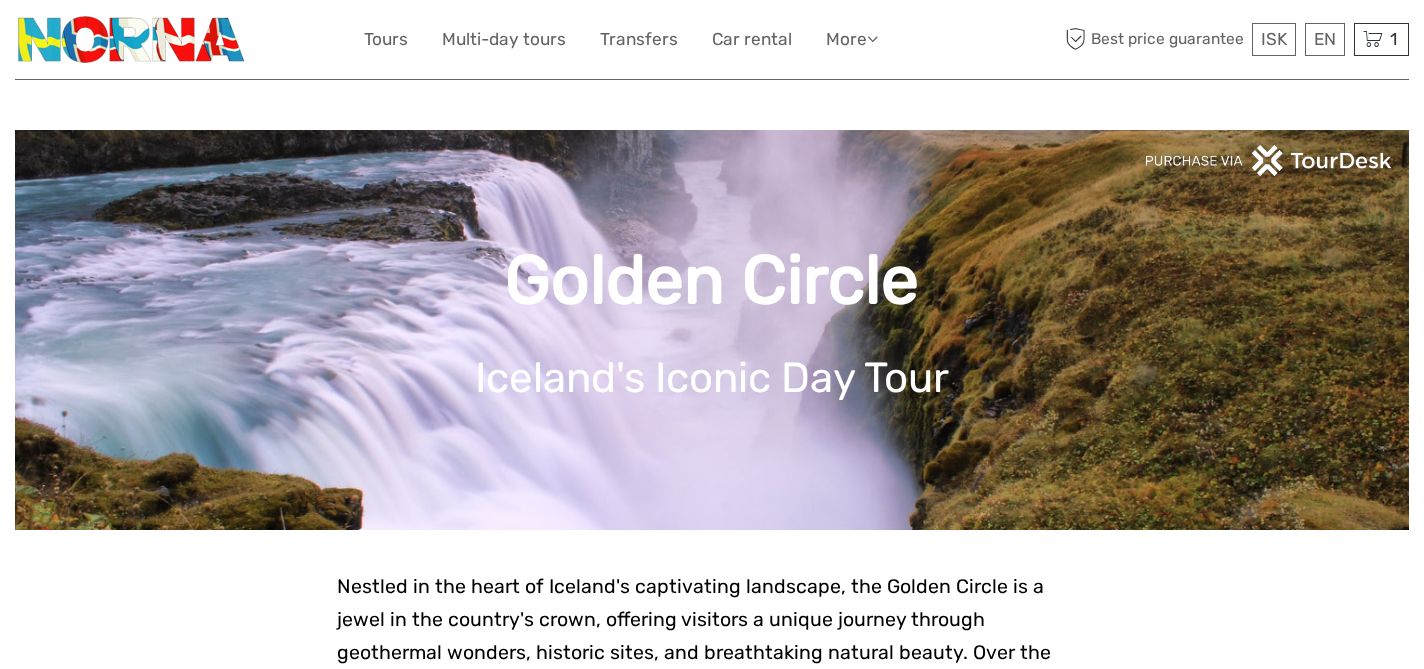 scroll, scrollTop: 0, scrollLeft: 0, axis: both 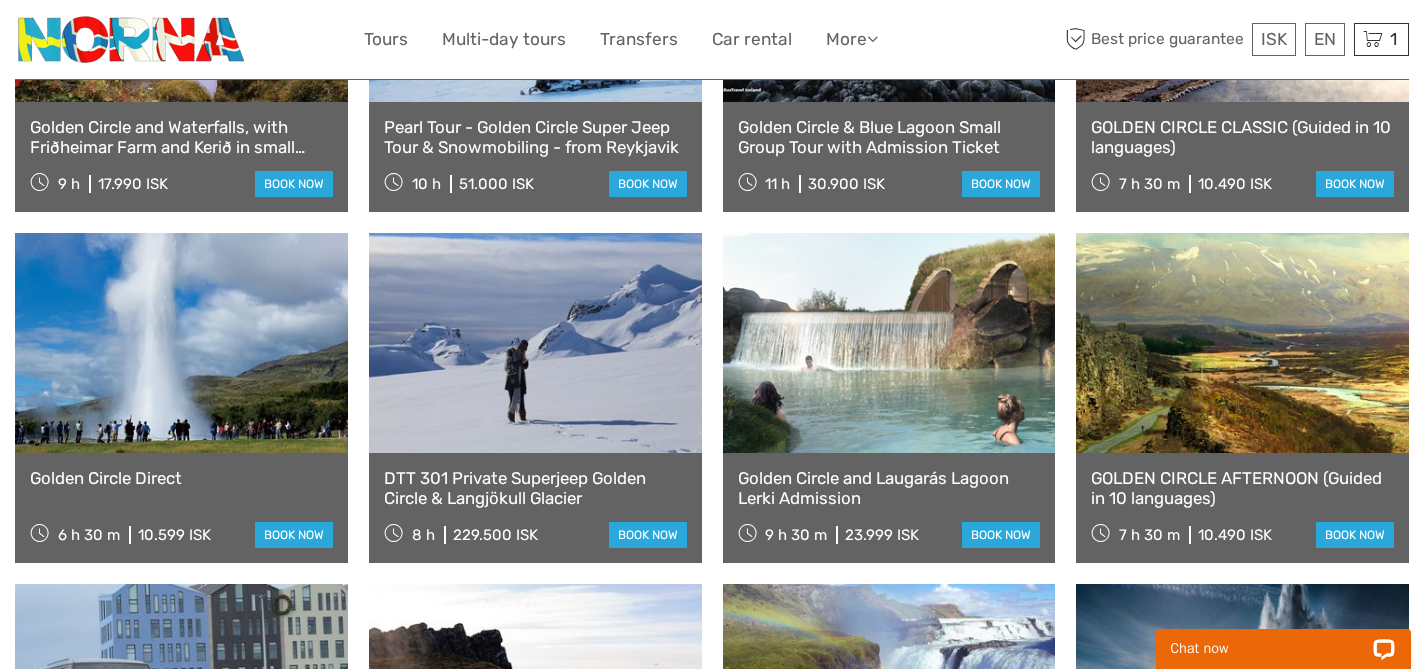 click on "Golden Circle and Laugarás Lagoon Lerki Admission" at bounding box center (889, 488) 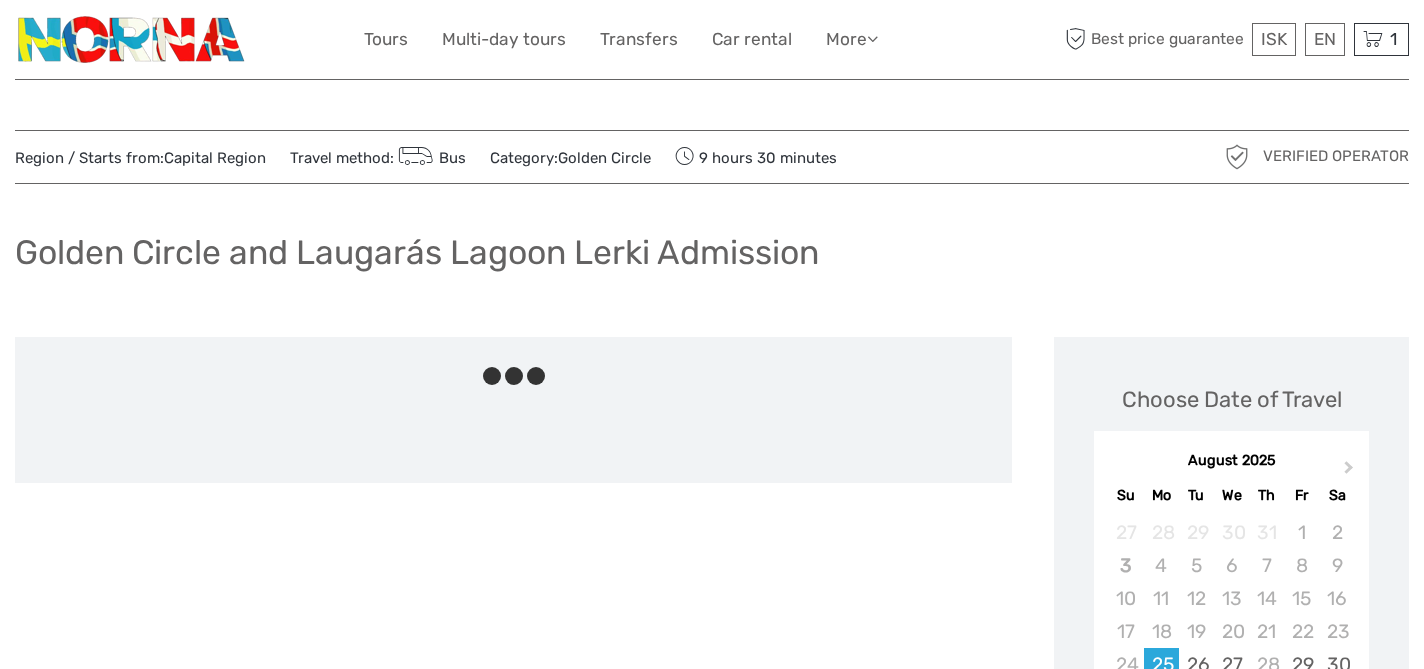 scroll, scrollTop: 0, scrollLeft: 0, axis: both 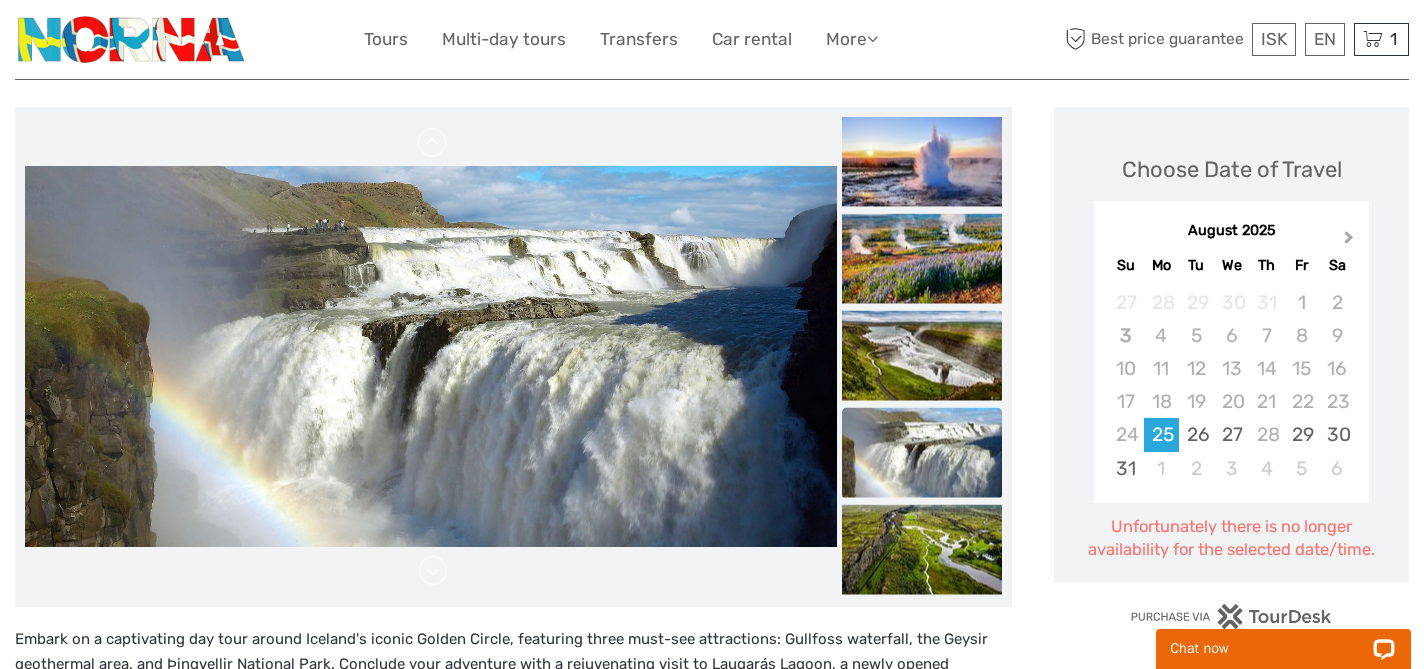 click on "Next Month" at bounding box center [1349, 241] 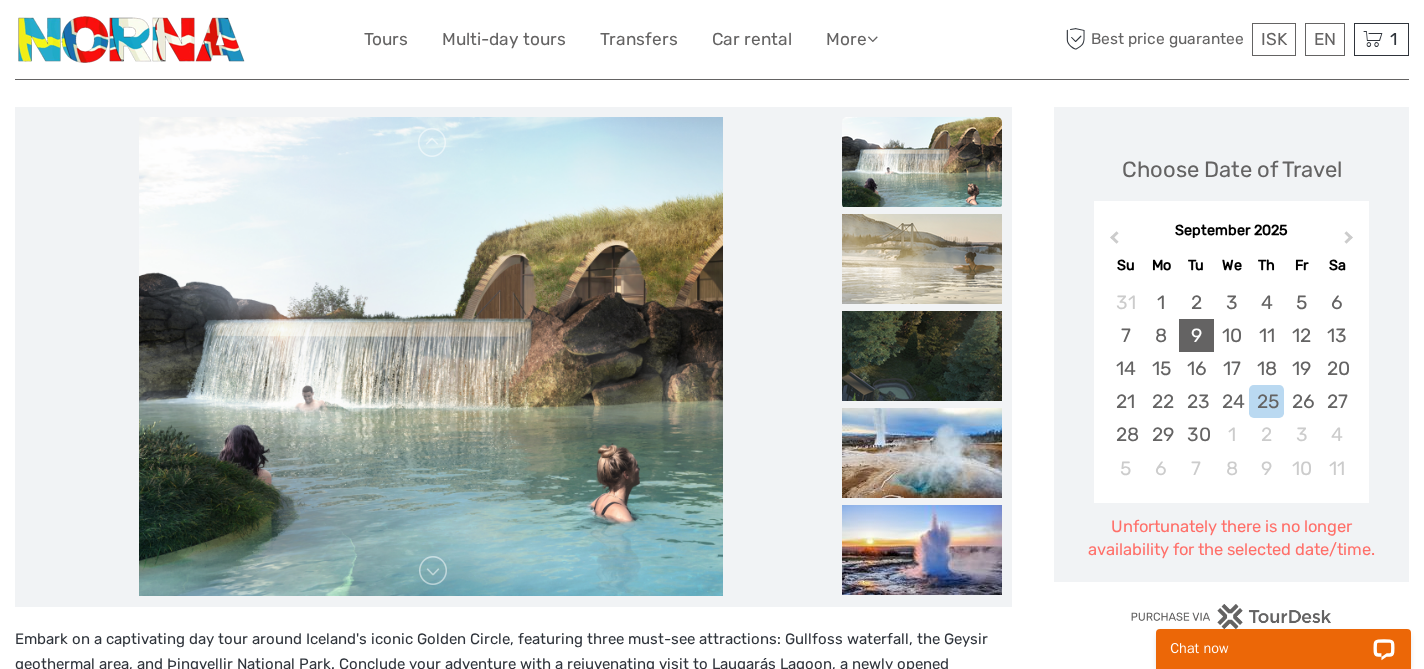 click on "9" at bounding box center [1196, 335] 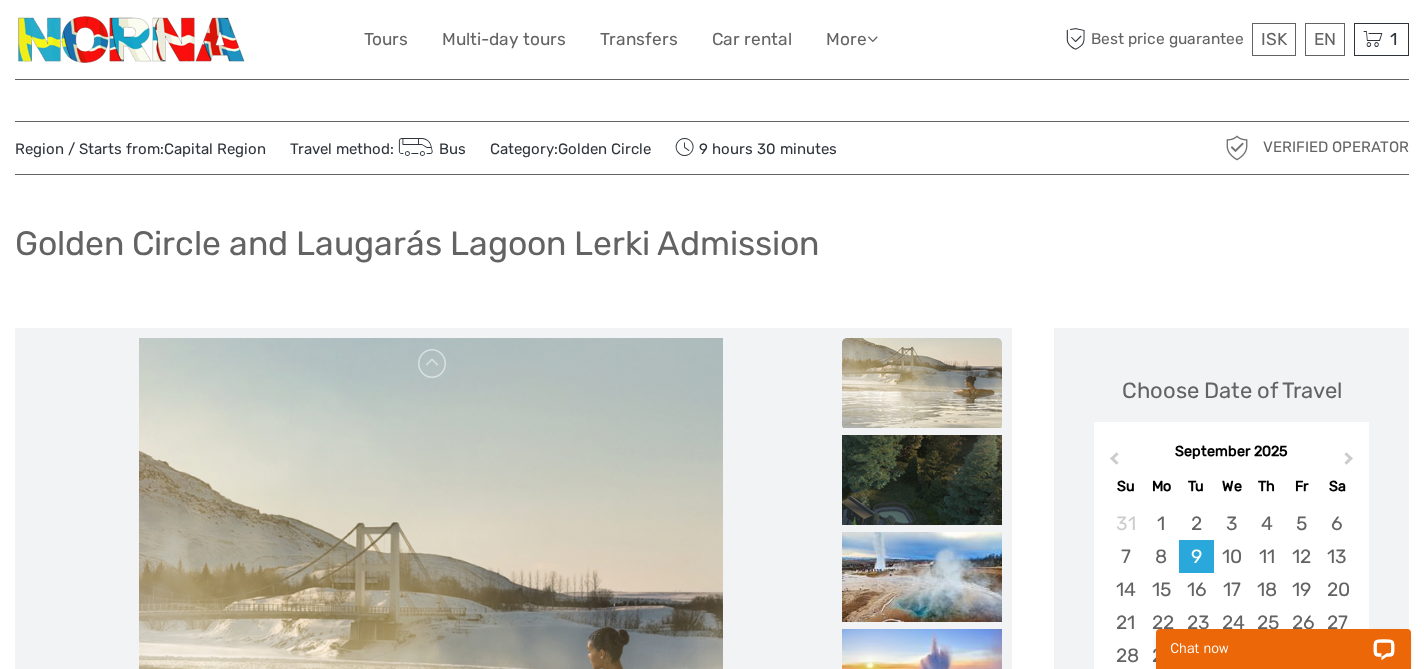 scroll, scrollTop: 0, scrollLeft: 0, axis: both 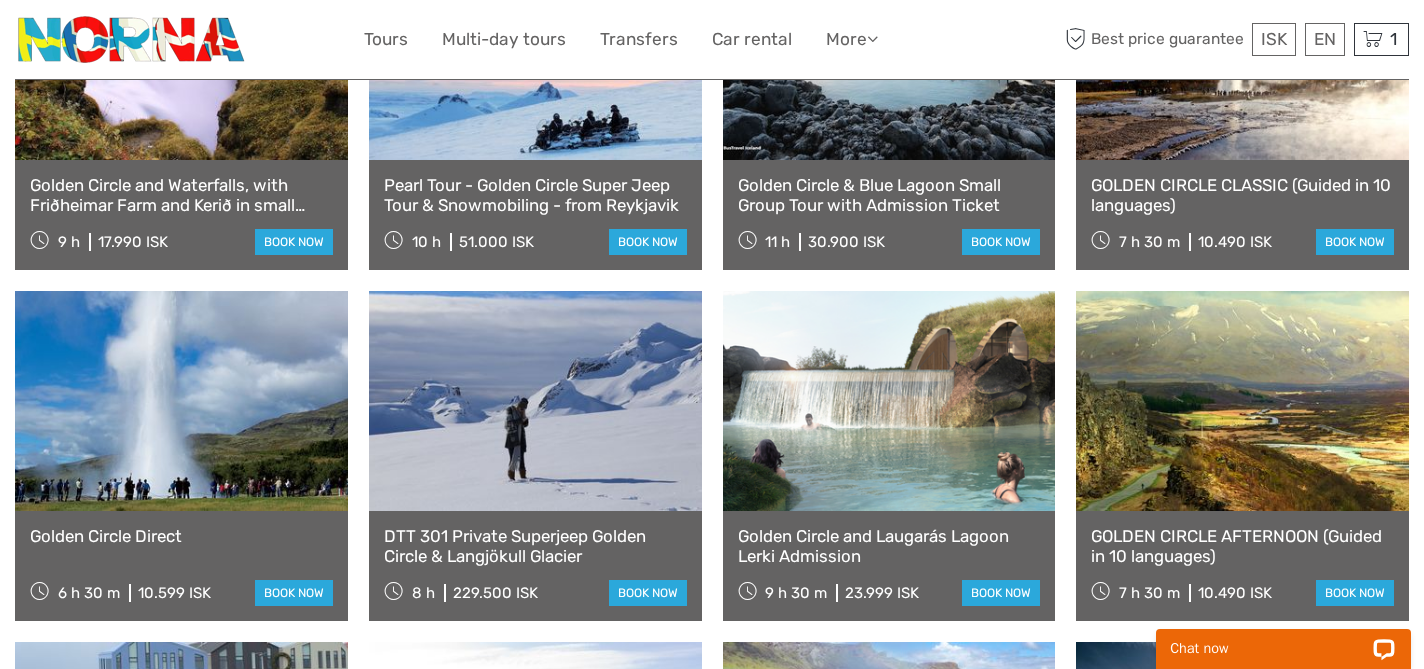 click on "Golden Circle and Waterfalls, with Friðheimar Farm and Kerið in small group" at bounding box center (181, 195) 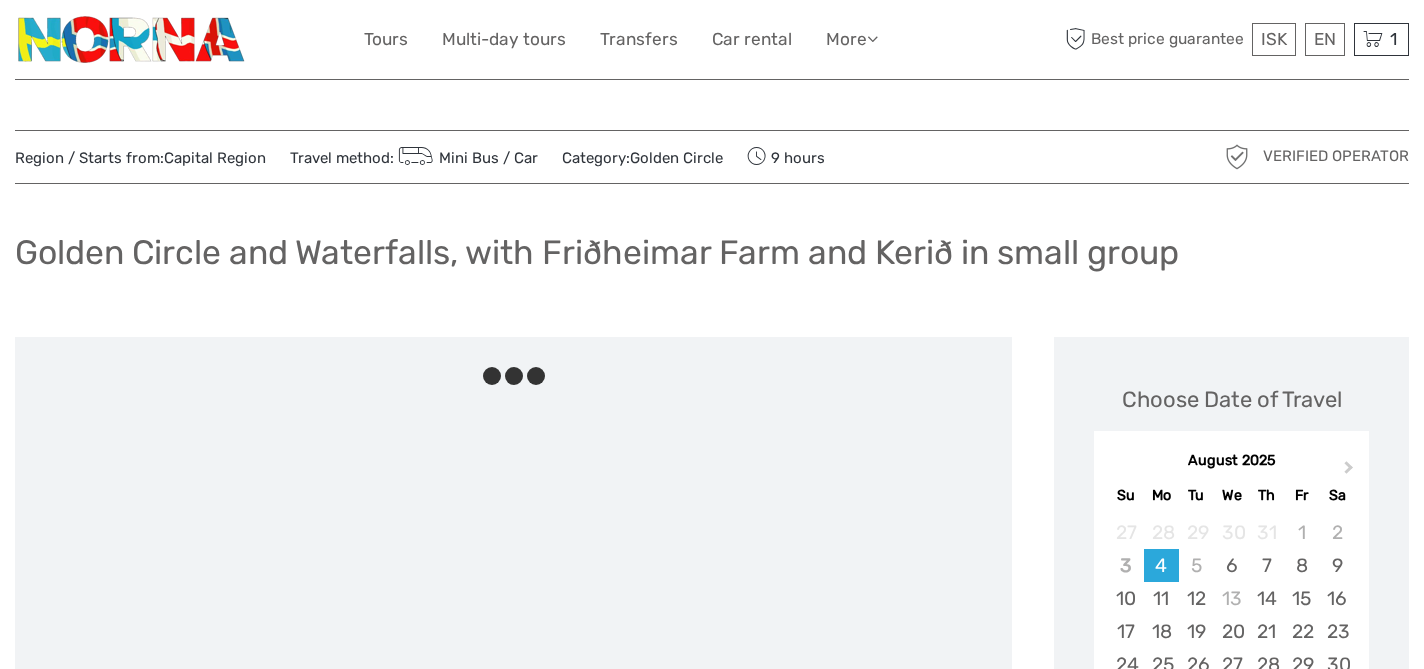 scroll, scrollTop: 0, scrollLeft: 0, axis: both 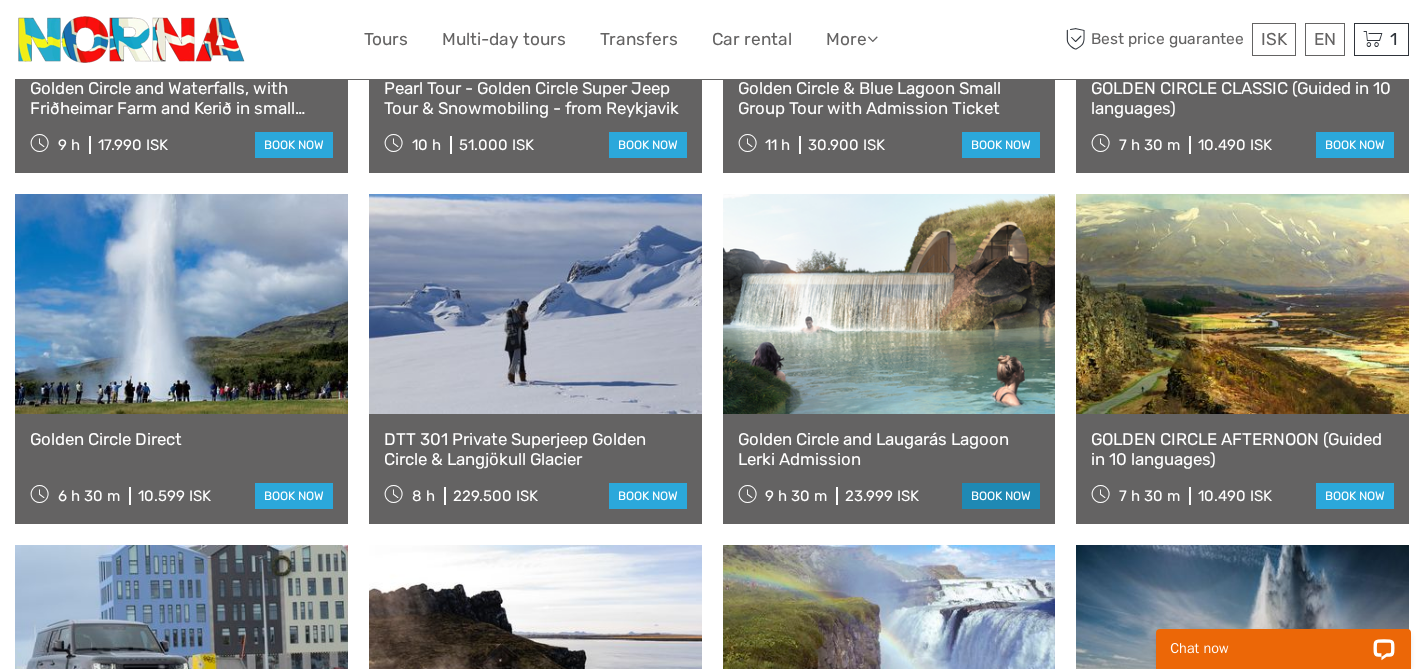 click on "book now" at bounding box center [1001, 496] 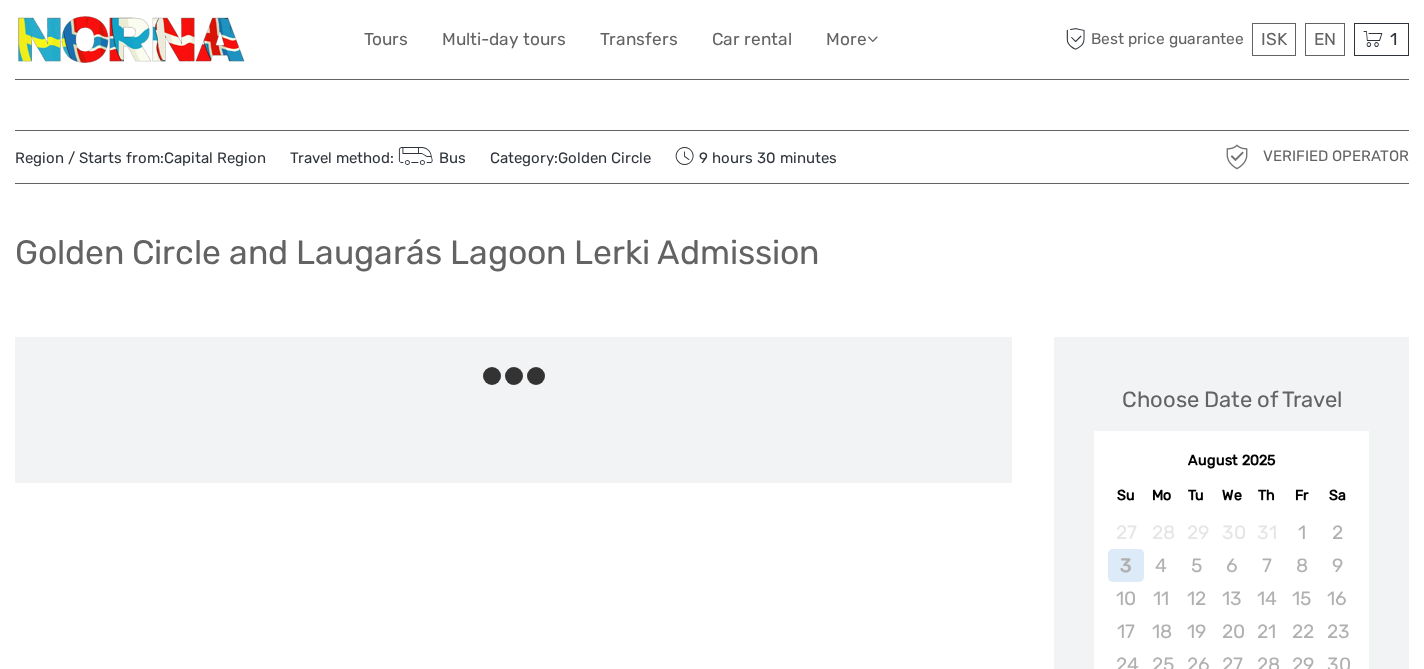 scroll, scrollTop: 0, scrollLeft: 0, axis: both 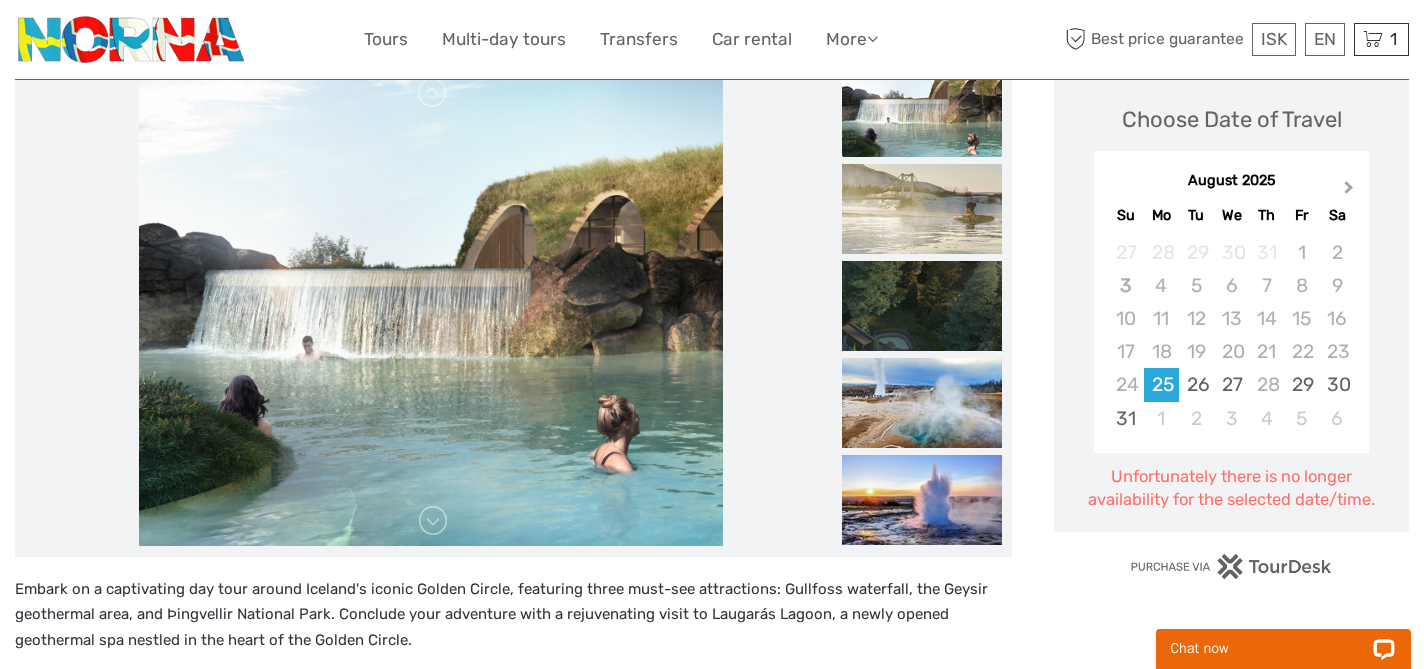 click on "Next Month" at bounding box center (1351, 192) 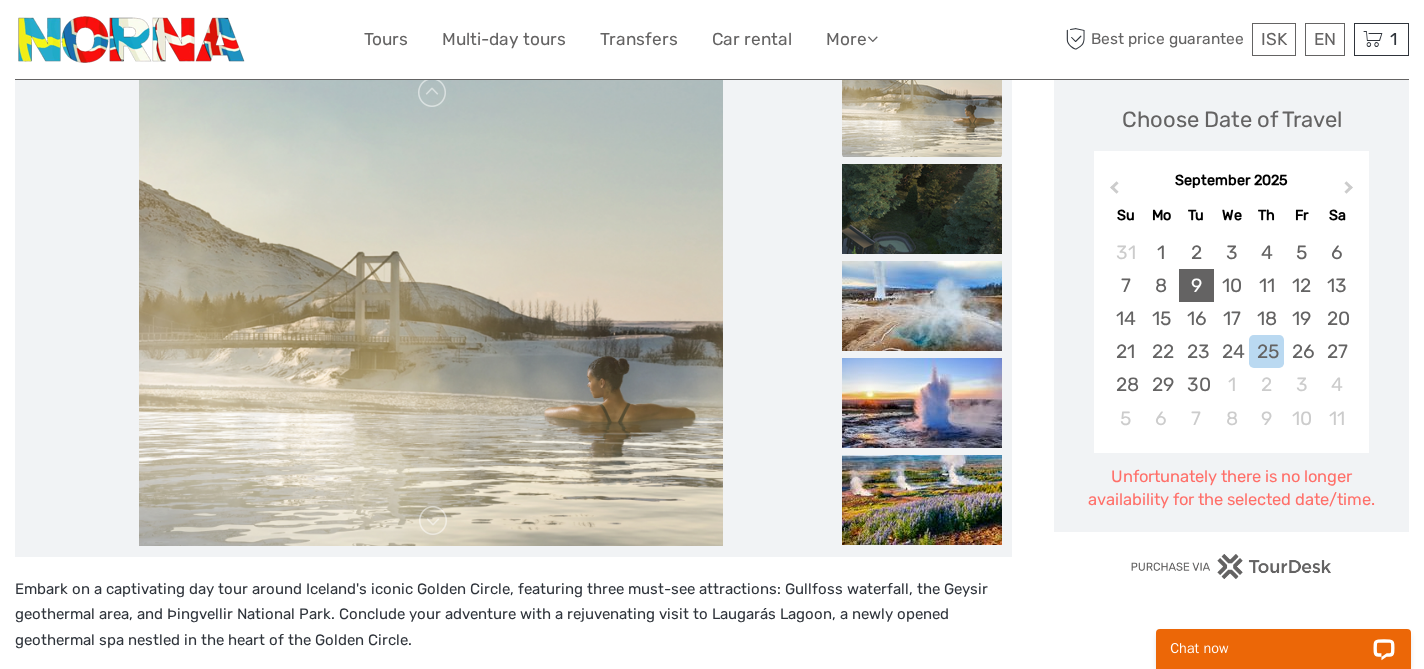 click on "9" at bounding box center (1196, 285) 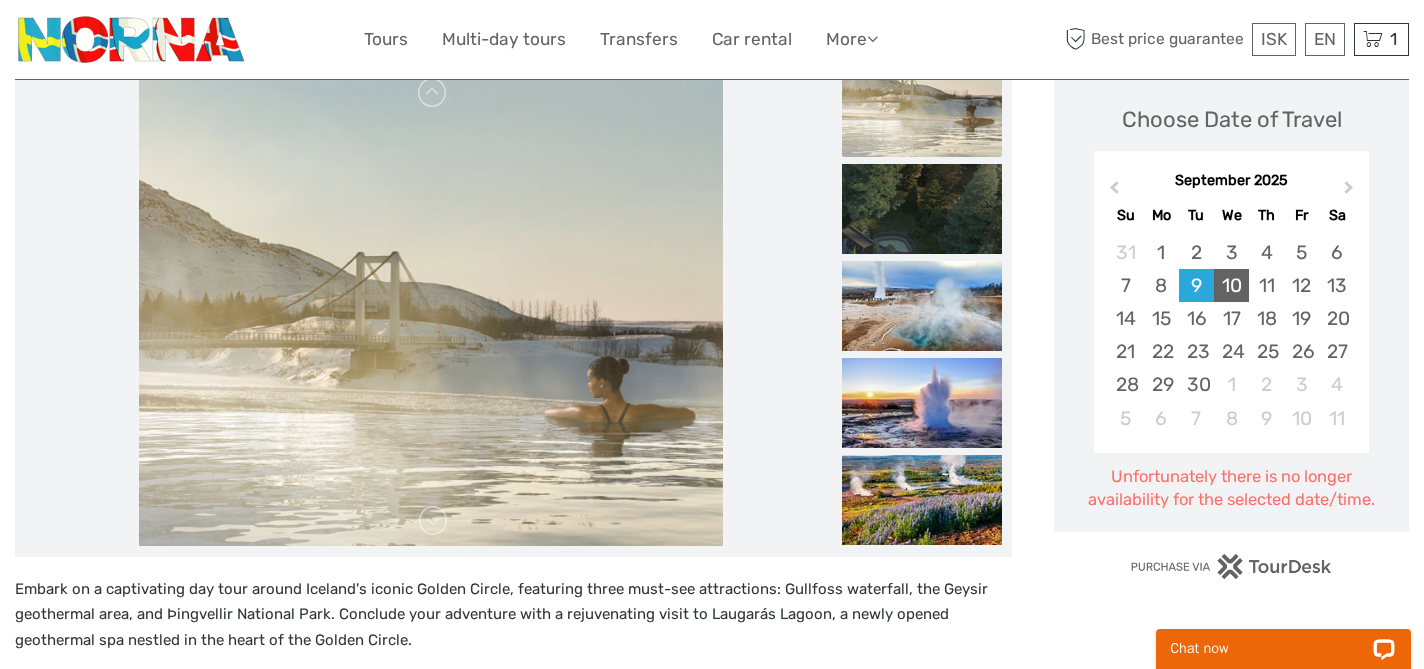 click on "10" at bounding box center [1231, 285] 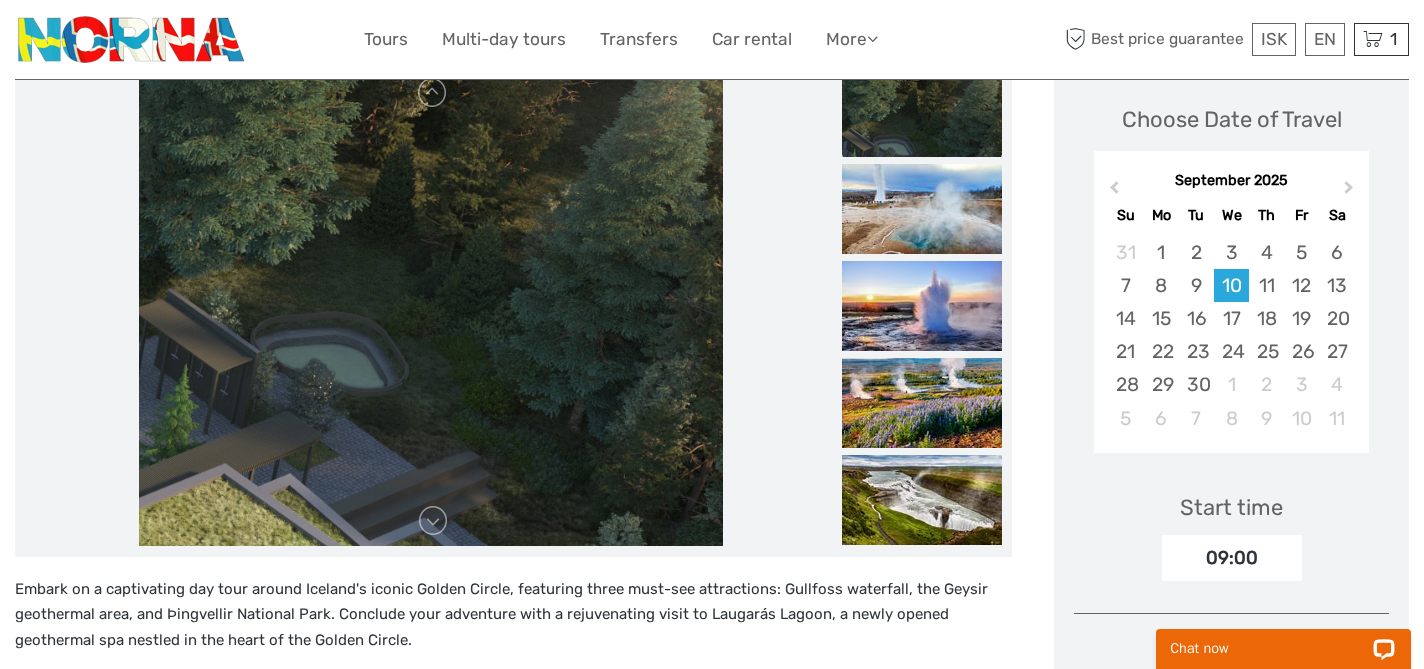 click on "09:00" at bounding box center [1232, 558] 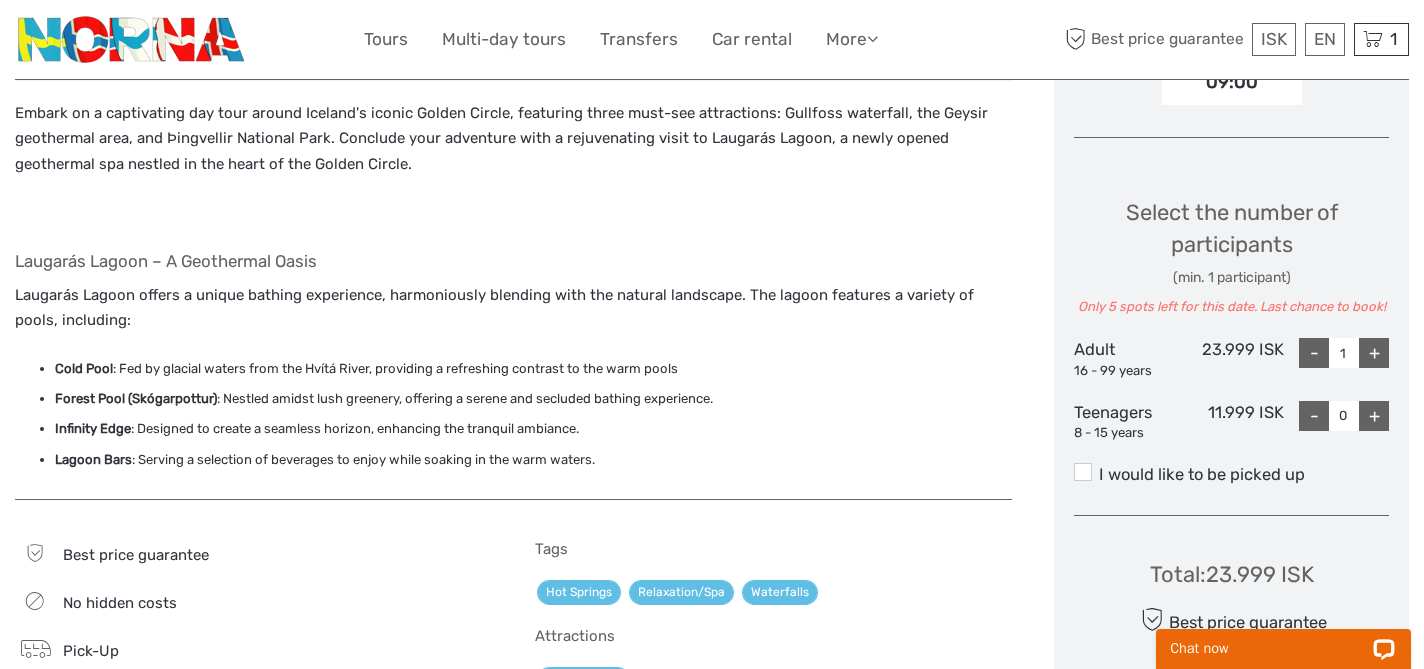 scroll, scrollTop: 770, scrollLeft: 0, axis: vertical 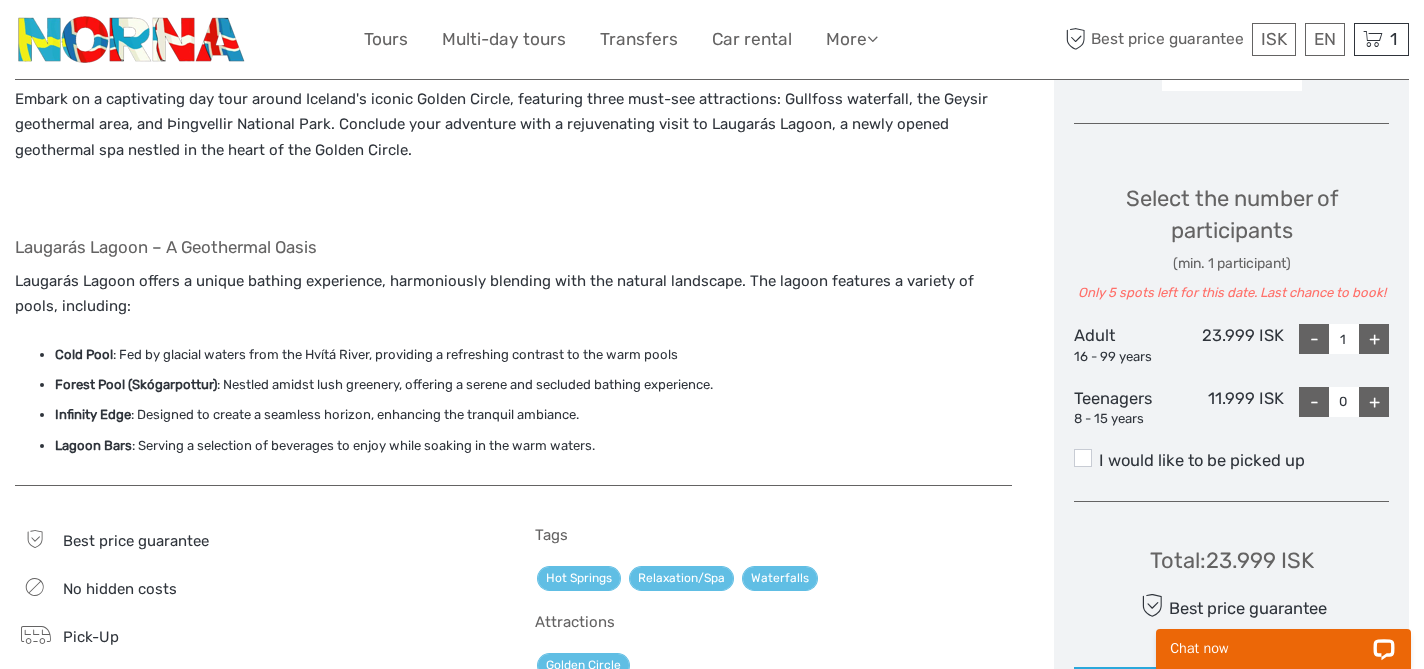 click on "+" at bounding box center (1374, 339) 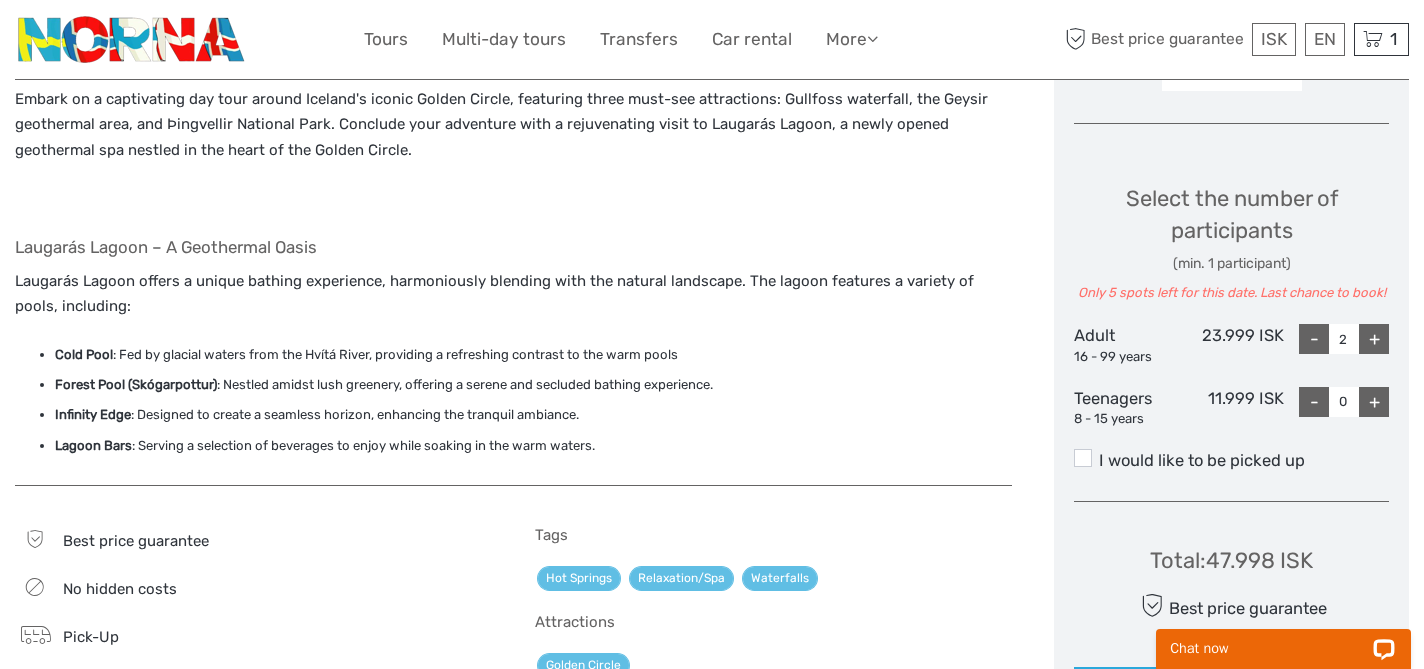 click on "+" at bounding box center (1374, 339) 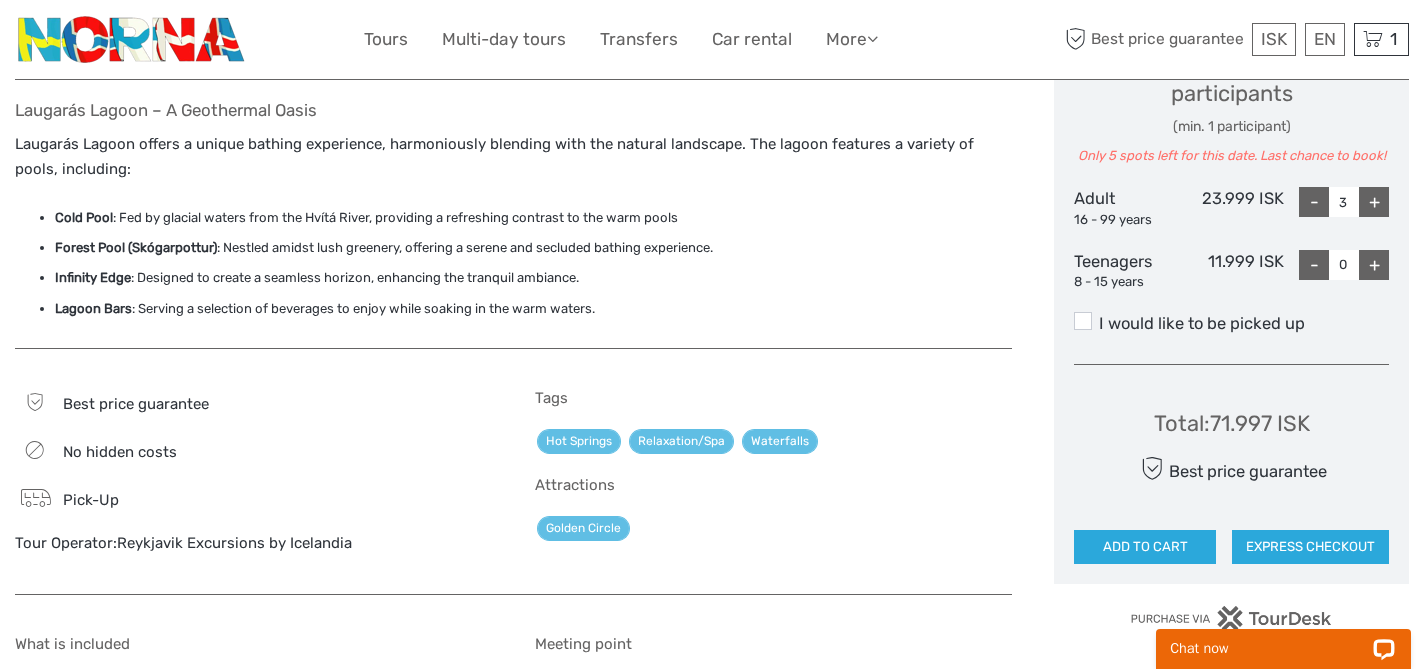 scroll, scrollTop: 914, scrollLeft: 0, axis: vertical 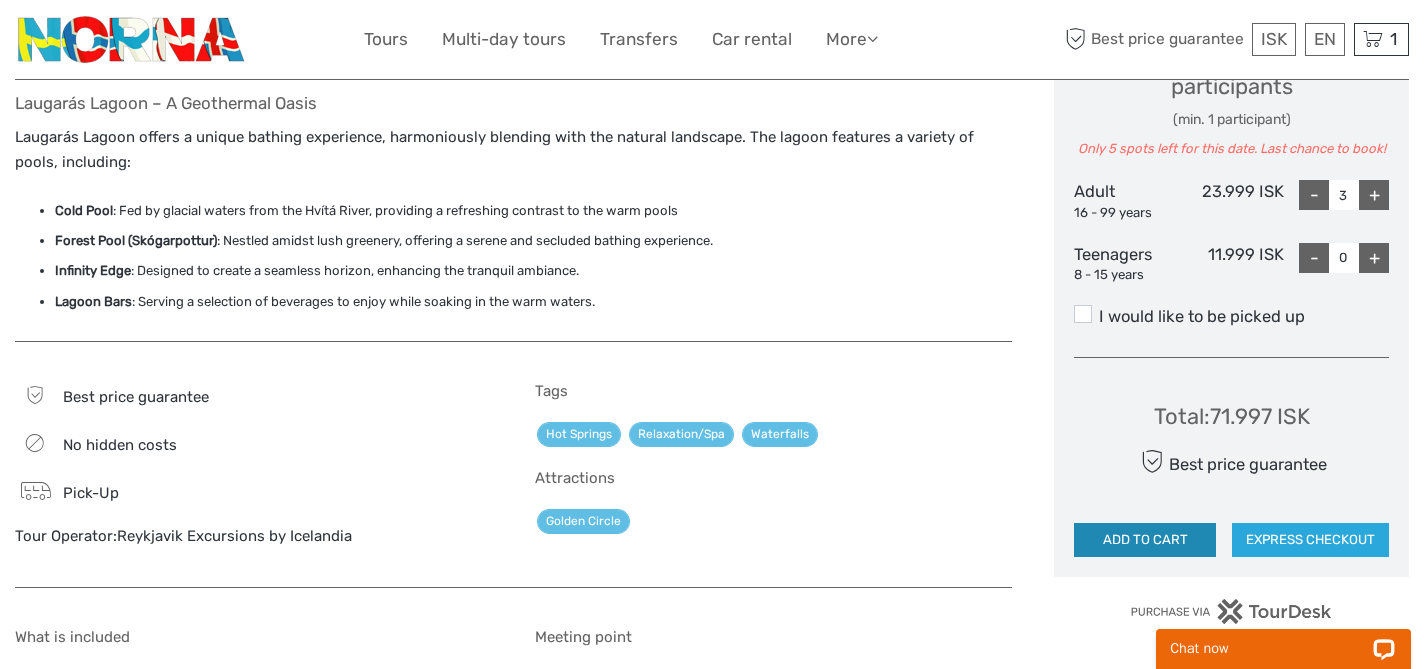 click on "ADD TO CART" at bounding box center (1145, 540) 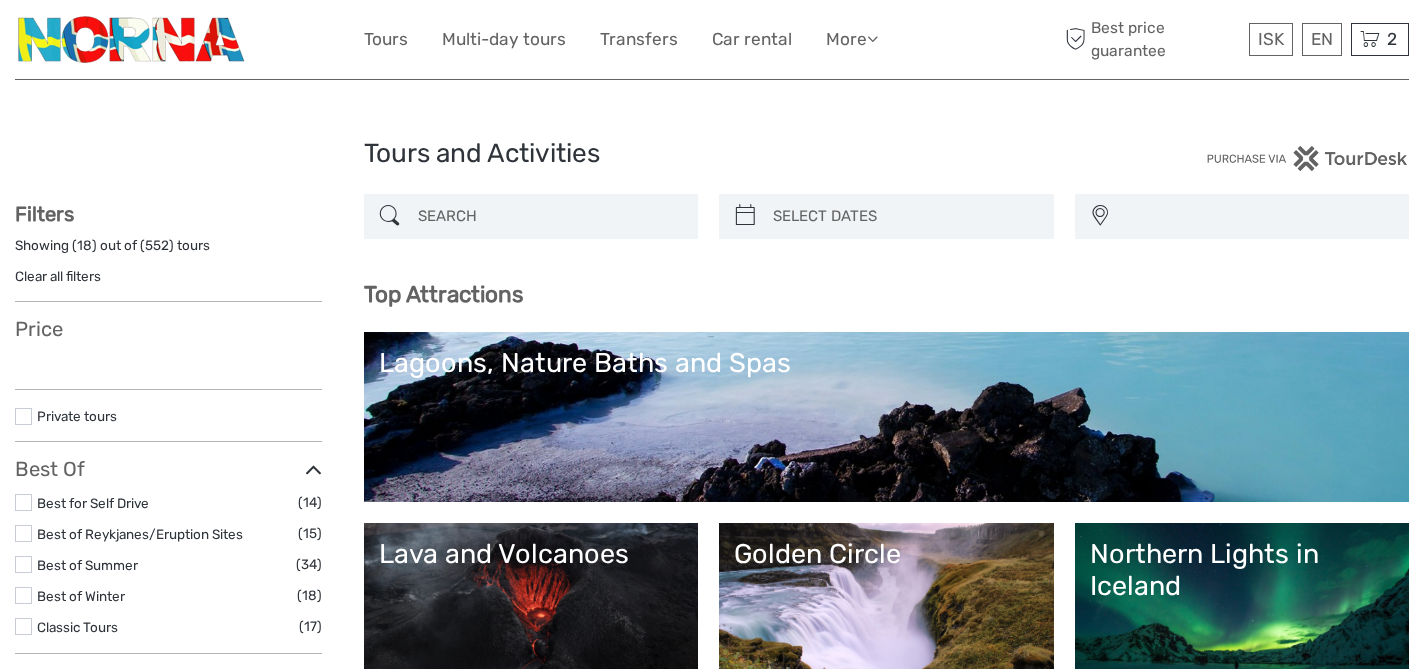 select 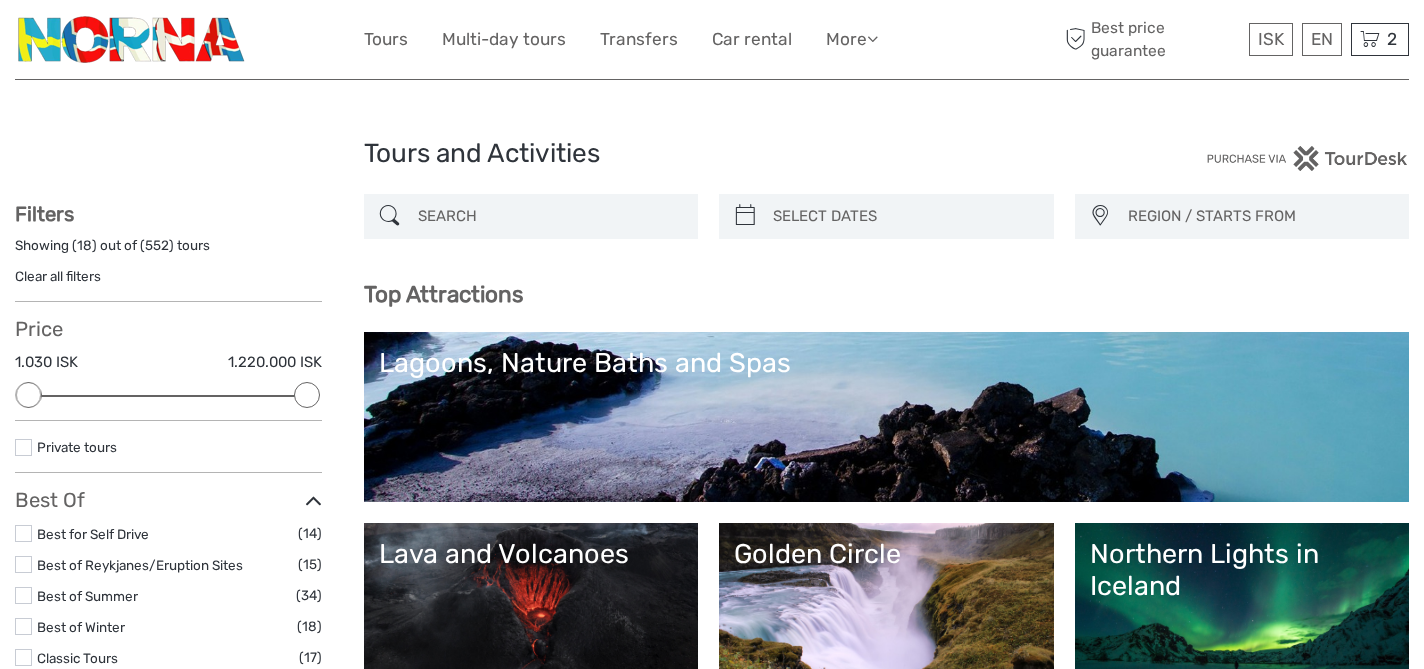 scroll, scrollTop: 0, scrollLeft: 0, axis: both 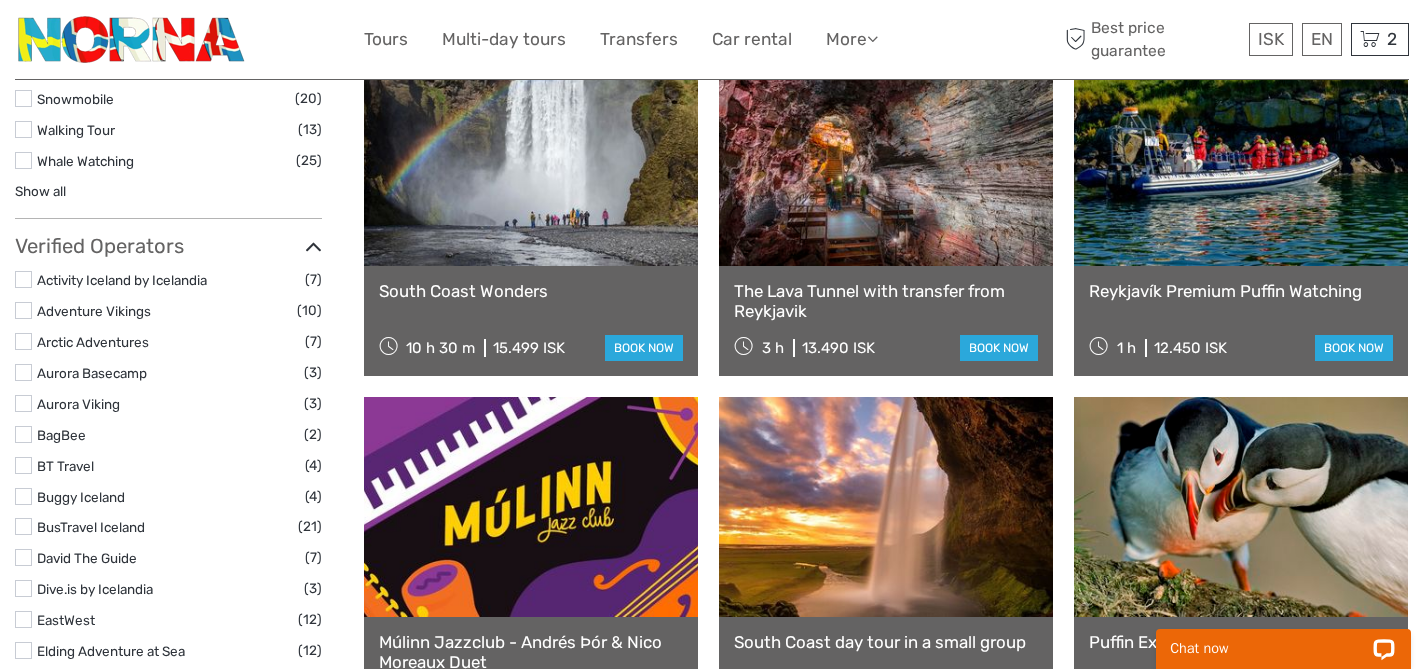 click on "South Coast Wonders
10 h 30 m
15.499 ISK
book now" at bounding box center [531, 321] 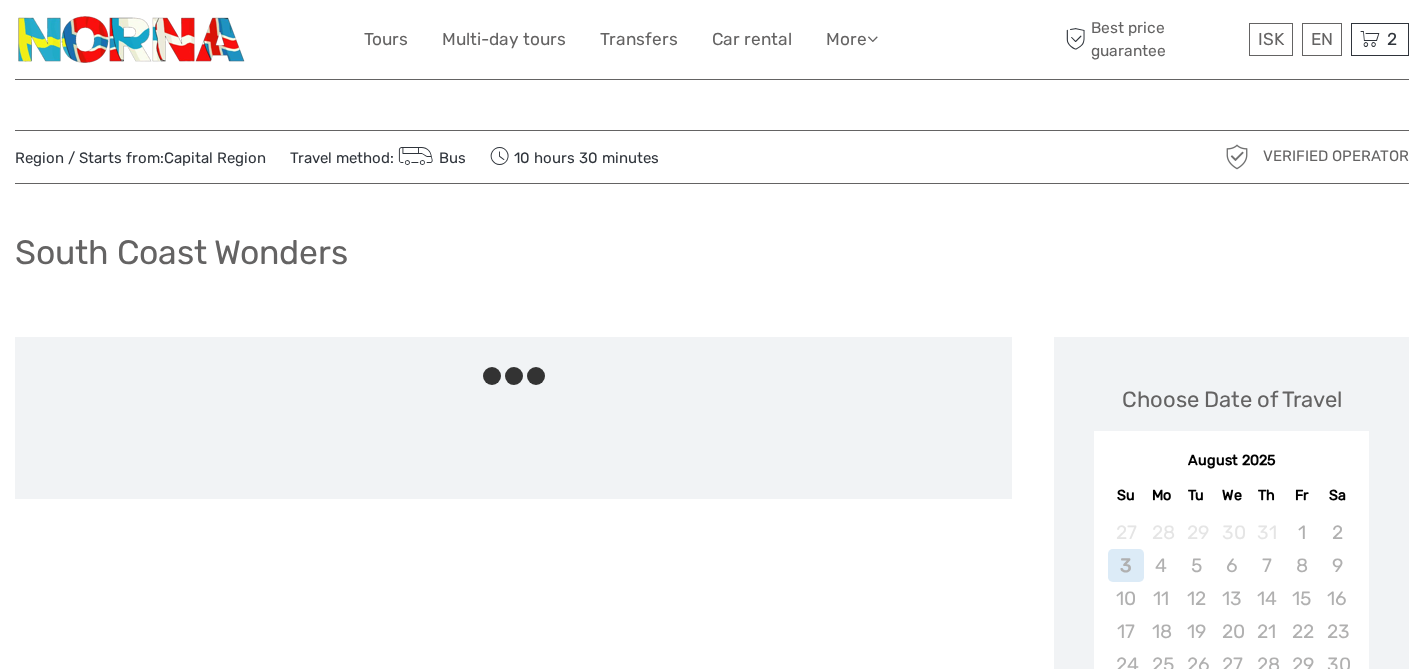scroll, scrollTop: 0, scrollLeft: 0, axis: both 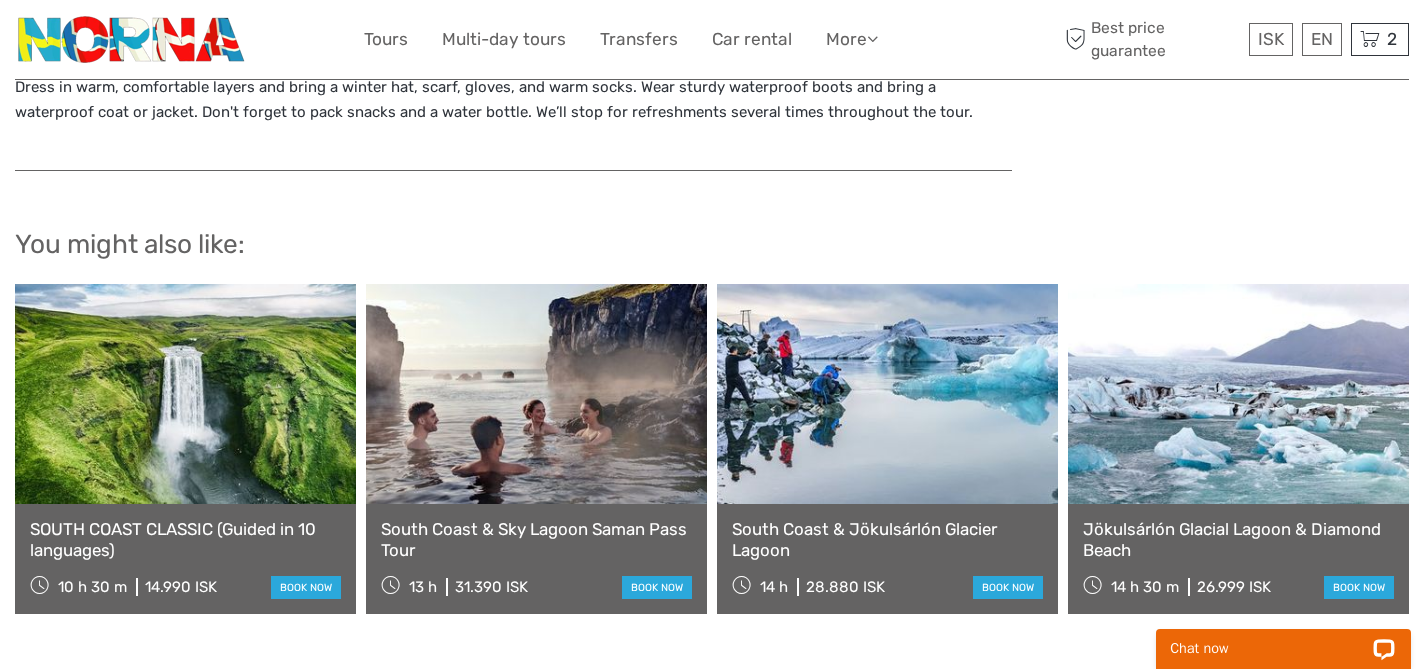 click on "SOUTH COAST CLASSIC (Guided in 10 languages)" at bounding box center [185, 539] 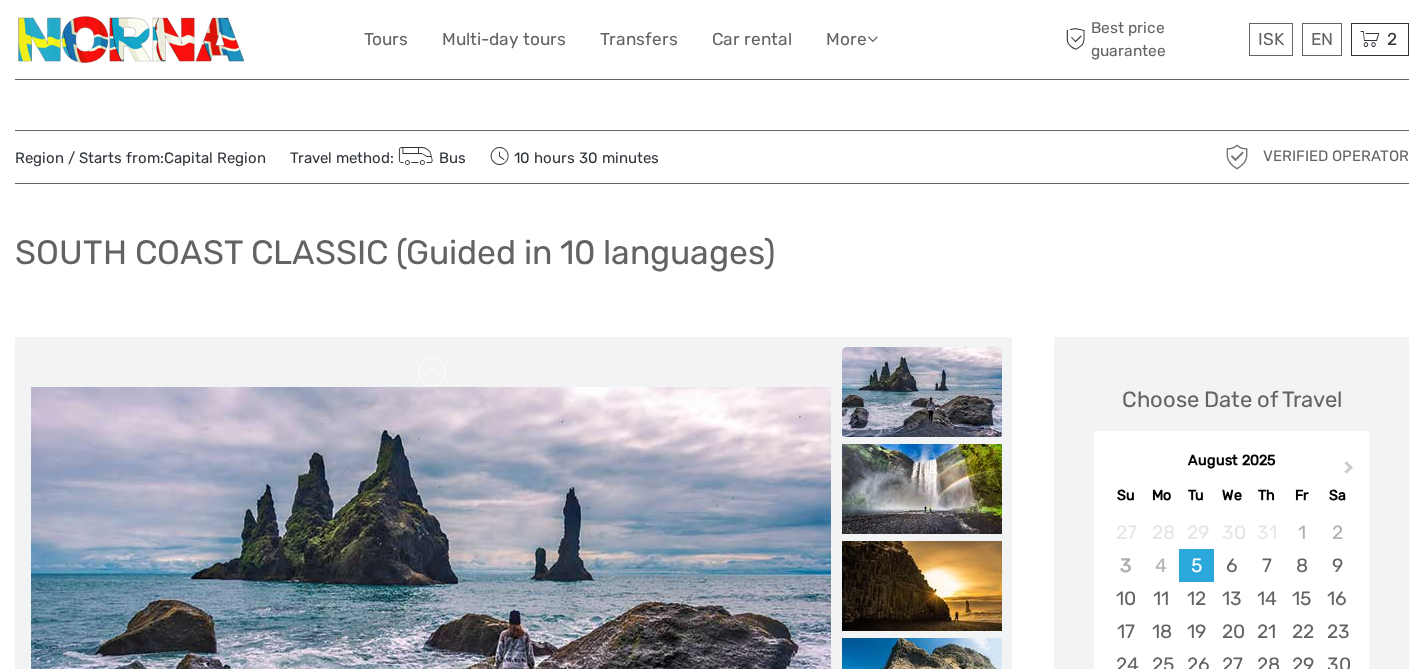 scroll, scrollTop: 313, scrollLeft: 0, axis: vertical 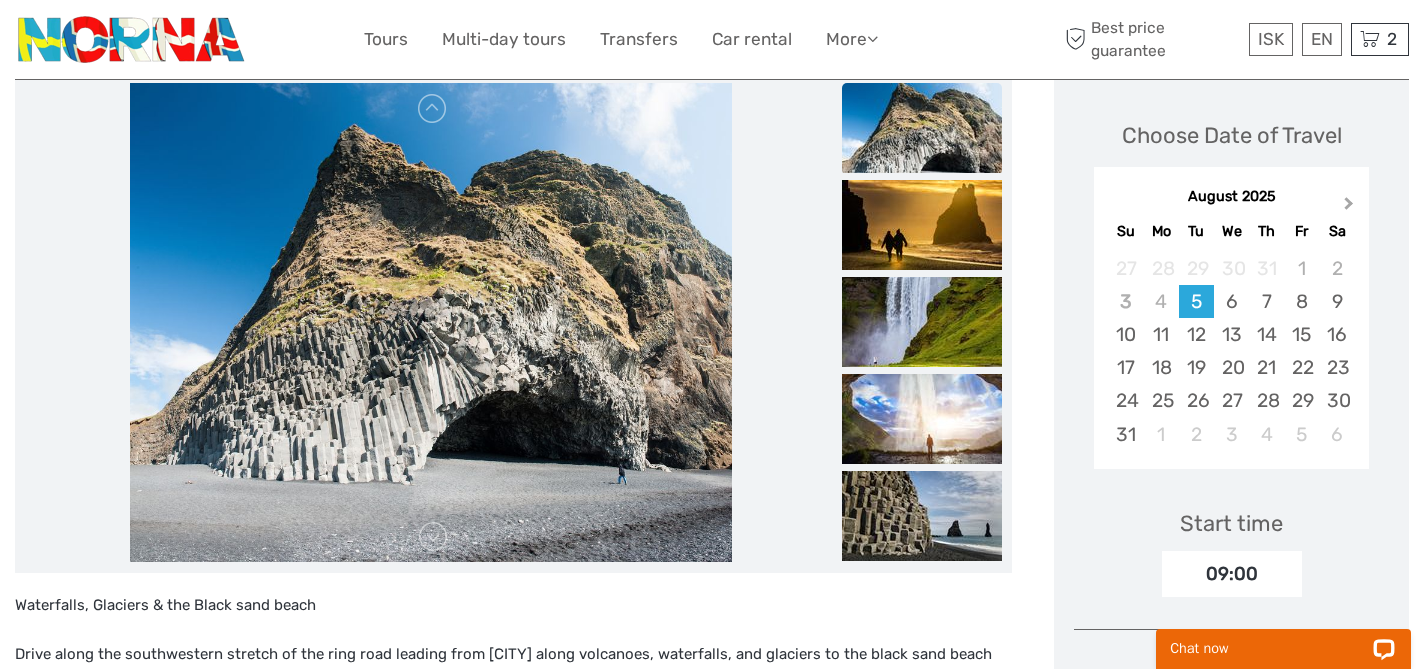 click on "Next Month" at bounding box center (1349, 207) 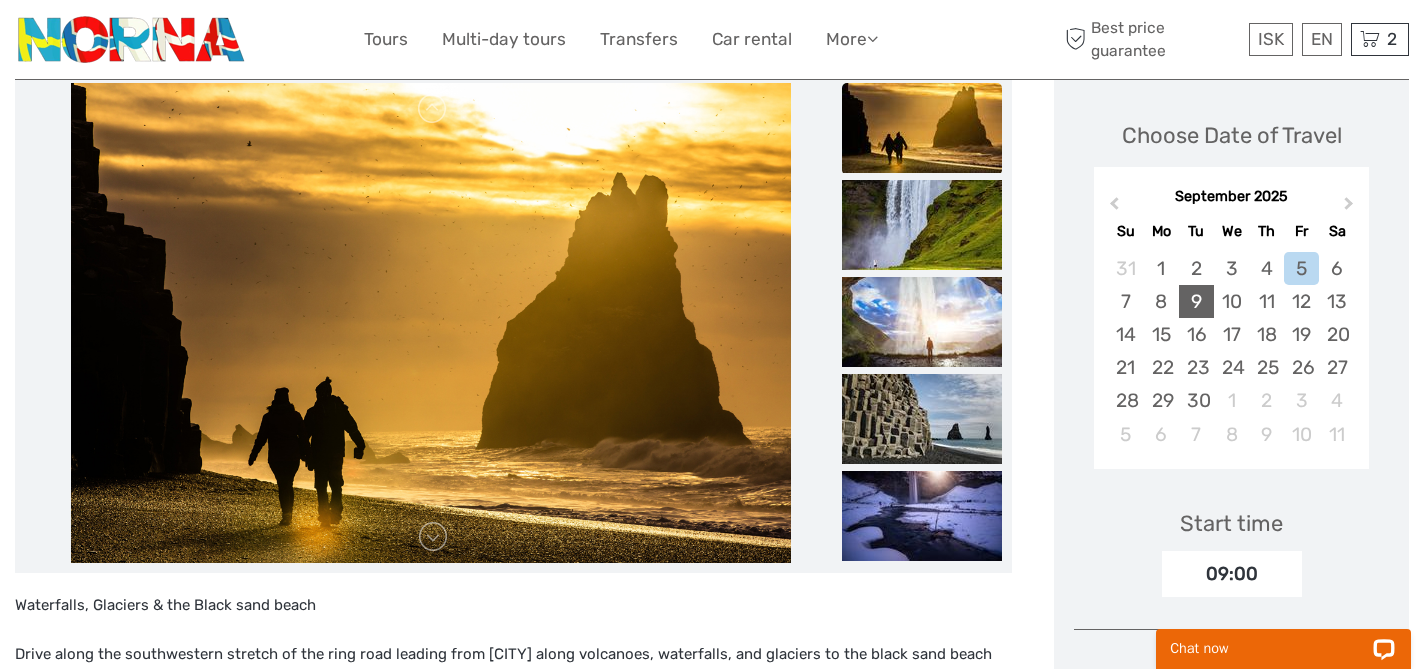 click on "9" at bounding box center [1196, 301] 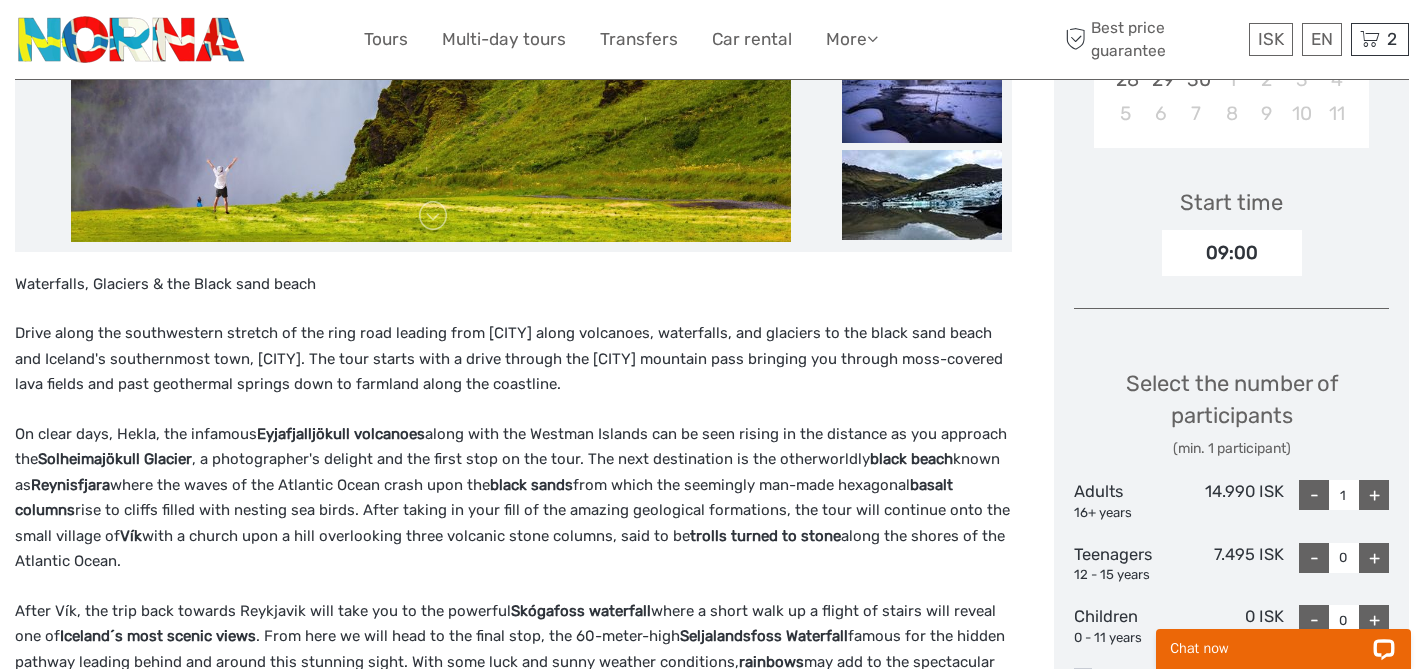scroll, scrollTop: 586, scrollLeft: 0, axis: vertical 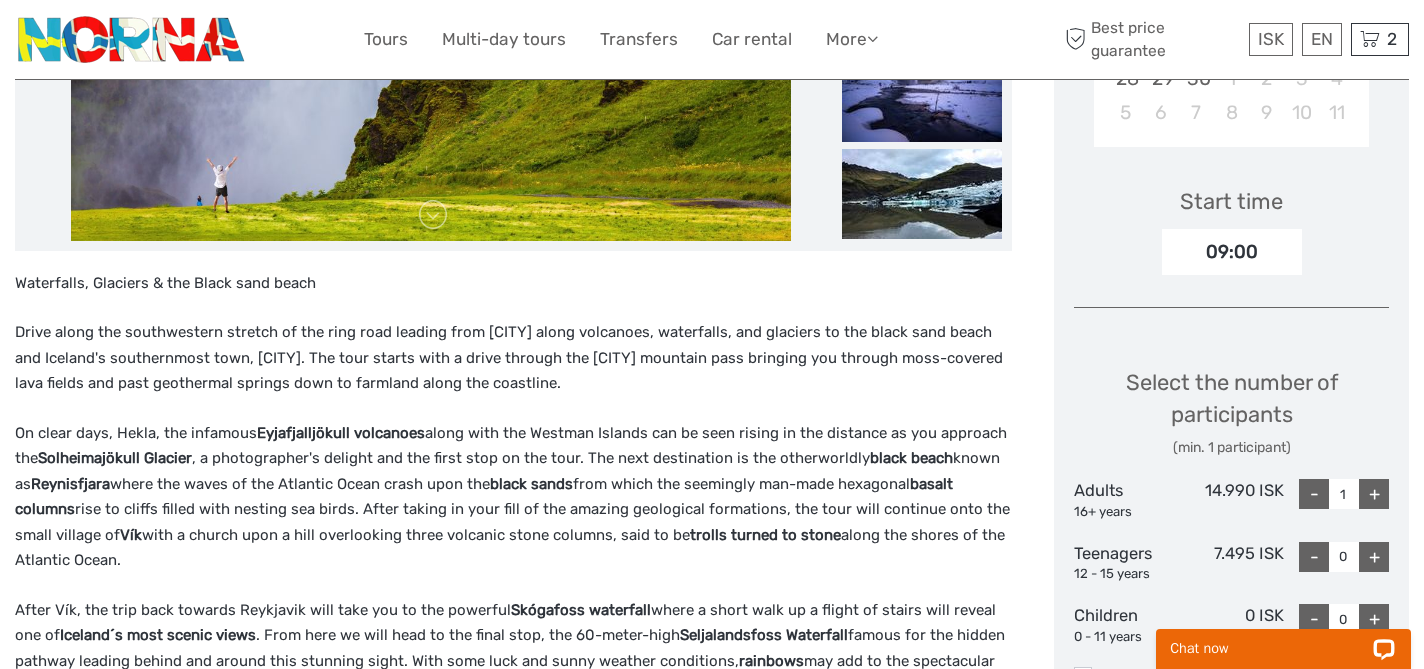 click on "+" at bounding box center (1374, 494) 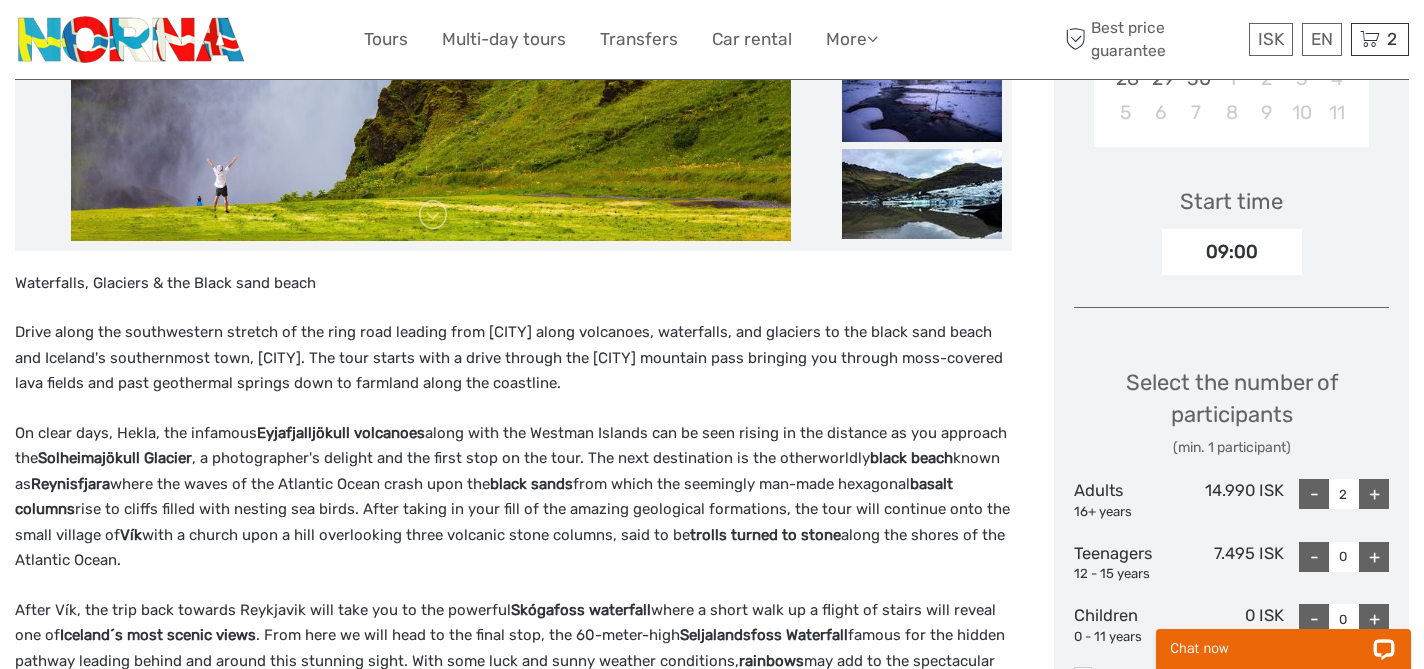 click on "+" at bounding box center (1374, 494) 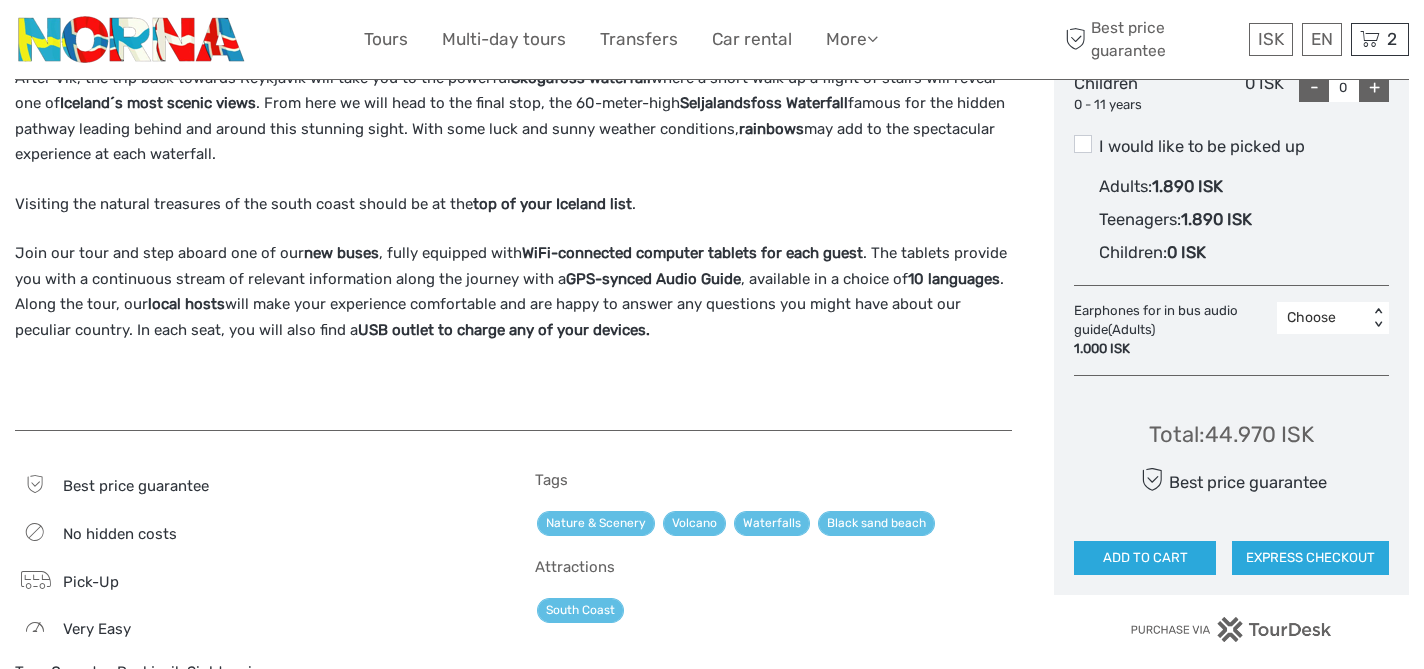 scroll, scrollTop: 1128, scrollLeft: 0, axis: vertical 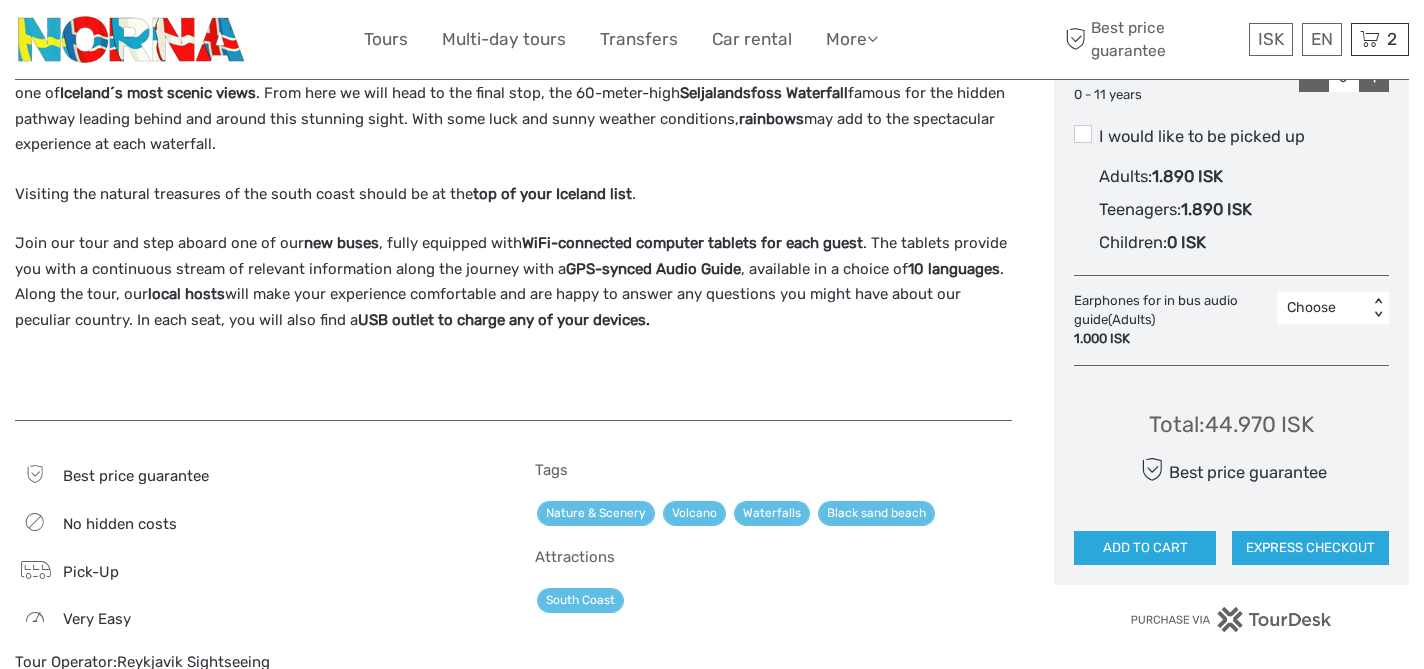click on "< >" at bounding box center [1378, 308] 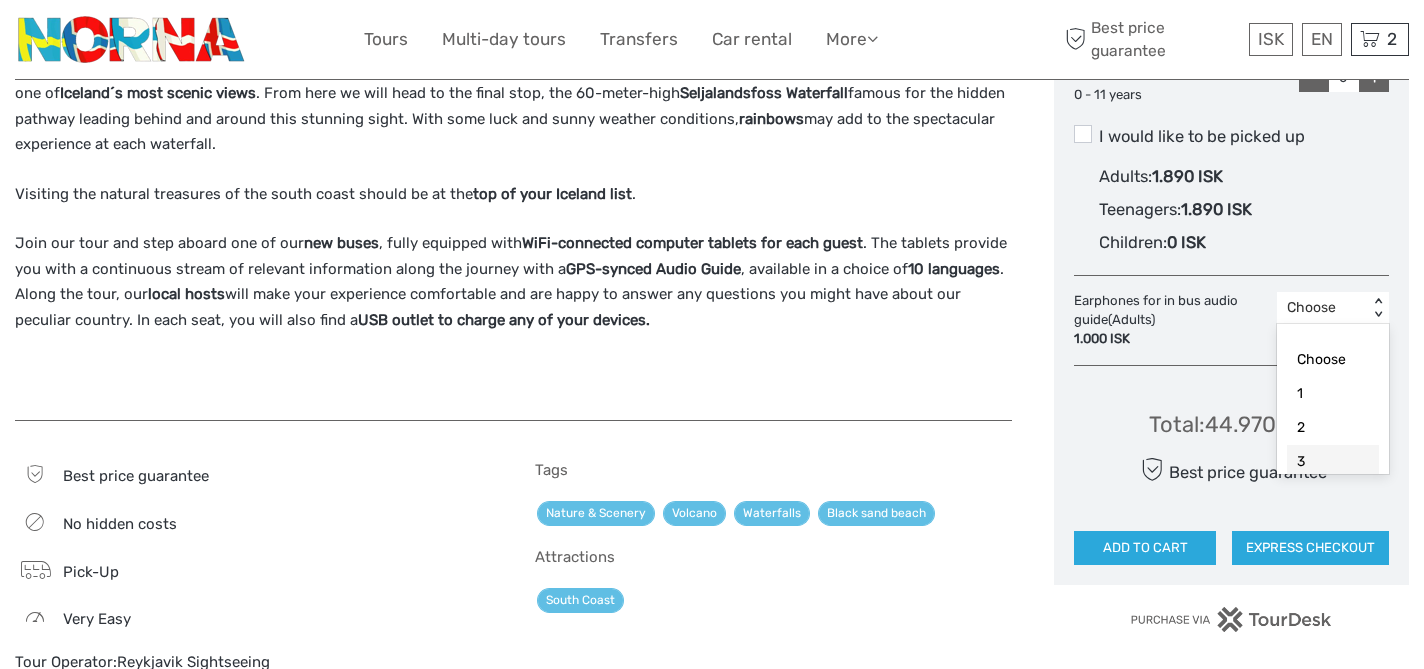 click on "3" at bounding box center [1333, 462] 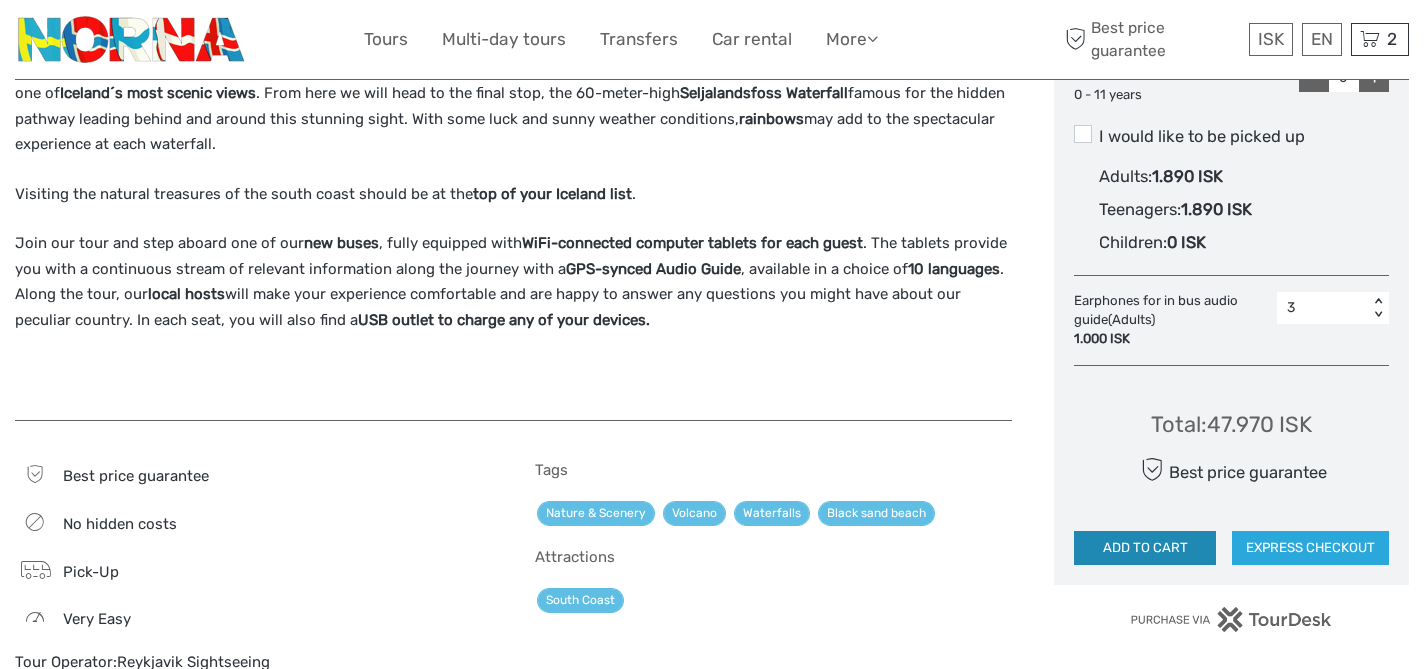 click on "ADD TO CART" at bounding box center (1145, 548) 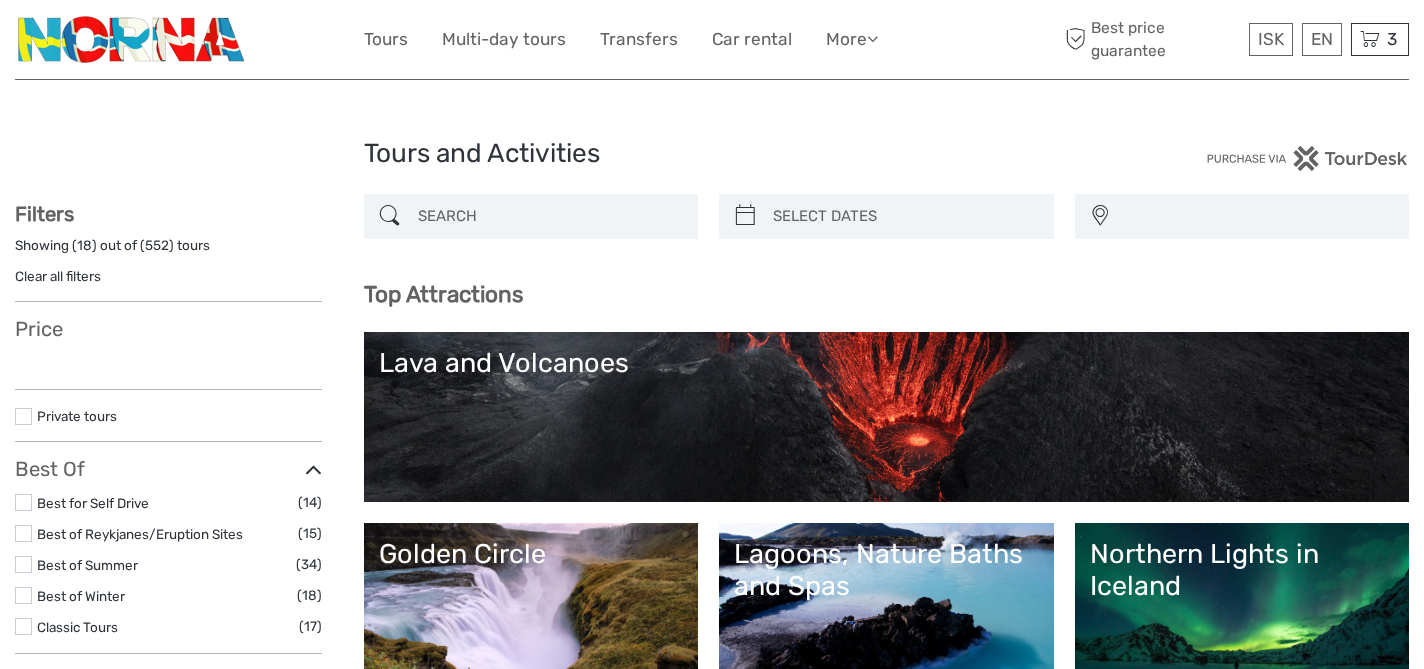 select 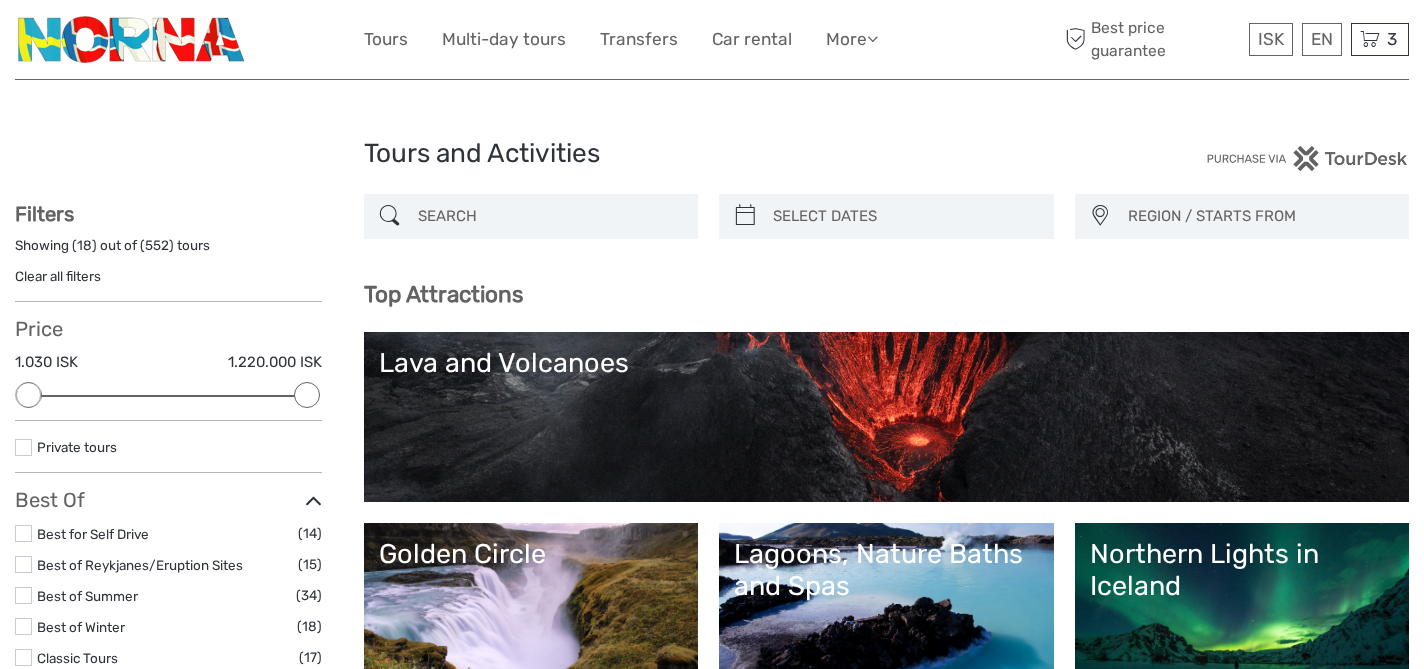 scroll, scrollTop: 0, scrollLeft: 0, axis: both 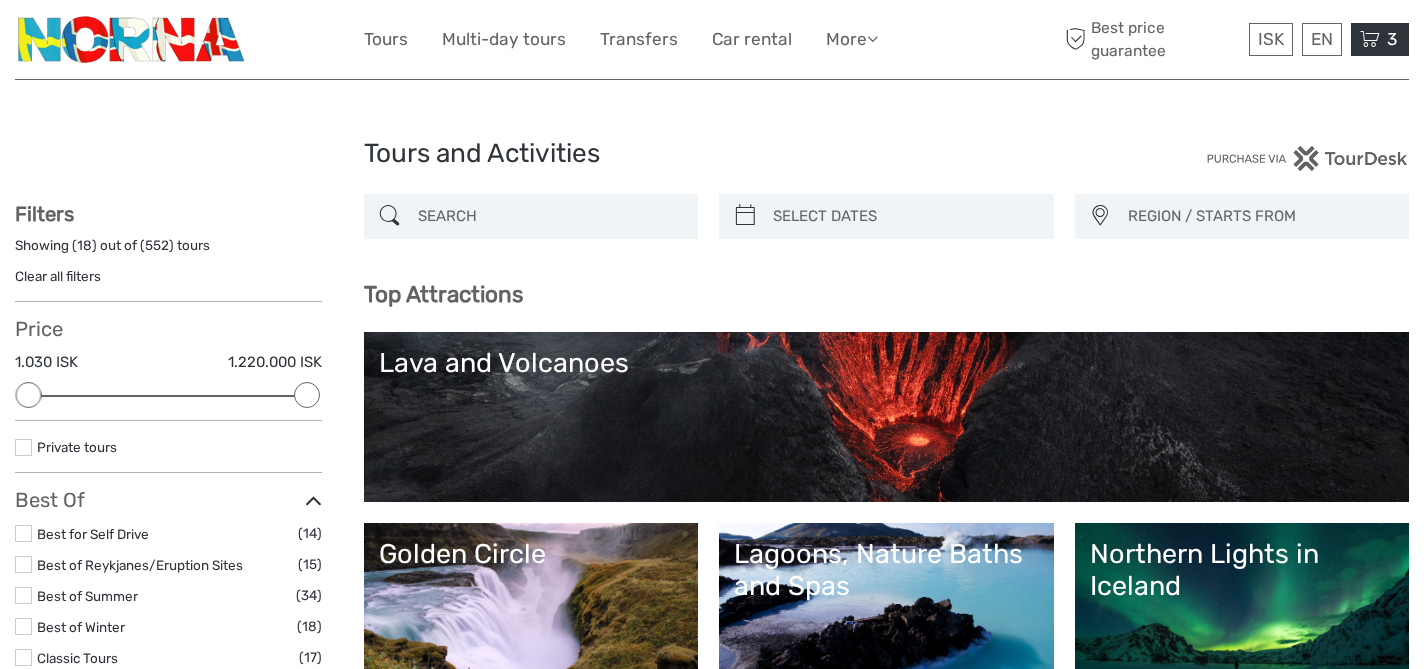 click at bounding box center (1370, 39) 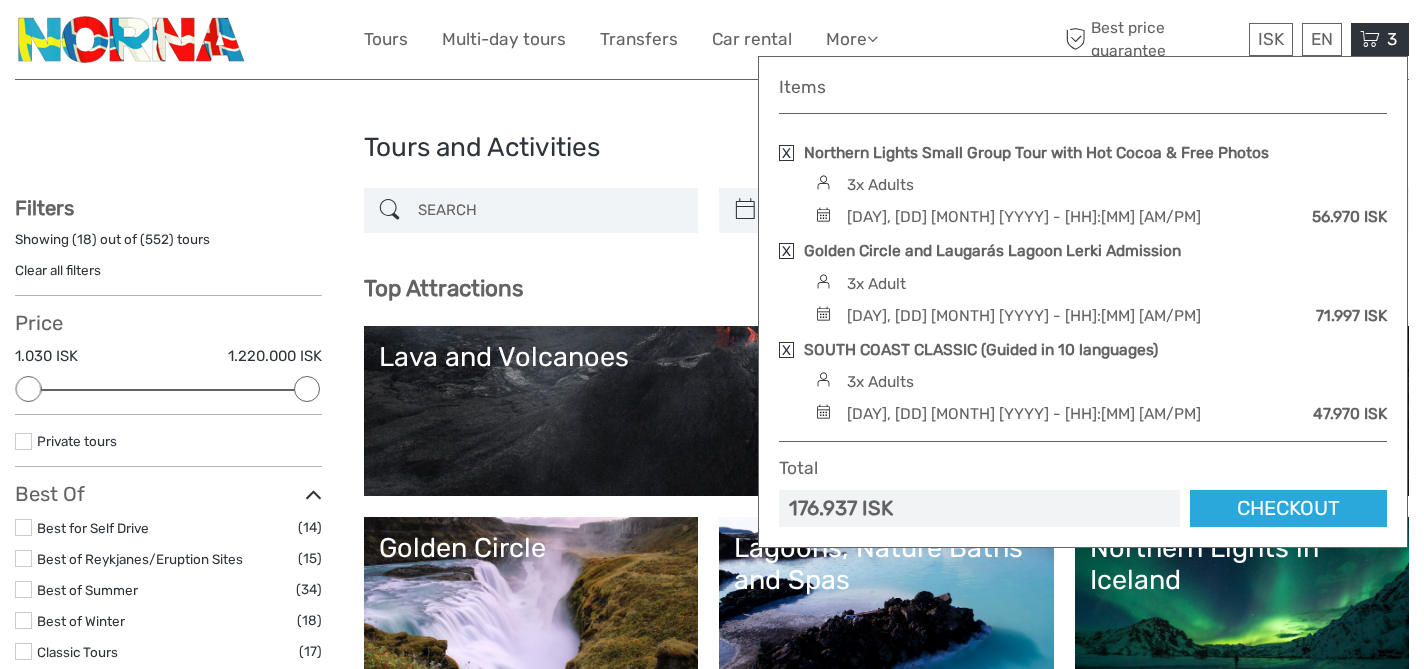 scroll, scrollTop: 0, scrollLeft: 0, axis: both 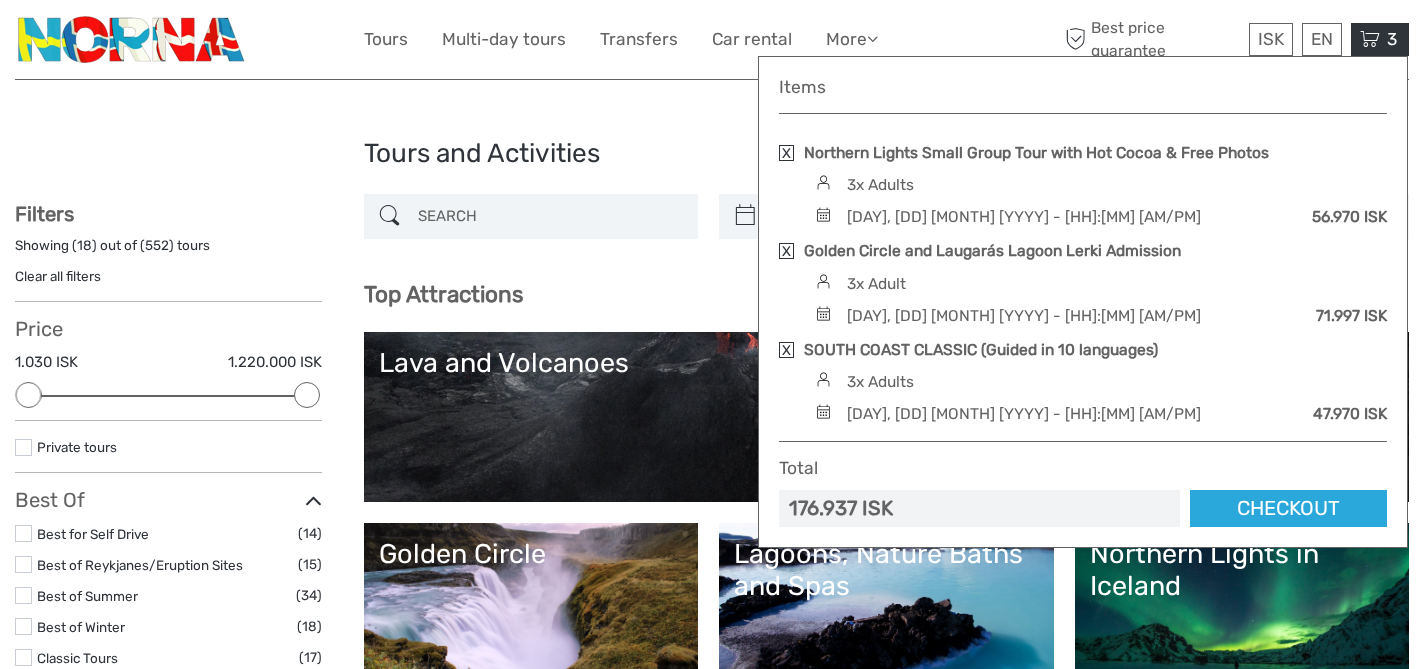 click on "Lava and Volcanoes" at bounding box center (887, 417) 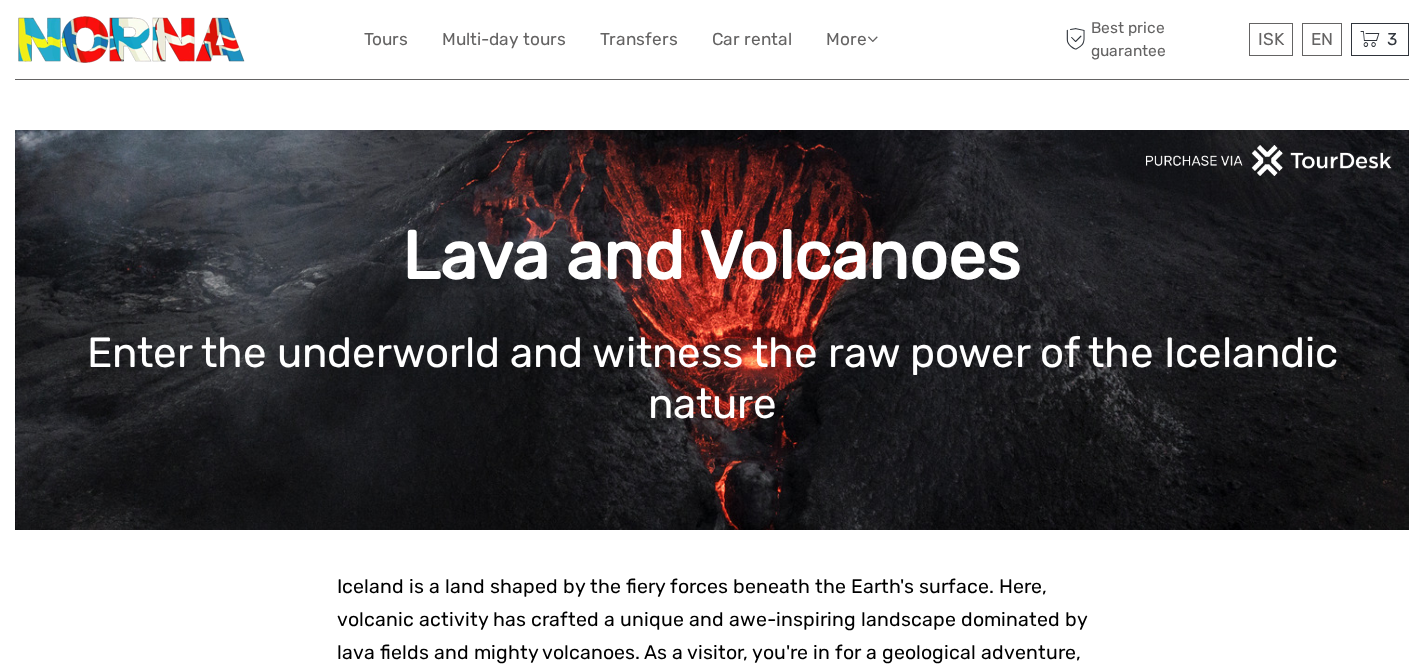 scroll, scrollTop: 0, scrollLeft: 0, axis: both 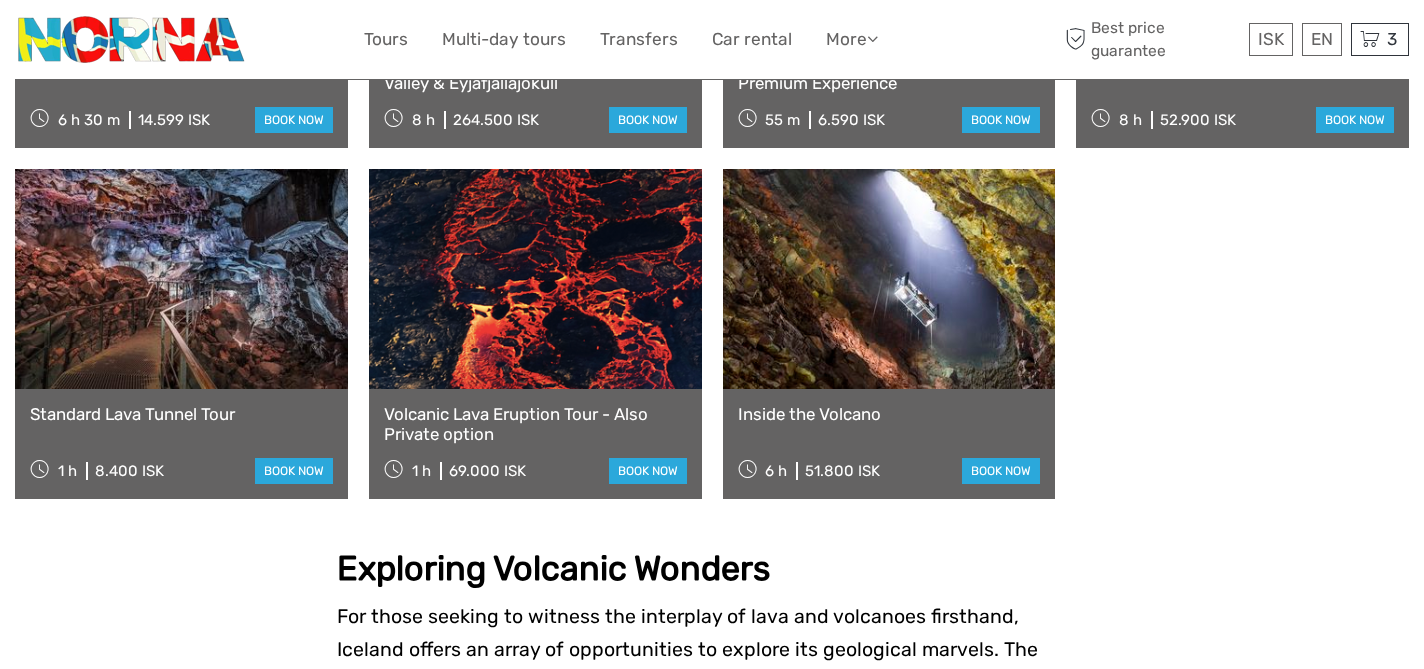 click on "Standard Lava Tunnel Tour" at bounding box center [181, 414] 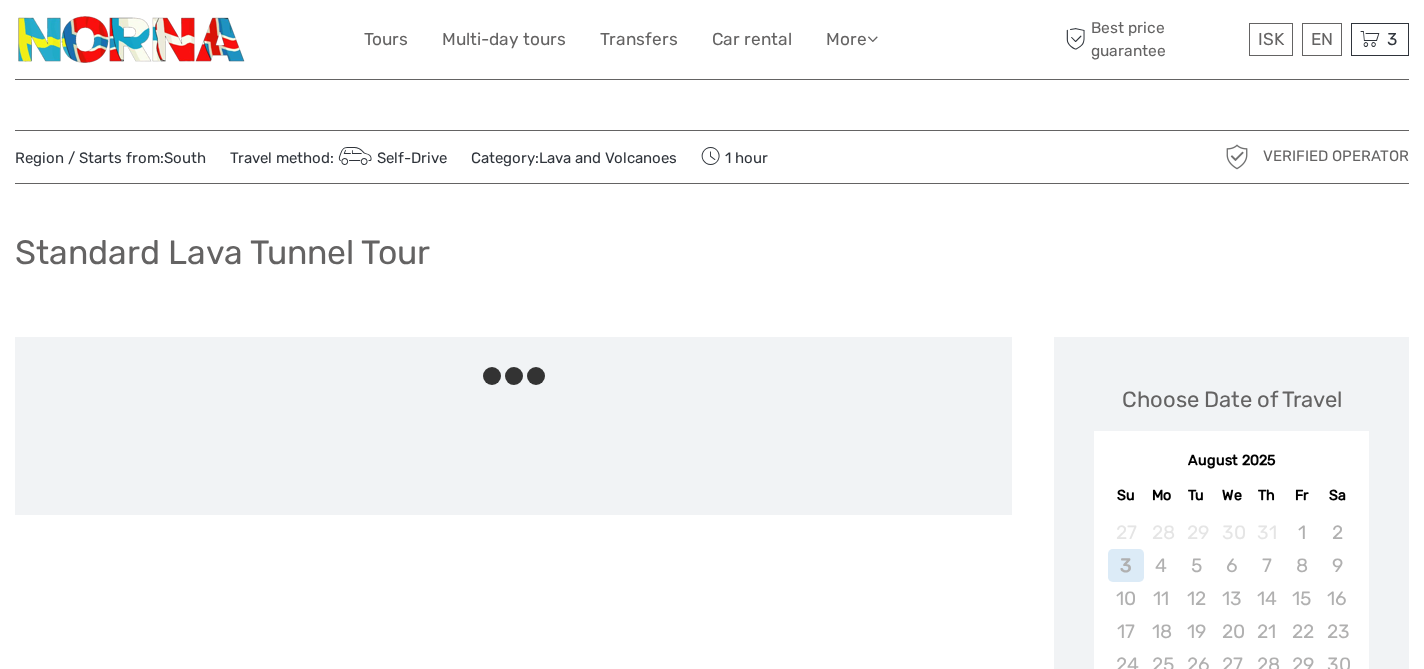 scroll, scrollTop: 0, scrollLeft: 0, axis: both 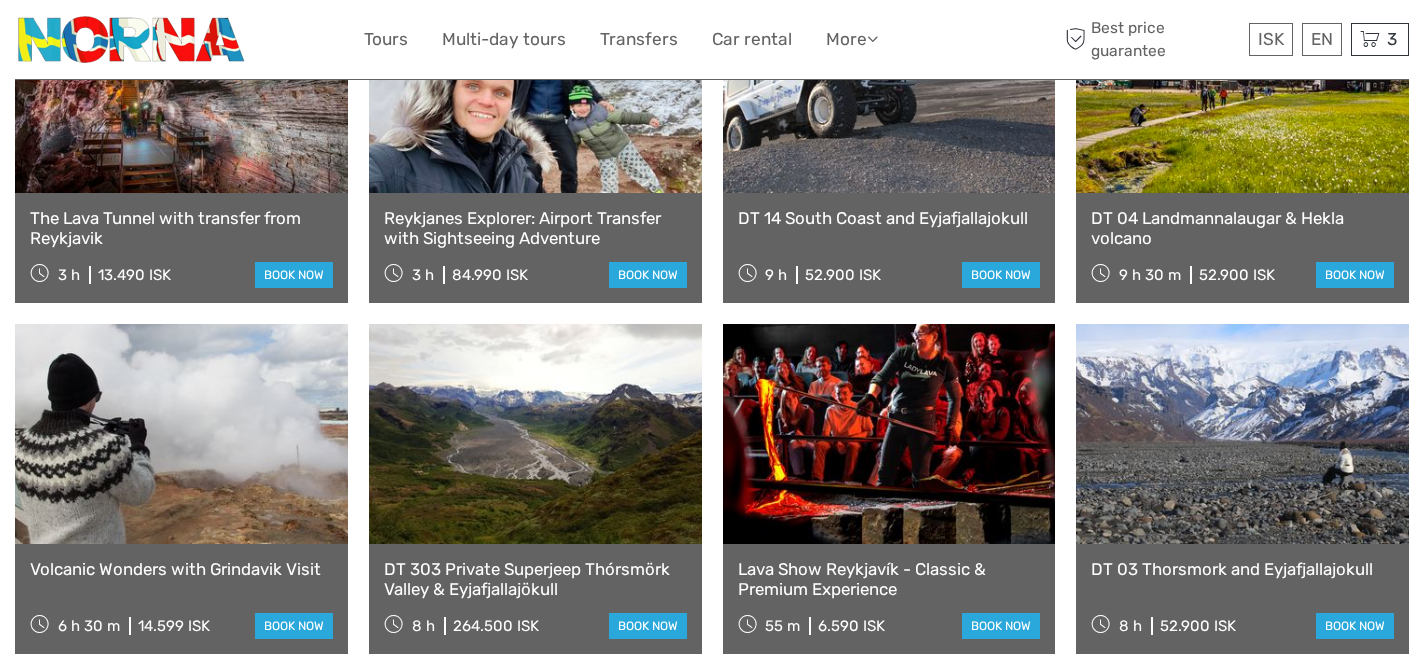 click on "The Lava Tunnel with transfer from Reykjavik" at bounding box center [181, 228] 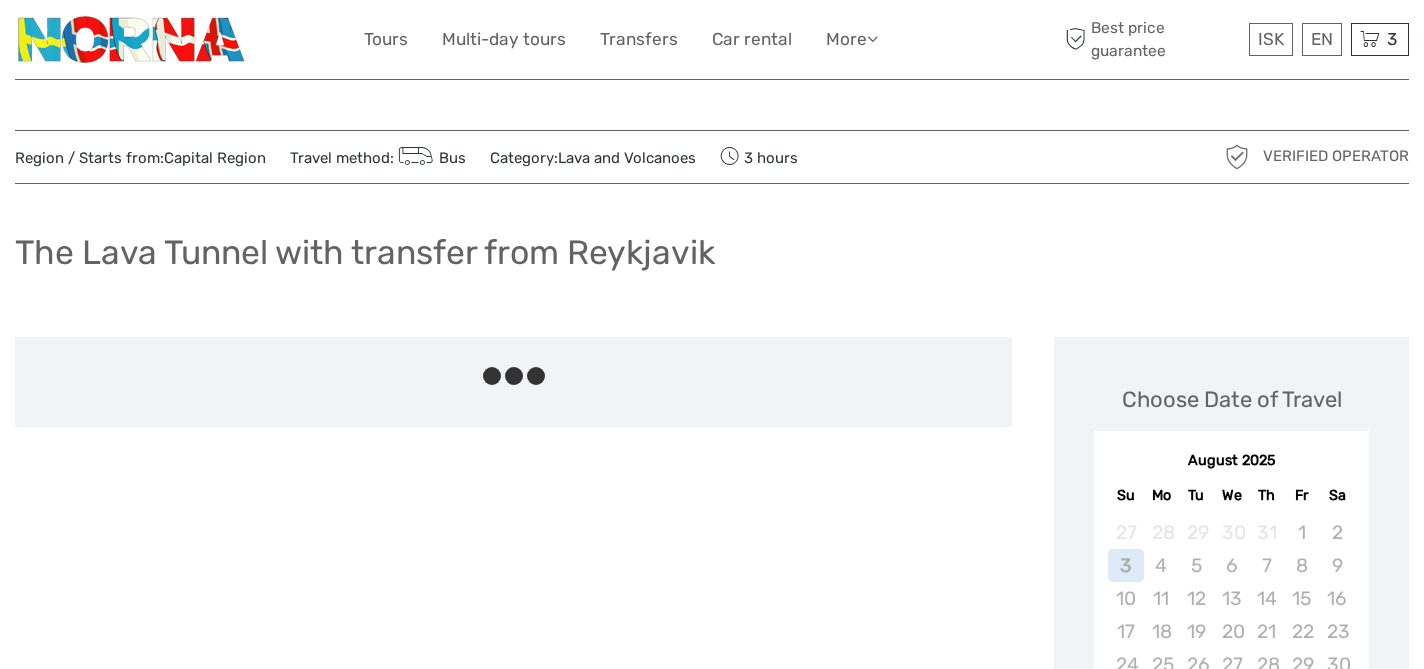 scroll, scrollTop: 0, scrollLeft: 0, axis: both 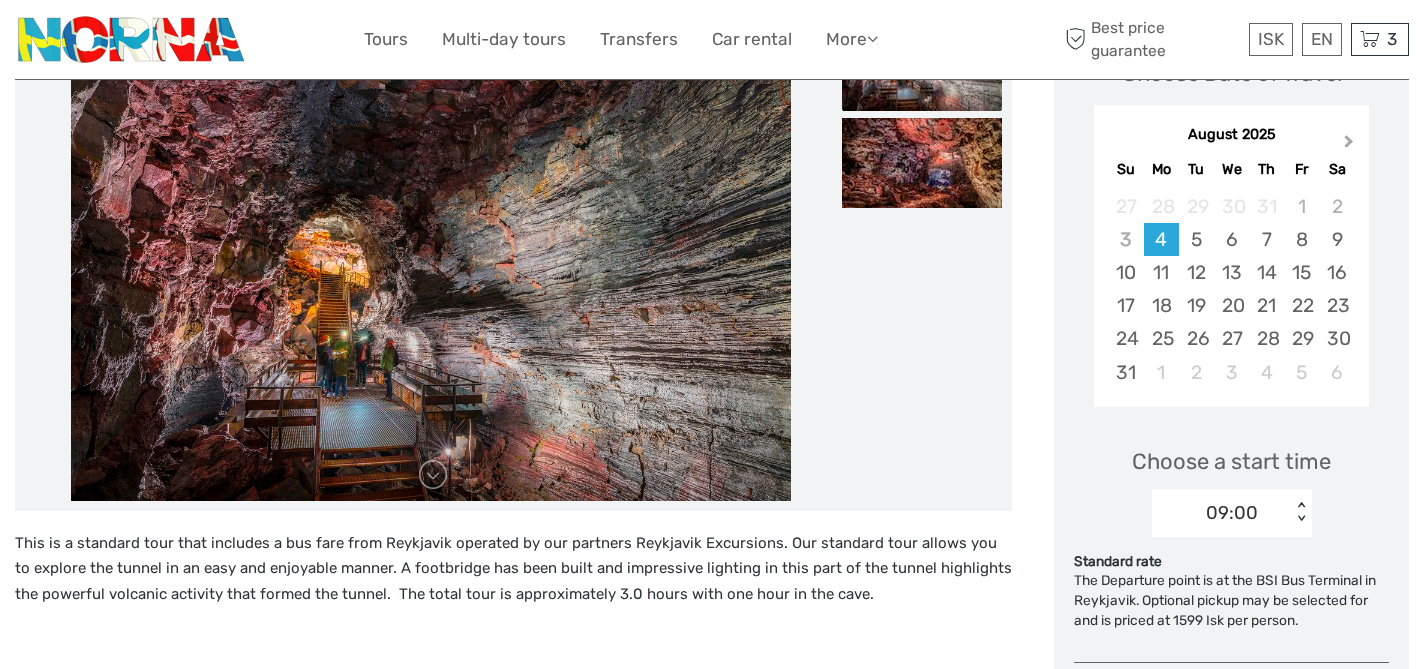 click on "Next Month" at bounding box center [1349, 145] 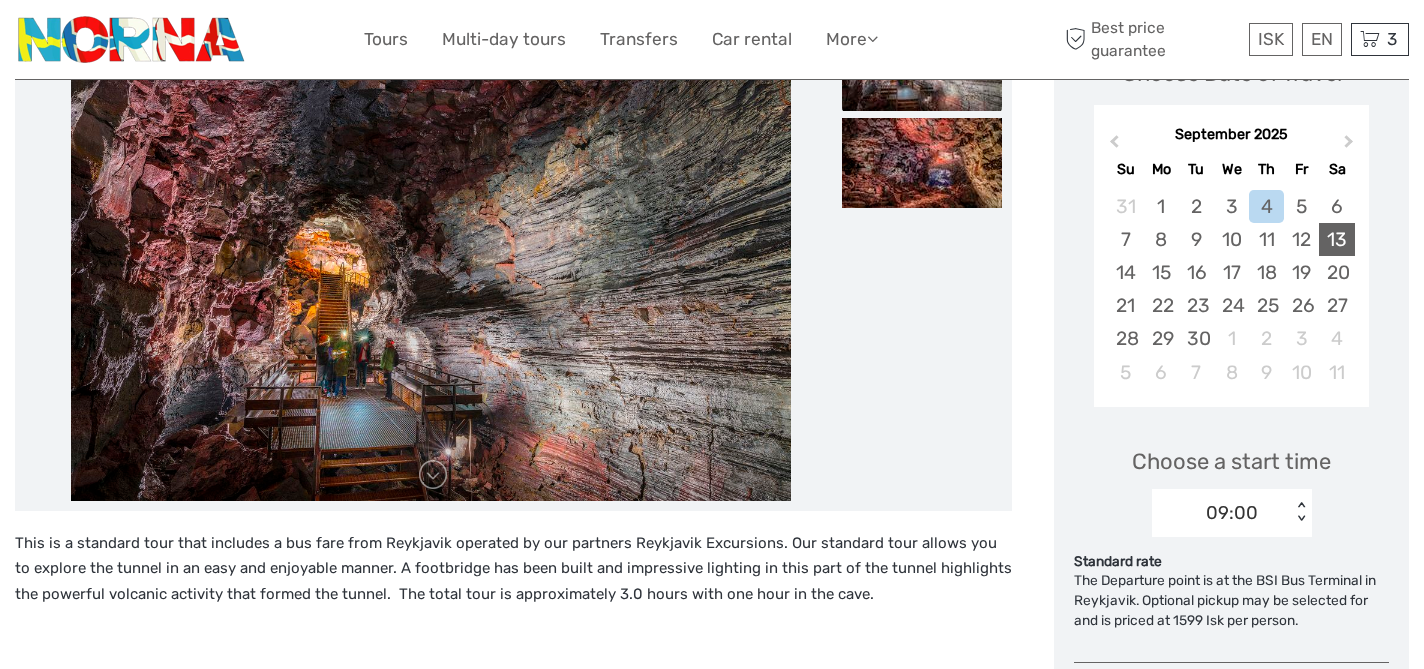 click on "13" at bounding box center (1336, 239) 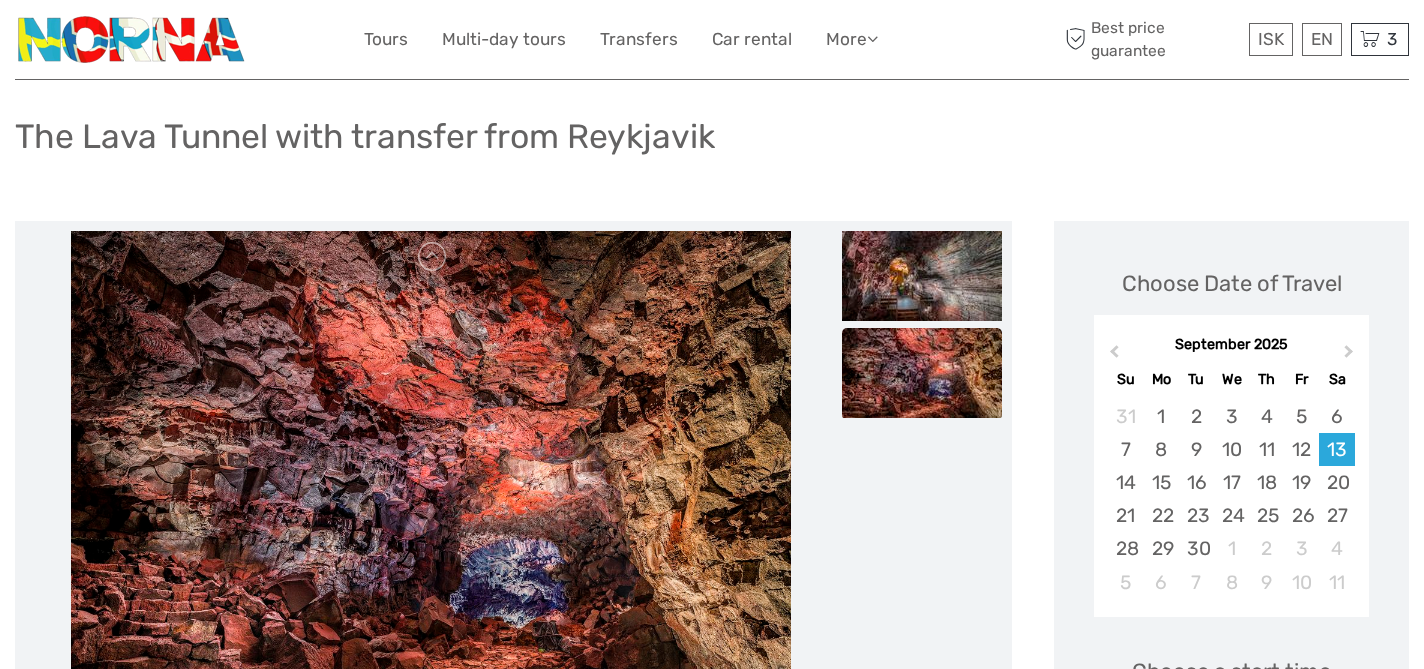 scroll, scrollTop: 0, scrollLeft: 0, axis: both 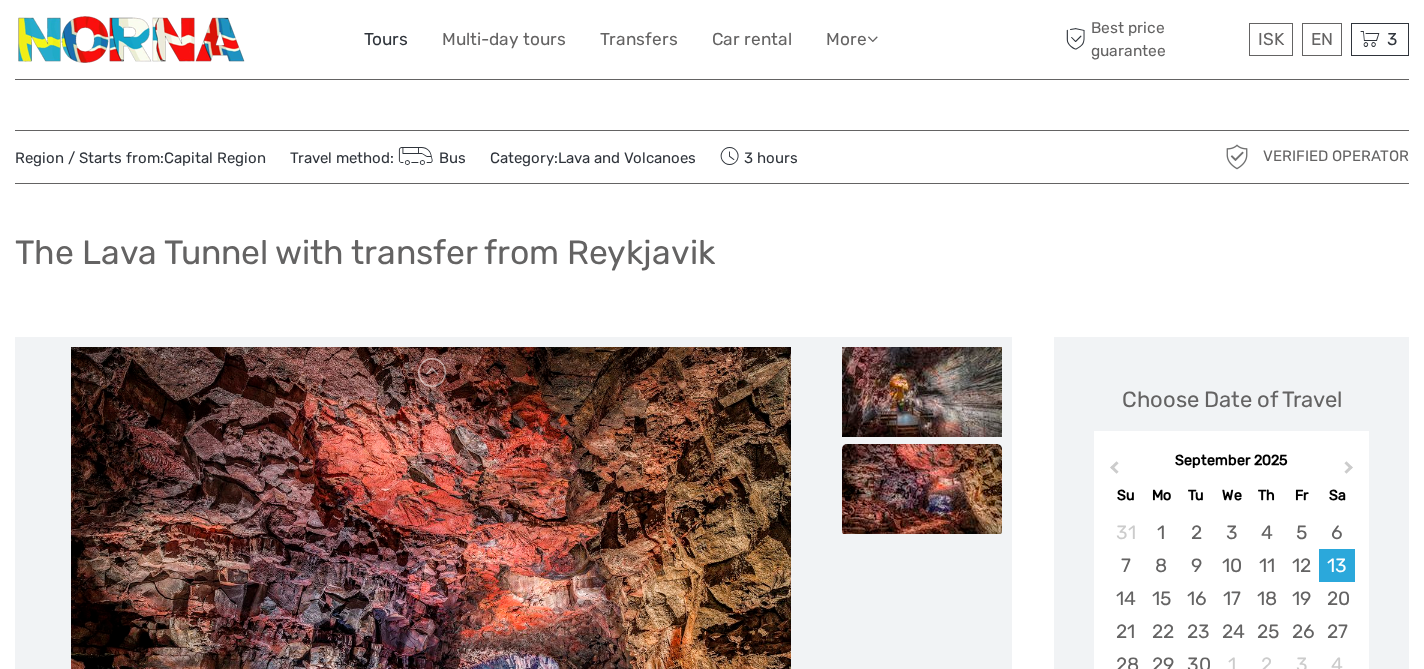 click on "Tours" at bounding box center (386, 39) 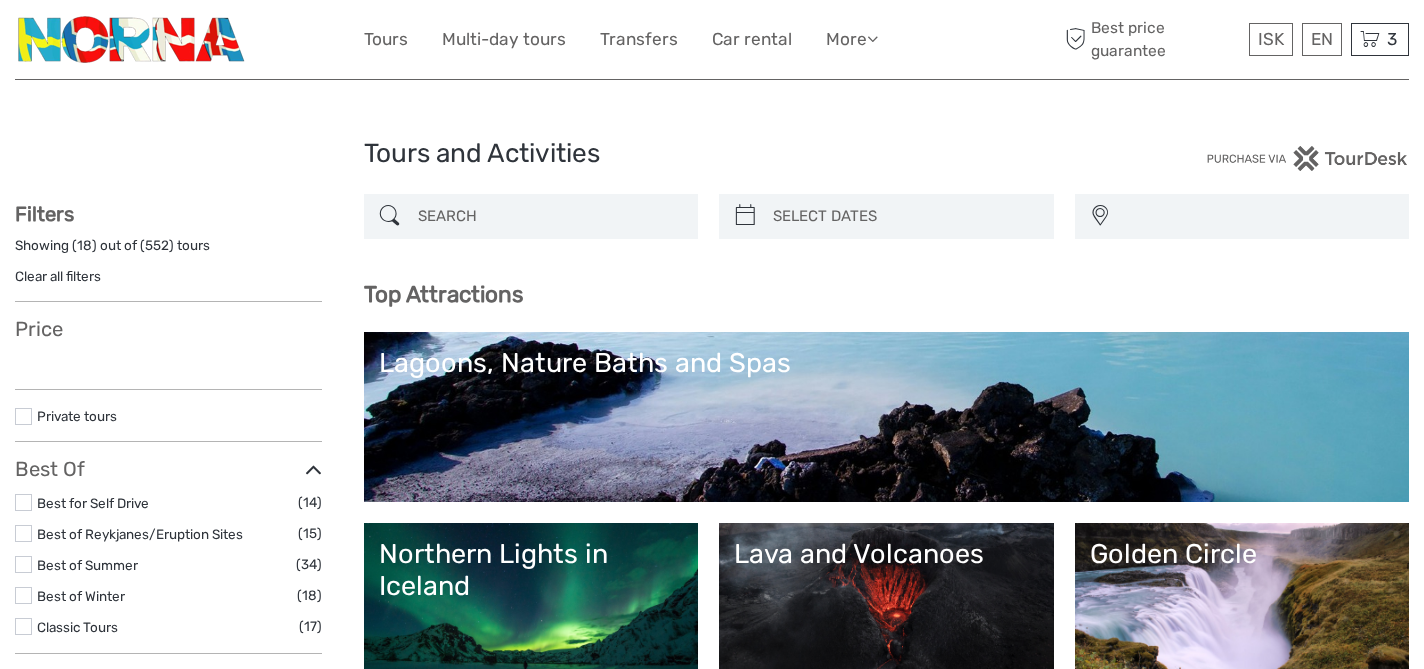 select 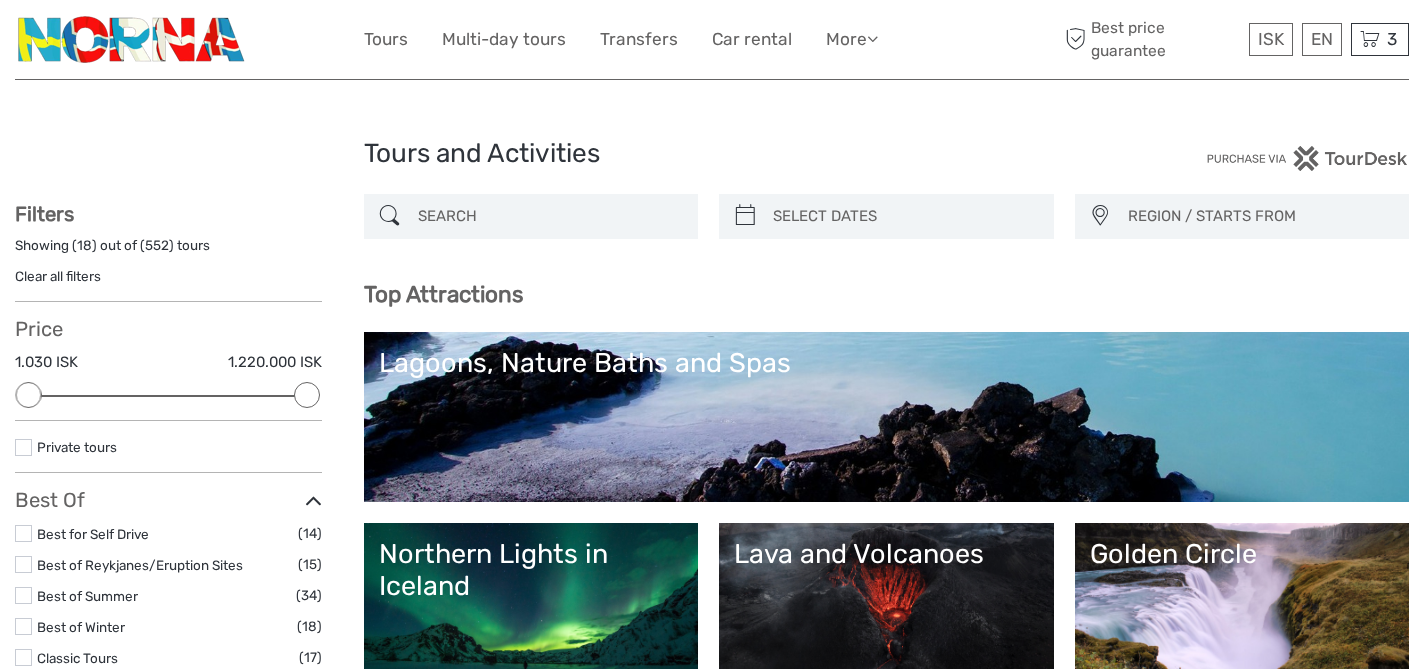 scroll, scrollTop: 0, scrollLeft: 0, axis: both 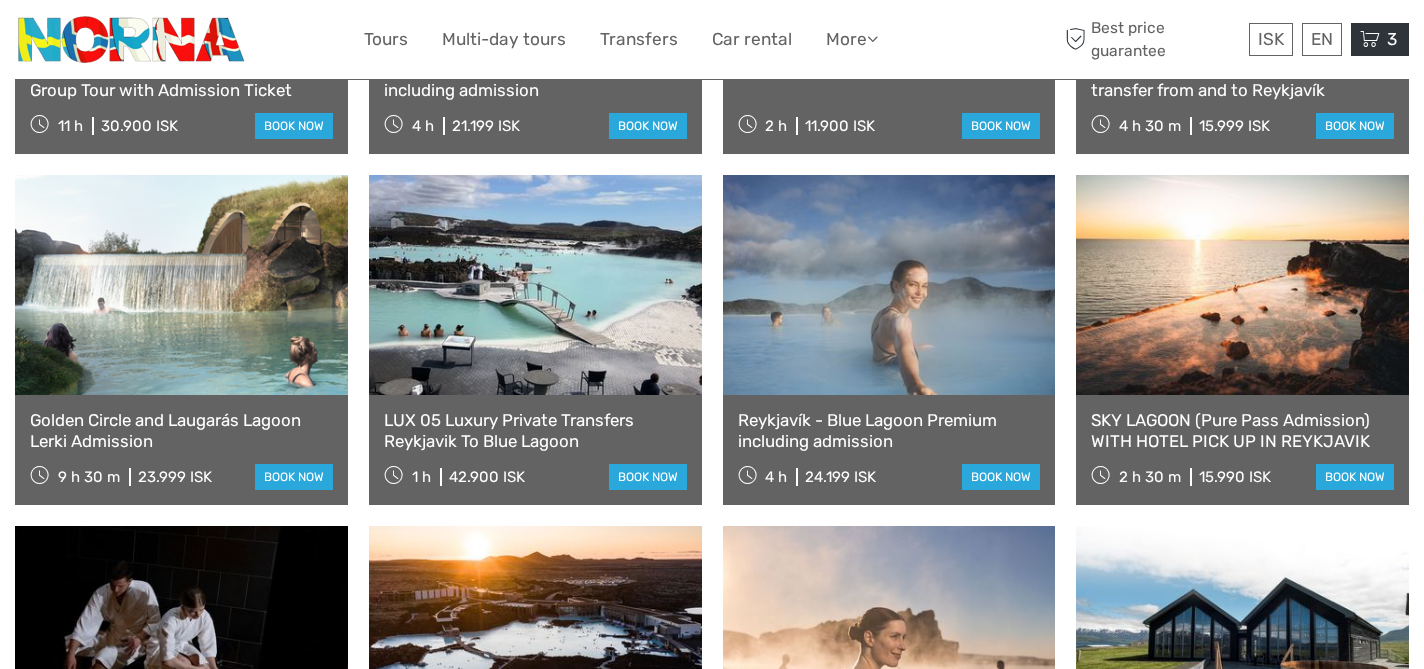 click on "3
Items
Northern Lights Small Group Tour with Hot Cocoa & Free Photos
3x Adults
[DAY], [DATE] [YEAR] - [TIME]
56.970 ISK
Golden Circle and Laugarás Lagoon Lerki Admission
3x Adult
[DAY], [DATE] [YEAR] - [TIME]
71.997 ISK
SOUTH COAST CLASSIC (Guided in 10 languages)
3x Adults" at bounding box center (1380, 39) 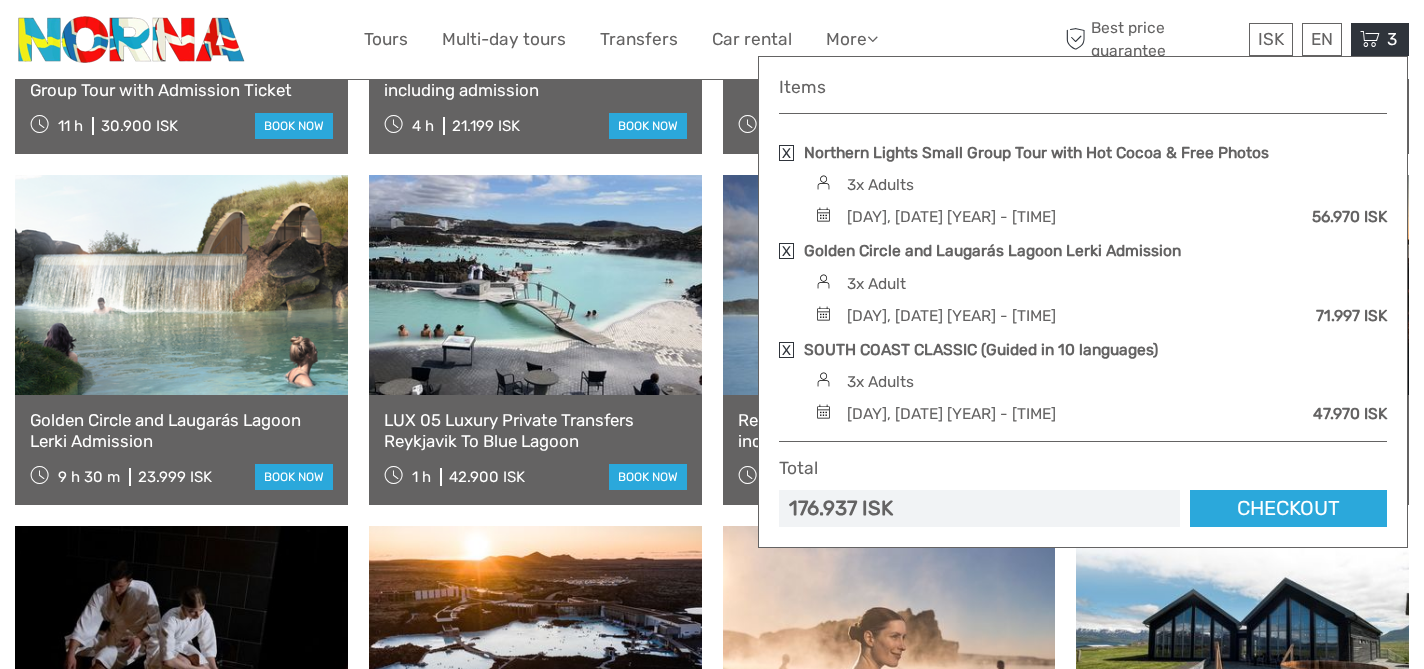 click on "Golden Circle & Blue Lagoon Small Group Tour with Admission Ticket
11 h
30.900 ISK
book now
[CITY] - Blue Lagoon Comfort including admission
4 h
21.199 ISK
book now
Hvammsvík Natural Hot Springs
2 h
11.900 ISK
book now
Hvammsvík Hot Spring with bus transfer from and to [CITY]
4 h 30 m
15.999 ISK
book now
9 h 30 m" at bounding box center (712, 515) 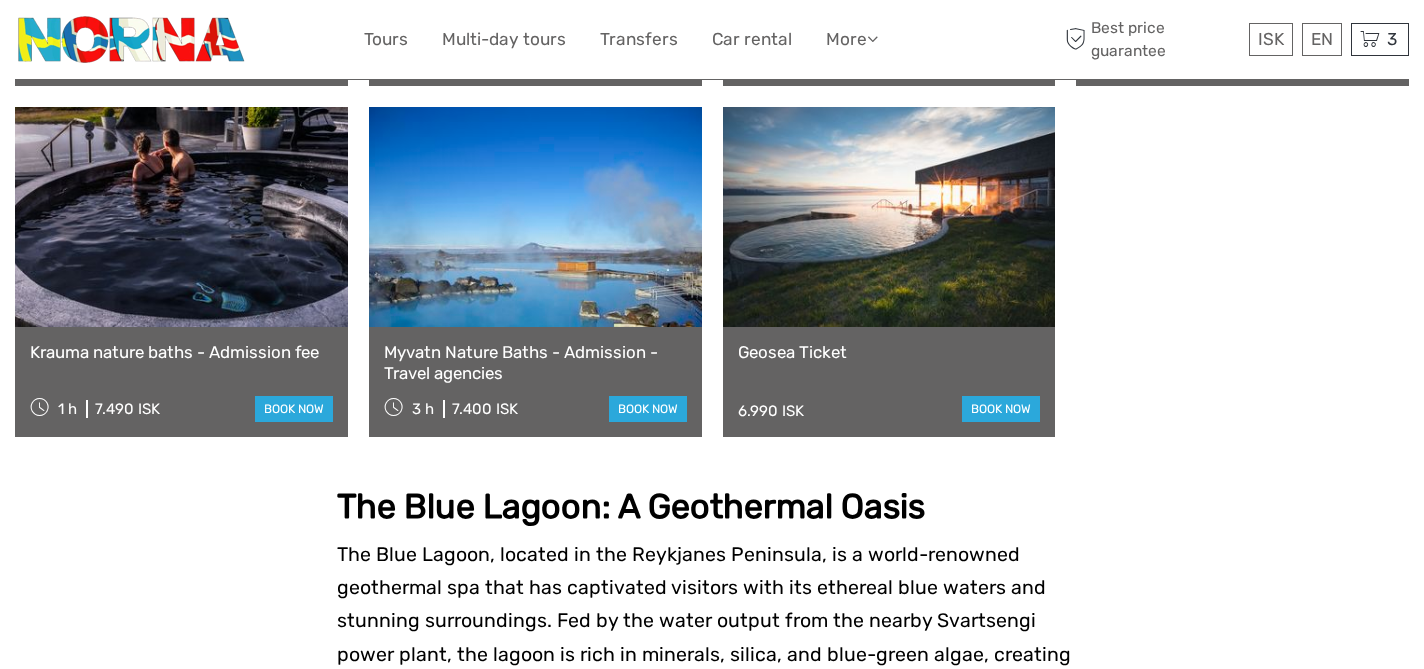 scroll, scrollTop: 1866, scrollLeft: 0, axis: vertical 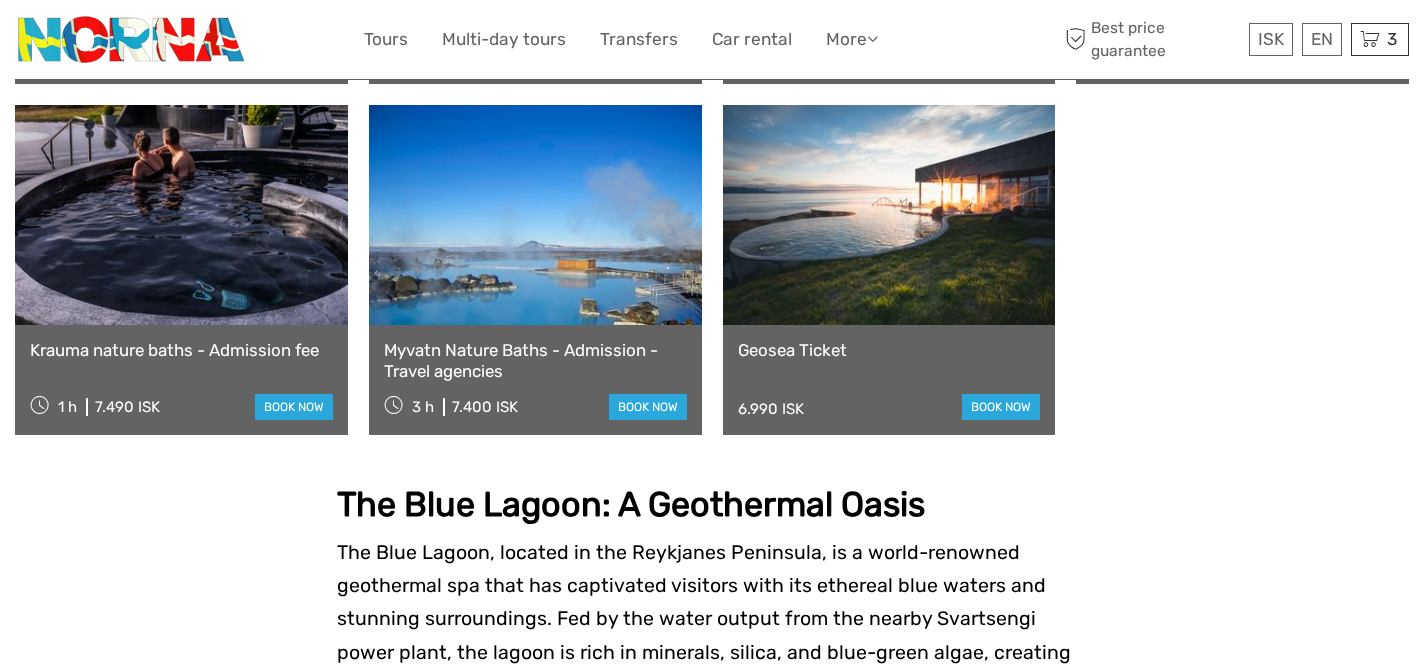 click on "Geosea Ticket" at bounding box center [889, 350] 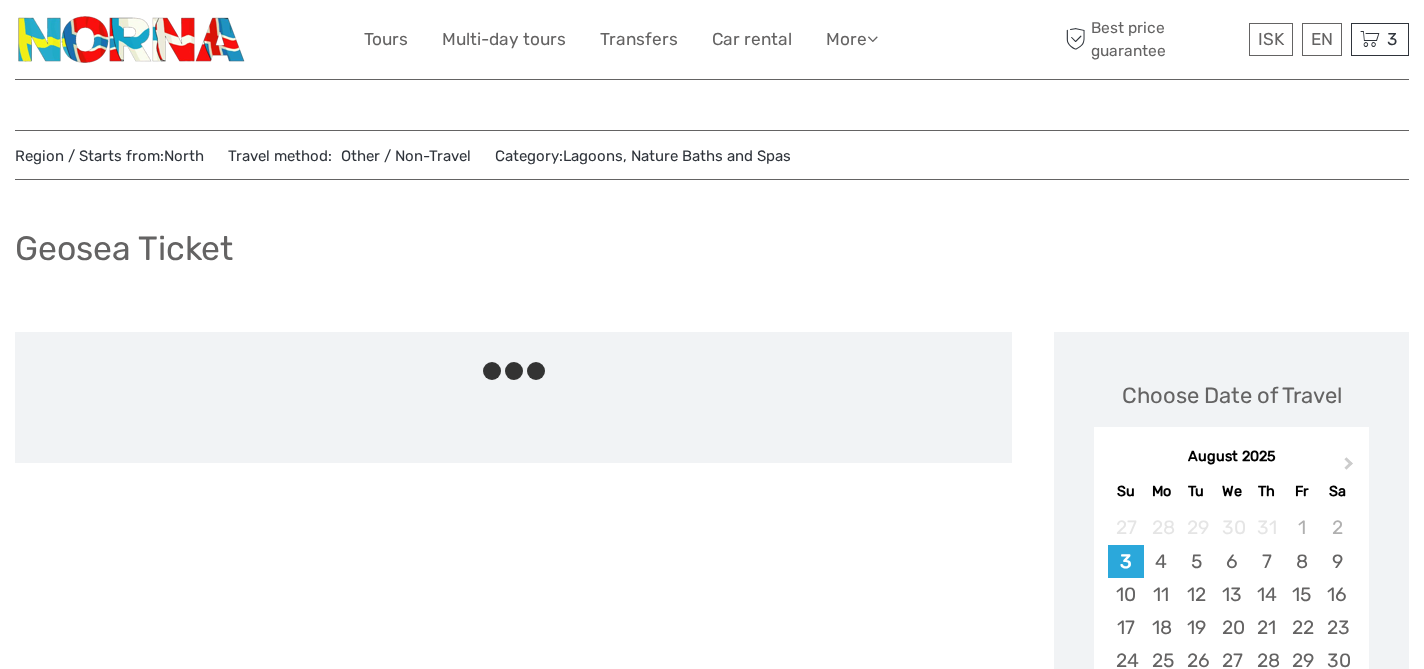 scroll, scrollTop: 0, scrollLeft: 0, axis: both 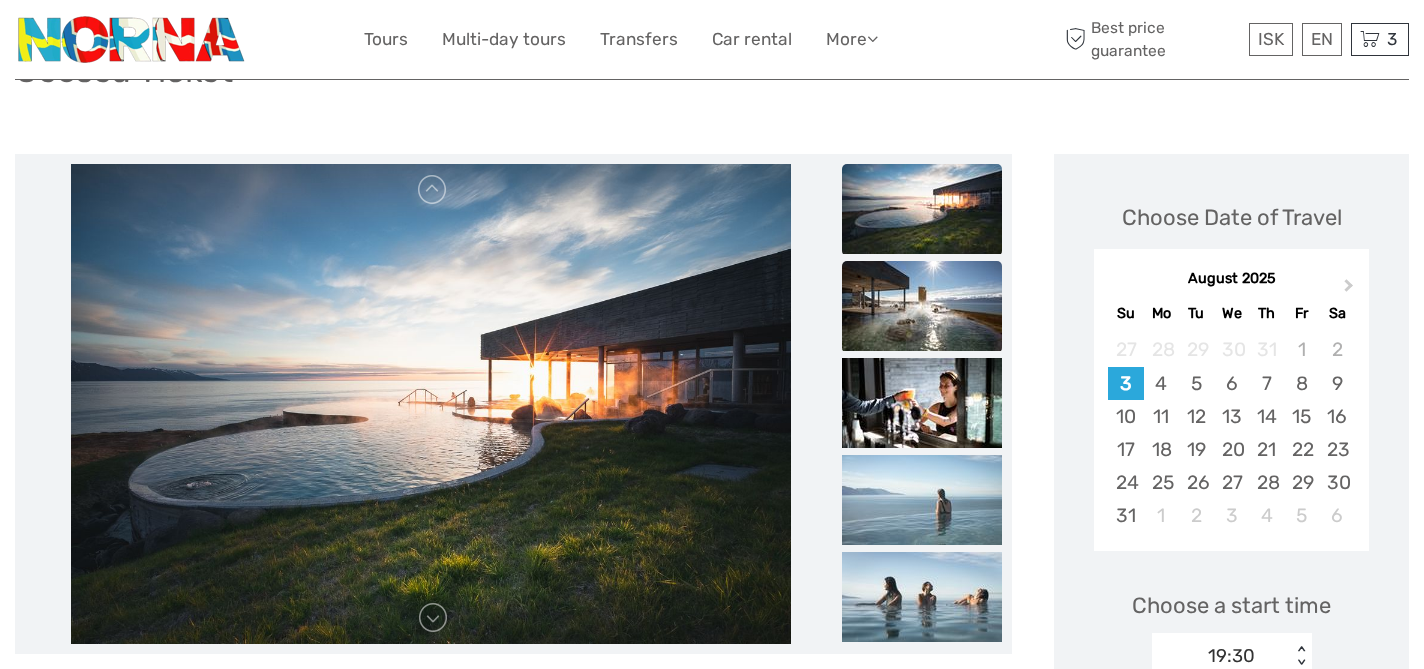 click at bounding box center (922, 306) 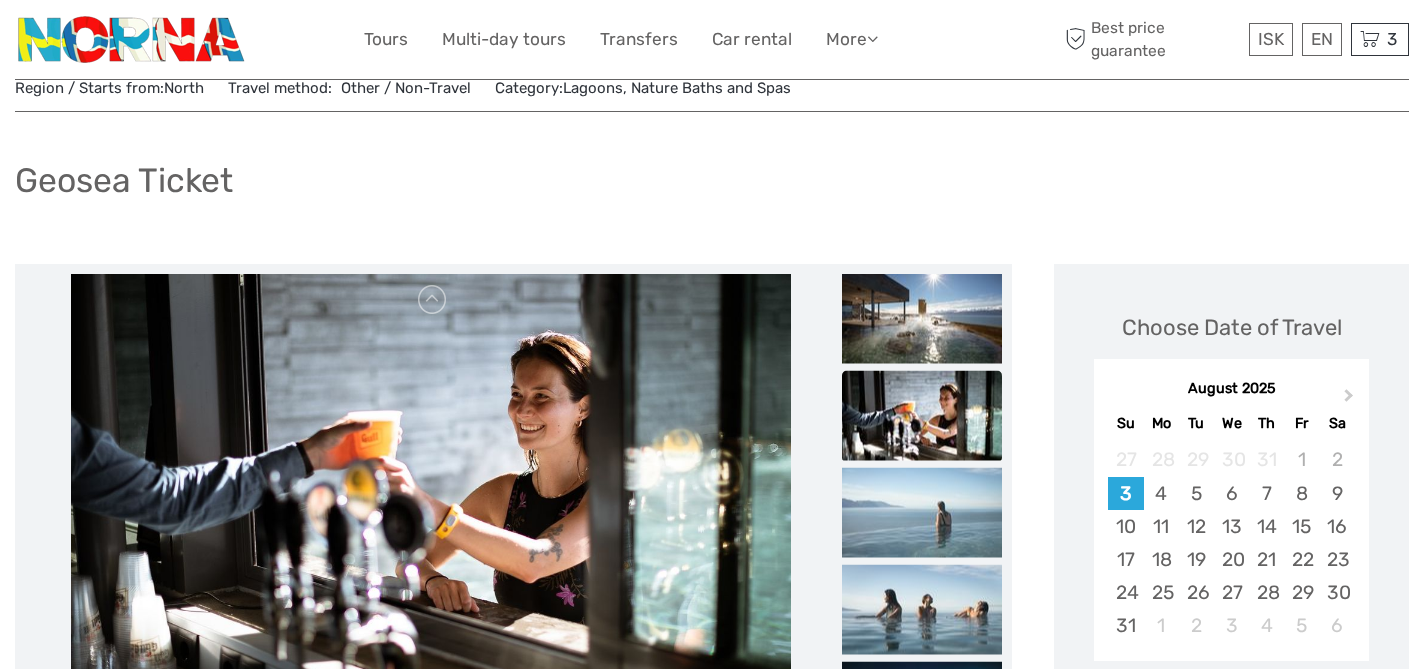 scroll, scrollTop: 0, scrollLeft: 0, axis: both 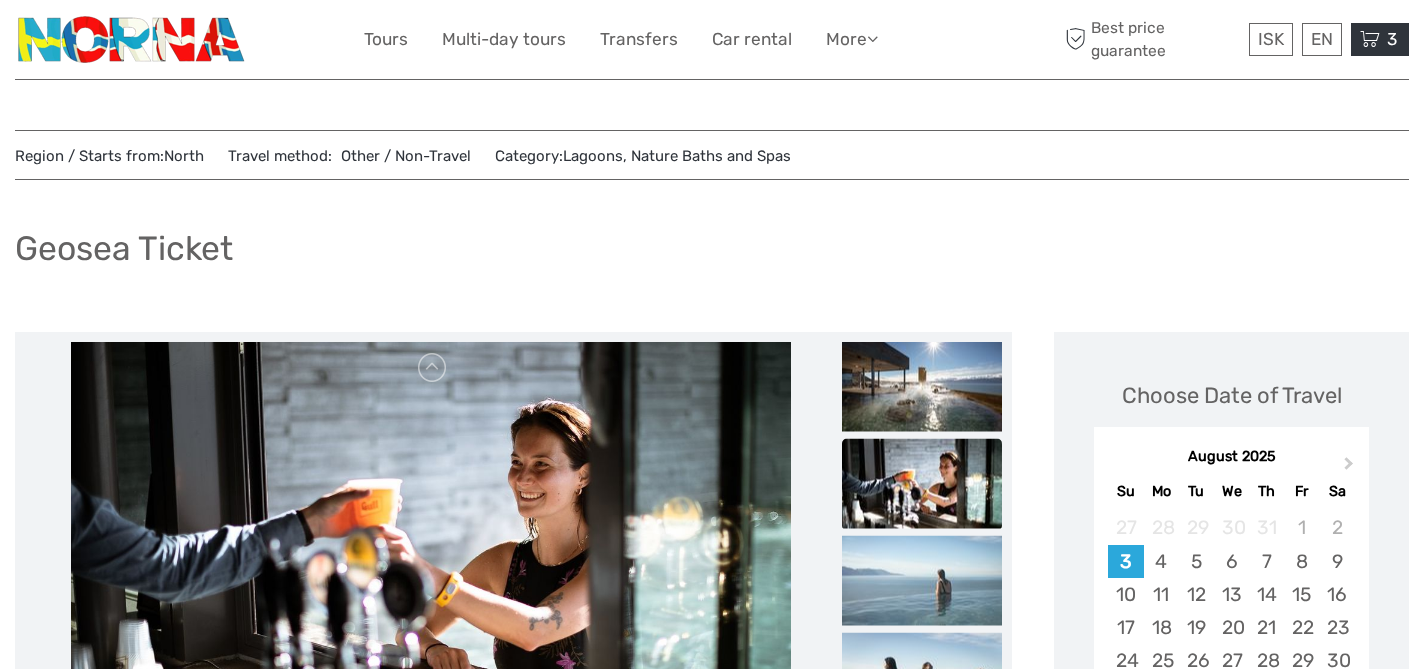 click on "3" at bounding box center [1392, 39] 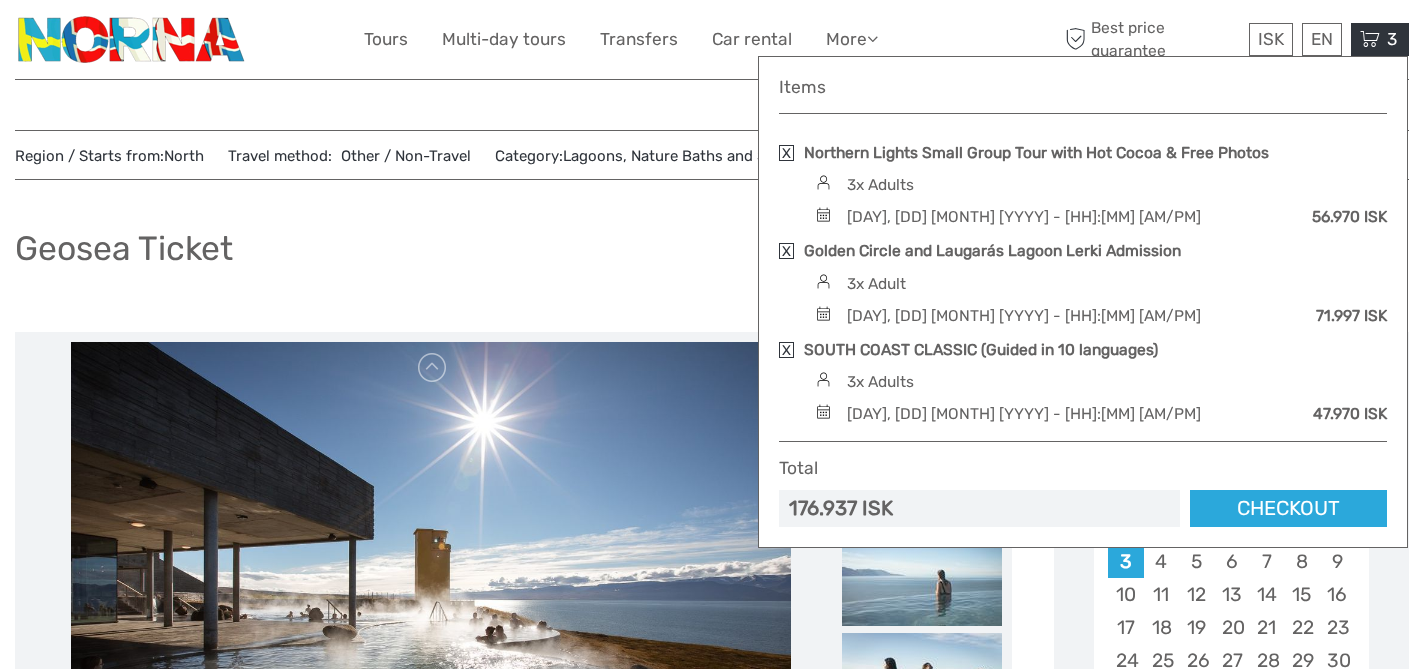click at bounding box center [1370, 39] 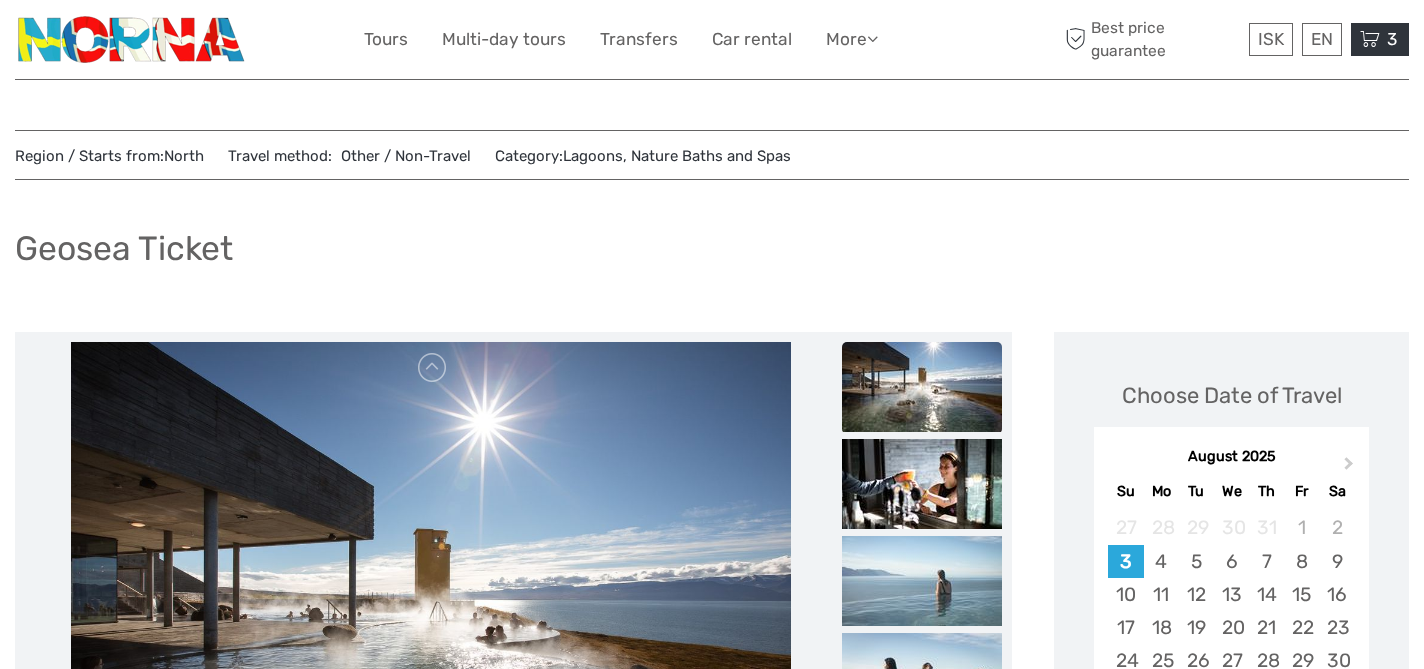 click at bounding box center (1370, 39) 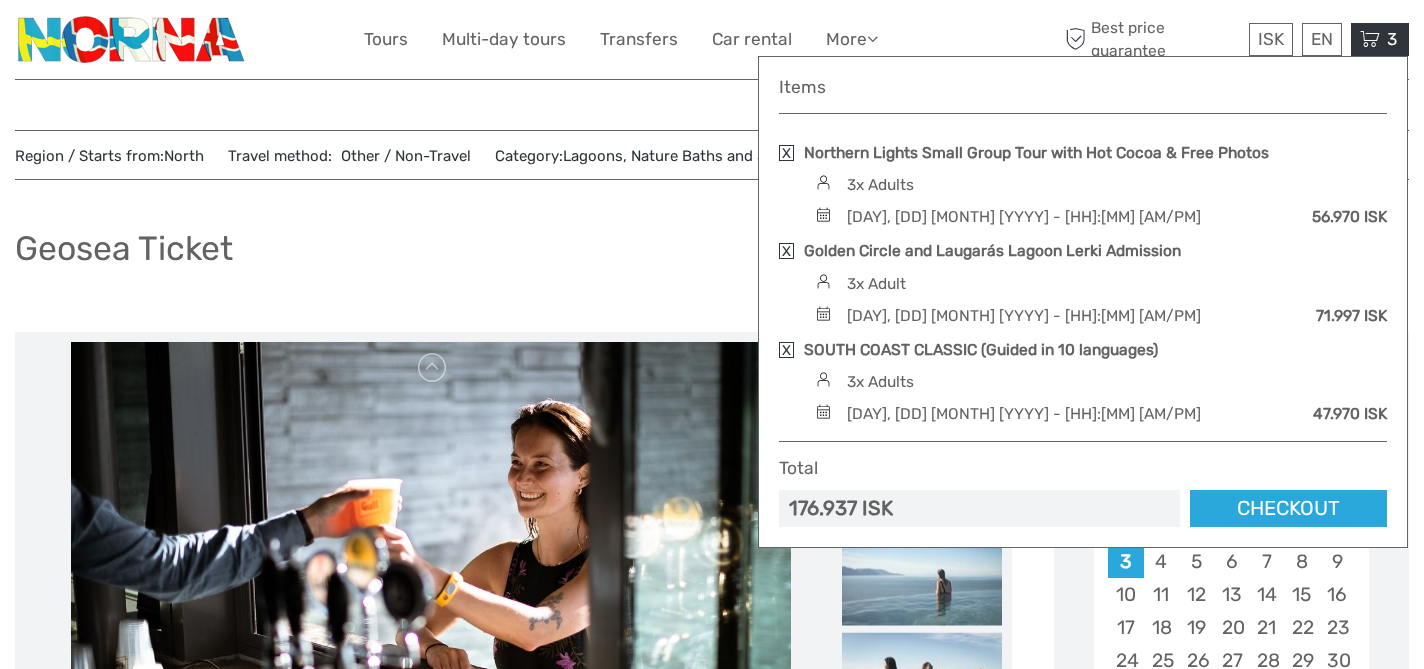 click at bounding box center [1370, 39] 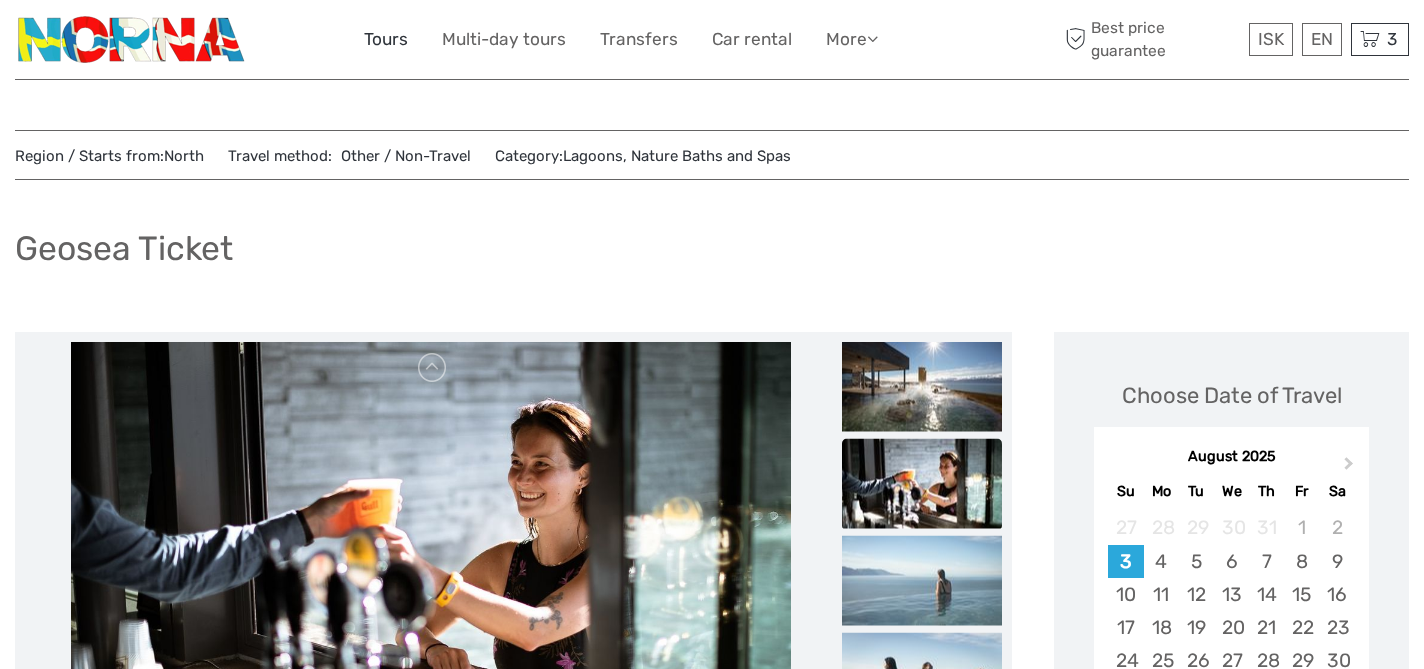 click on "Tours" at bounding box center [386, 39] 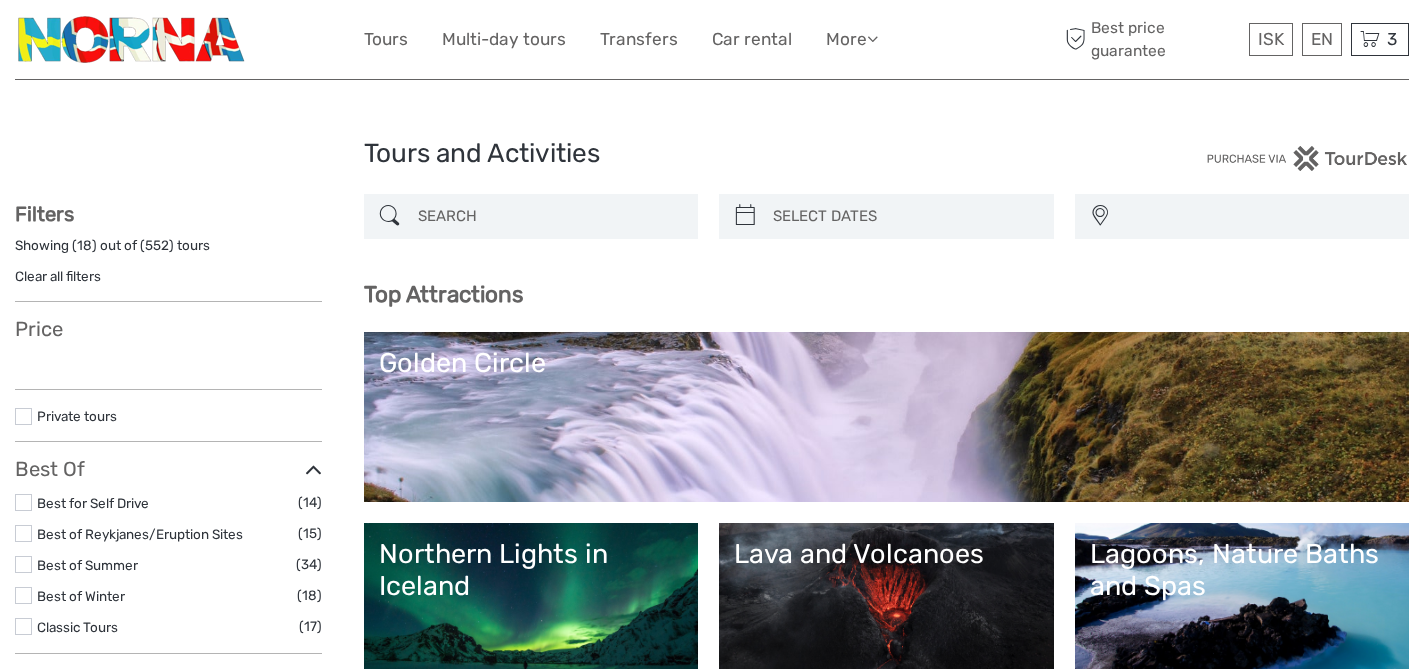 select 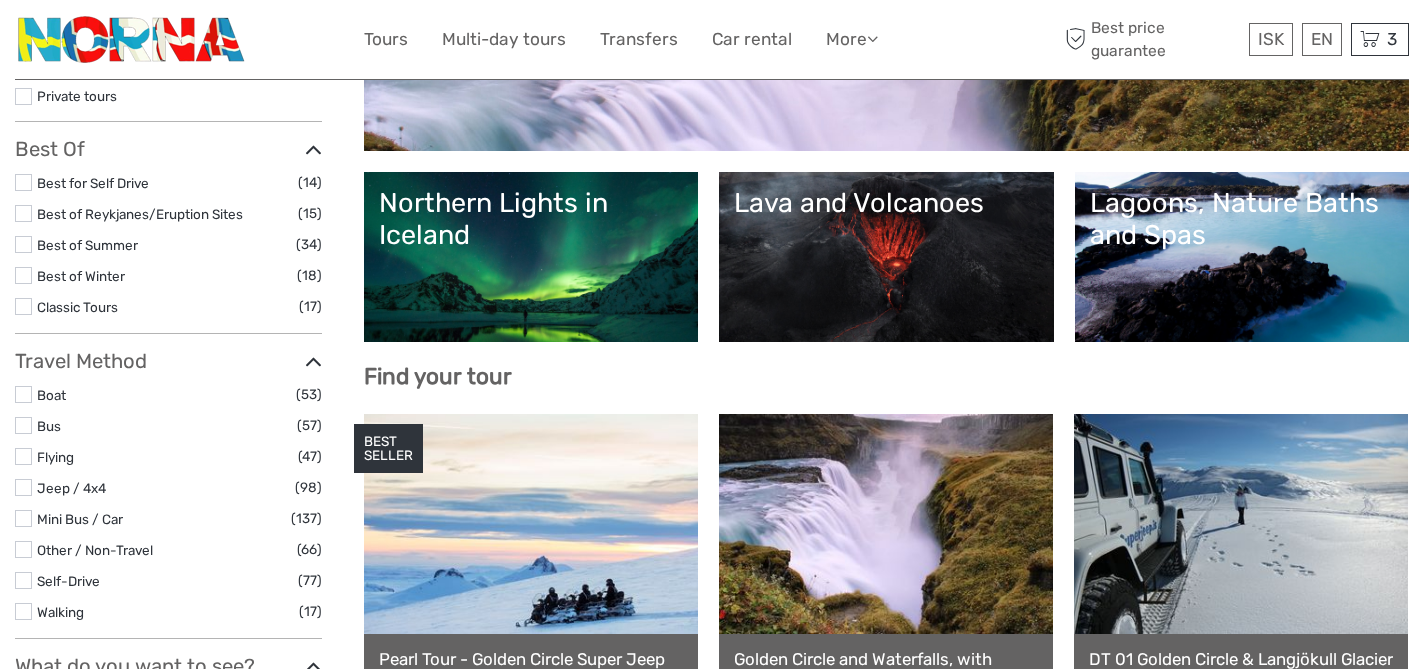 scroll, scrollTop: 289, scrollLeft: 0, axis: vertical 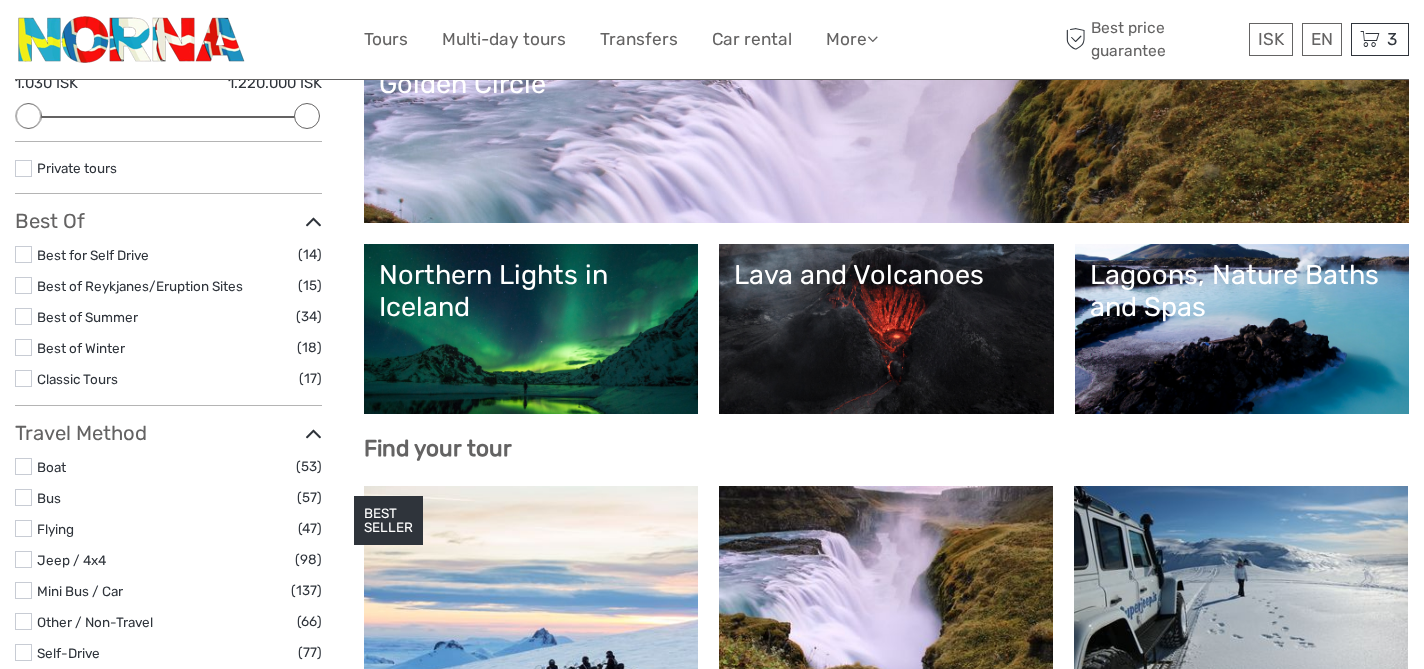 click on "Golden Circle" at bounding box center (887, 84) 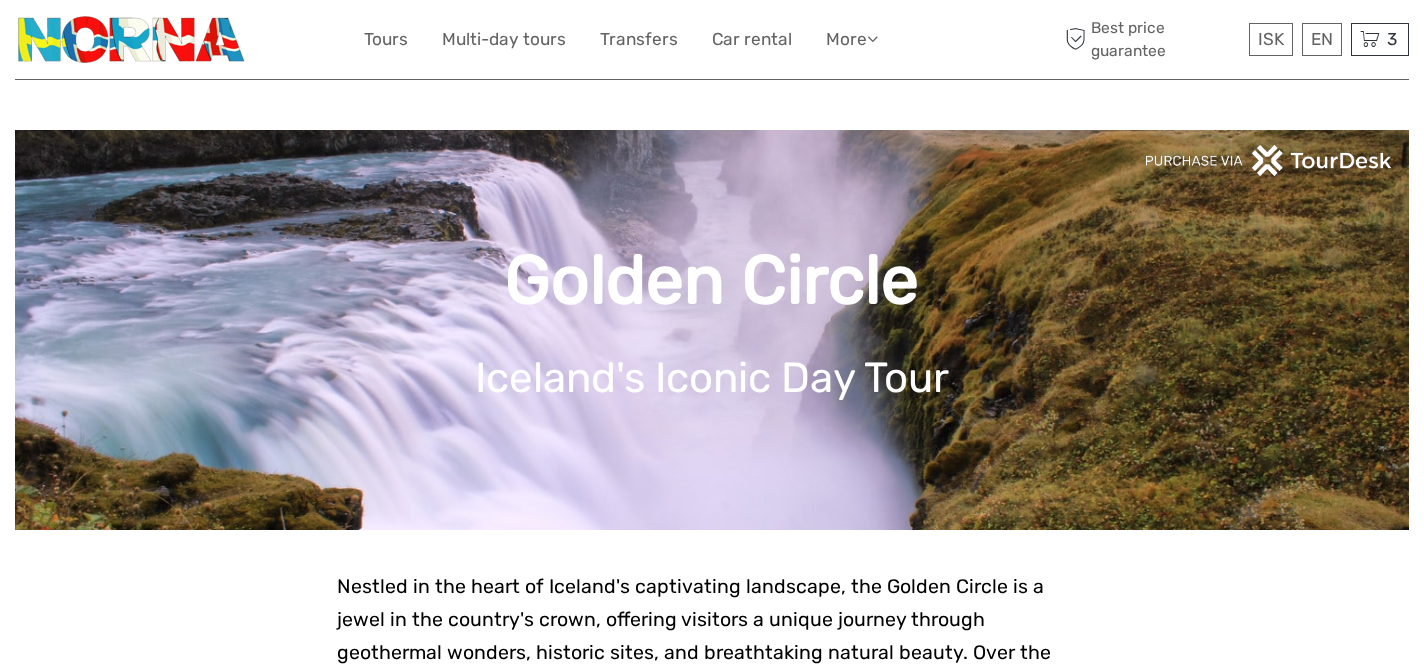 scroll, scrollTop: 0, scrollLeft: 0, axis: both 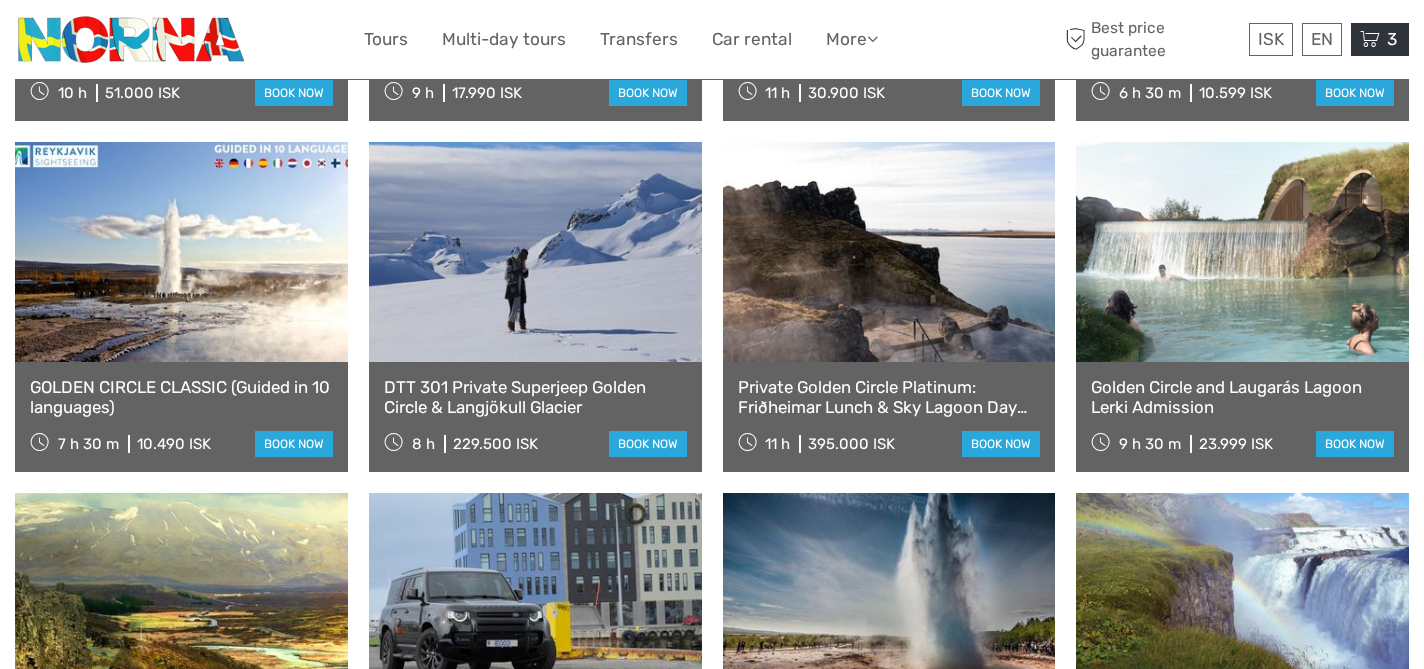click on "3" at bounding box center (1392, 39) 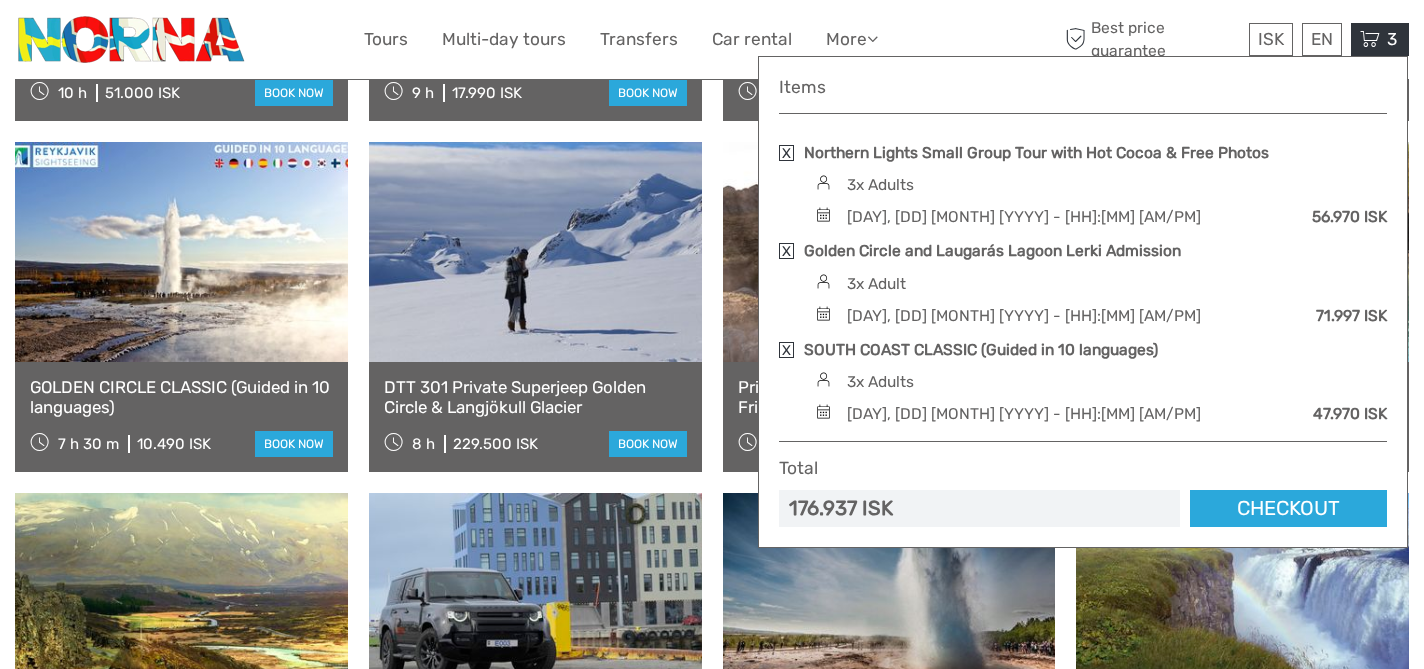 click on "3" at bounding box center [1392, 39] 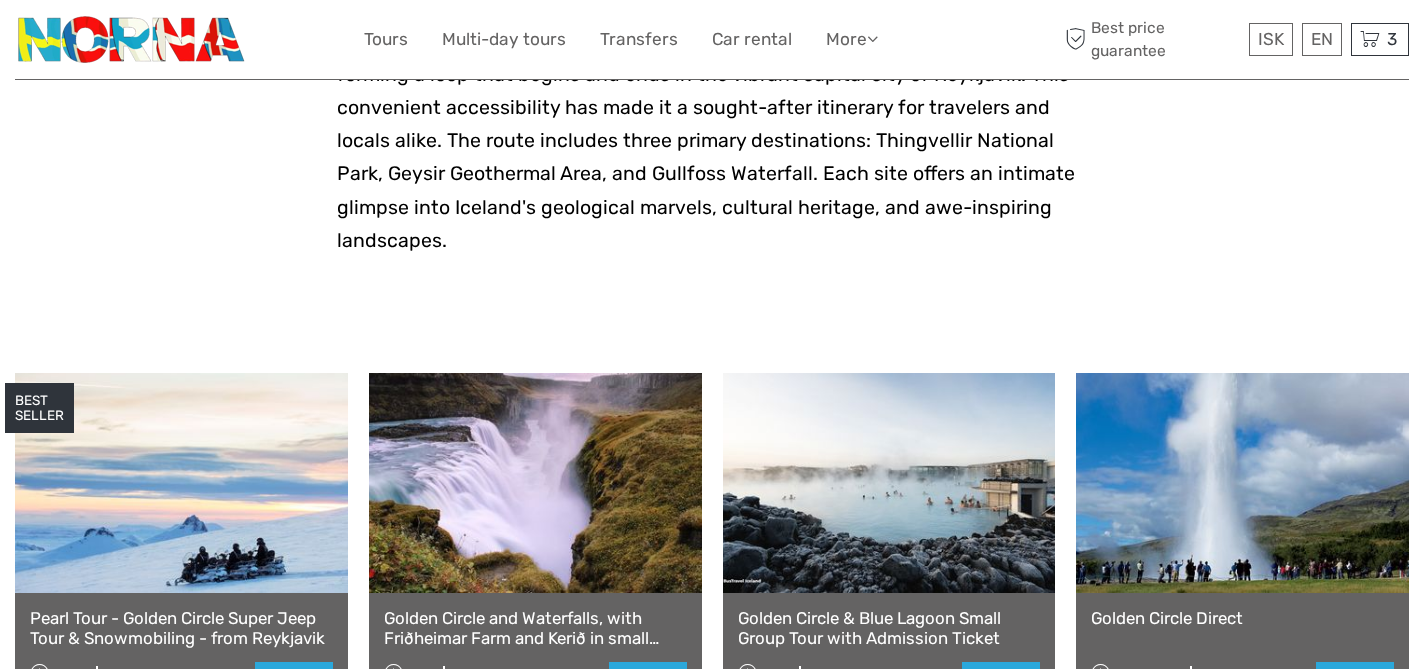 scroll, scrollTop: 0, scrollLeft: 0, axis: both 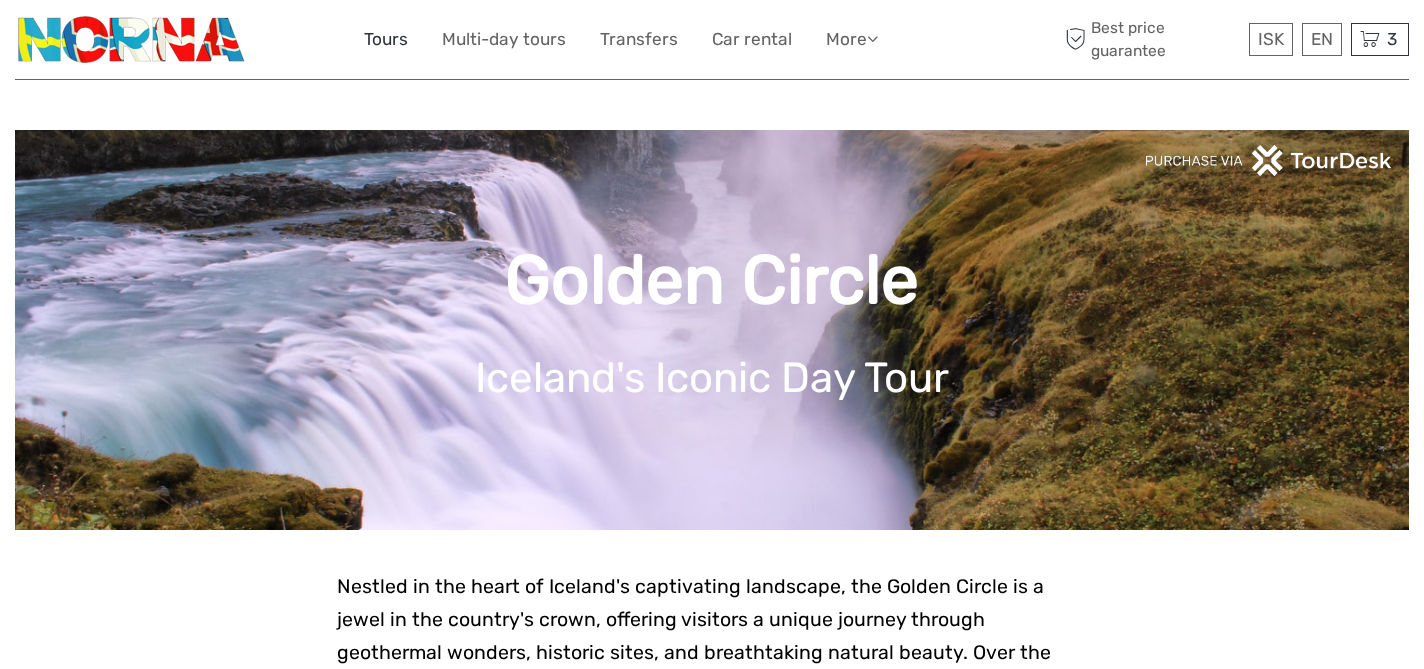 click on "Tours" at bounding box center (386, 39) 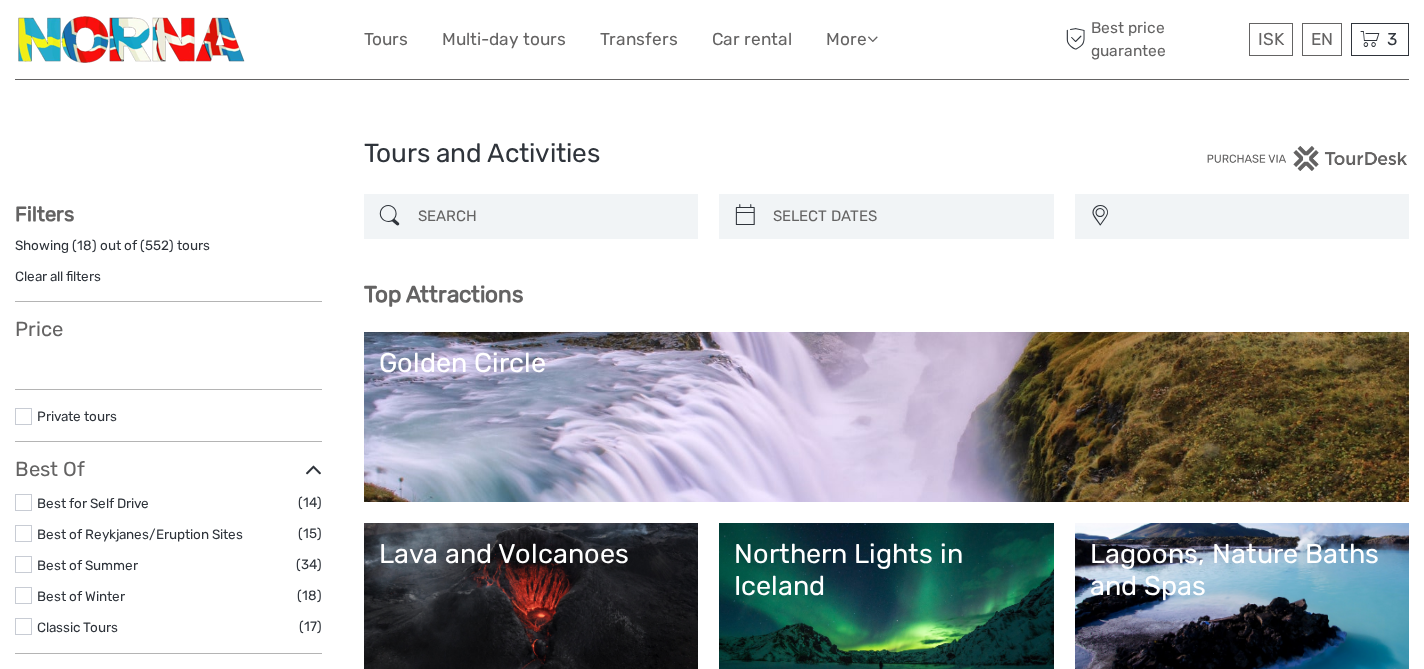 select 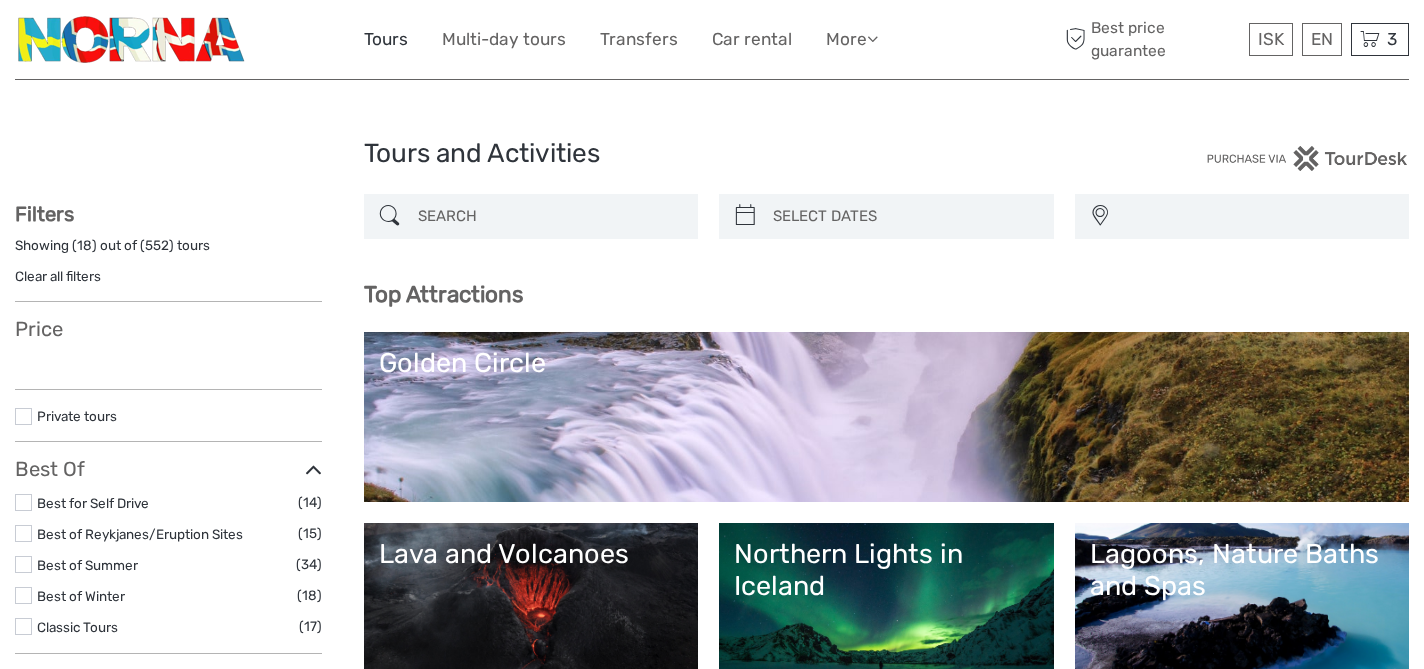 scroll, scrollTop: 0, scrollLeft: 0, axis: both 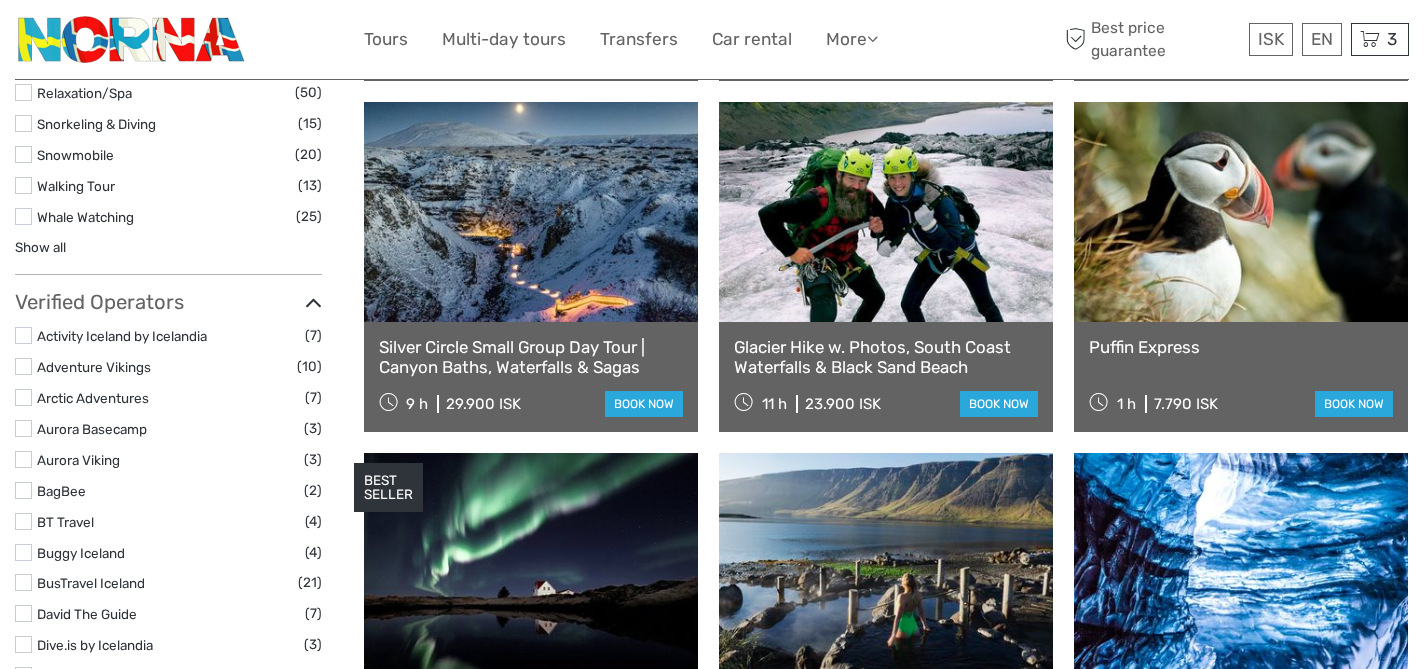 click on "Silver Circle Small Group Day Tour | Canyon Baths, Waterfalls & Sagas" at bounding box center [531, 357] 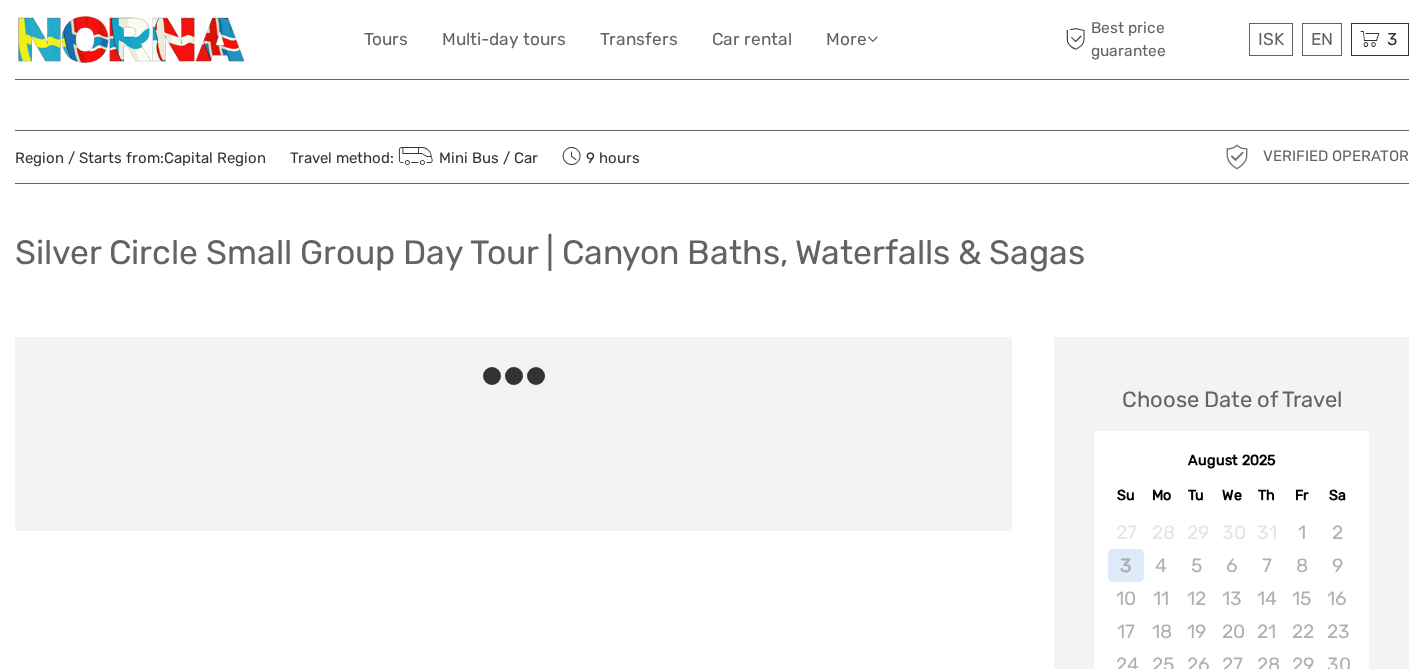scroll, scrollTop: 0, scrollLeft: 0, axis: both 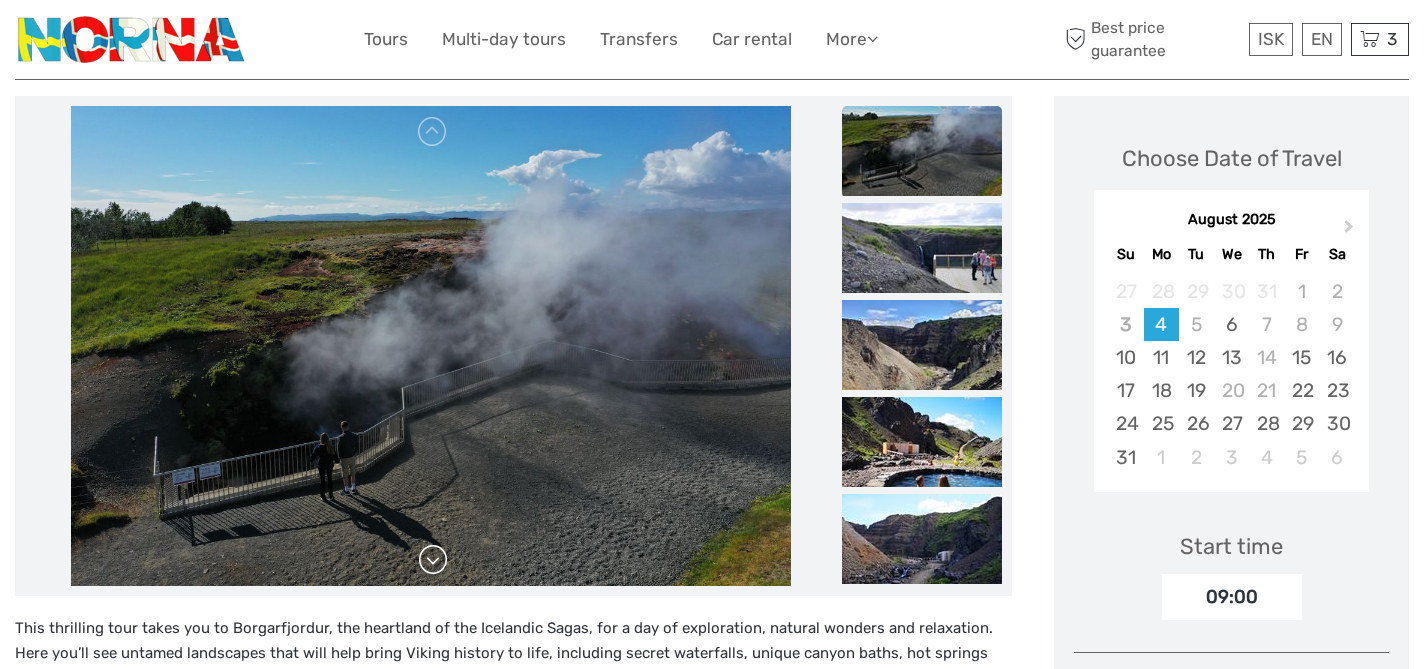 click at bounding box center (433, 560) 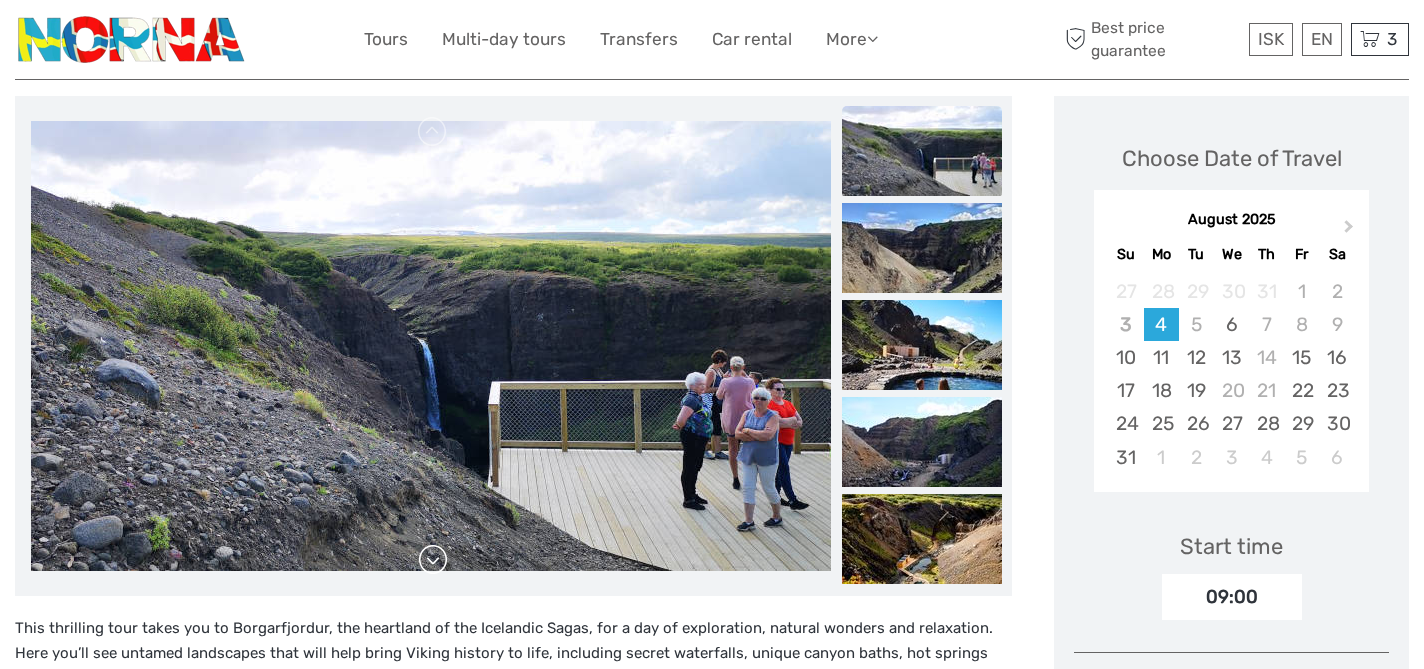 click at bounding box center [433, 560] 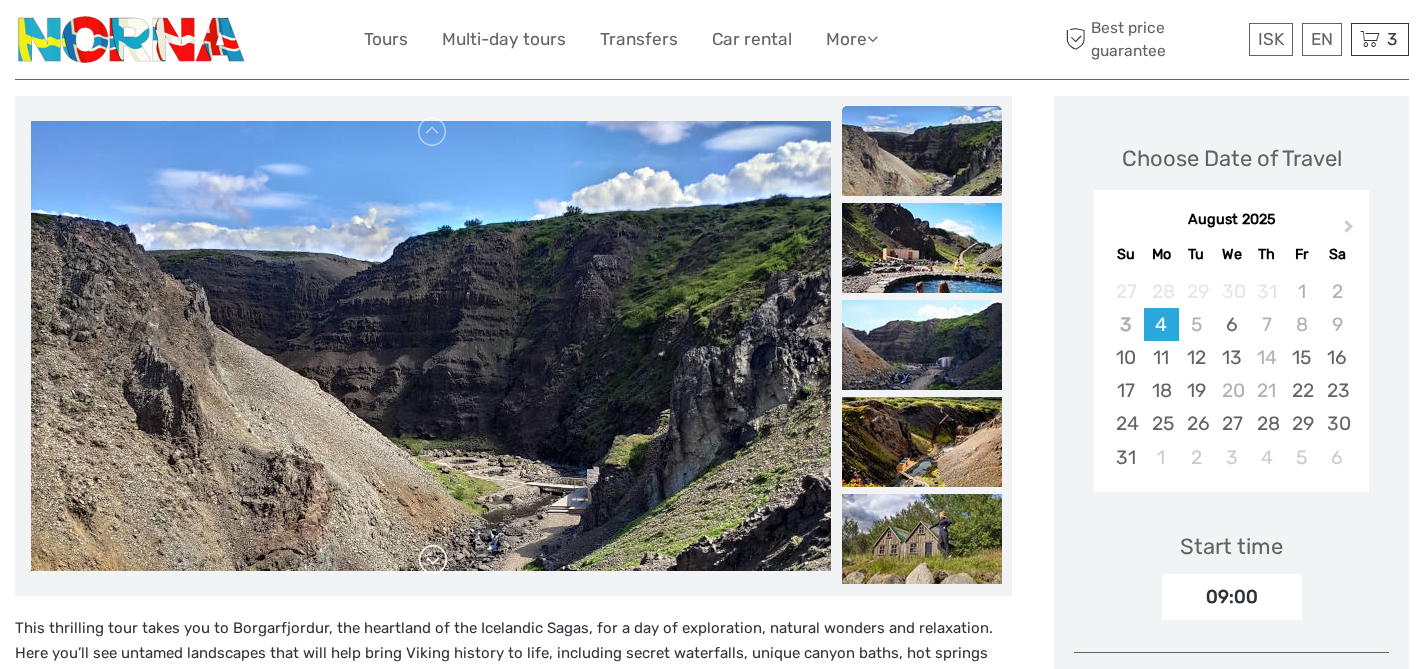 click at bounding box center [433, 560] 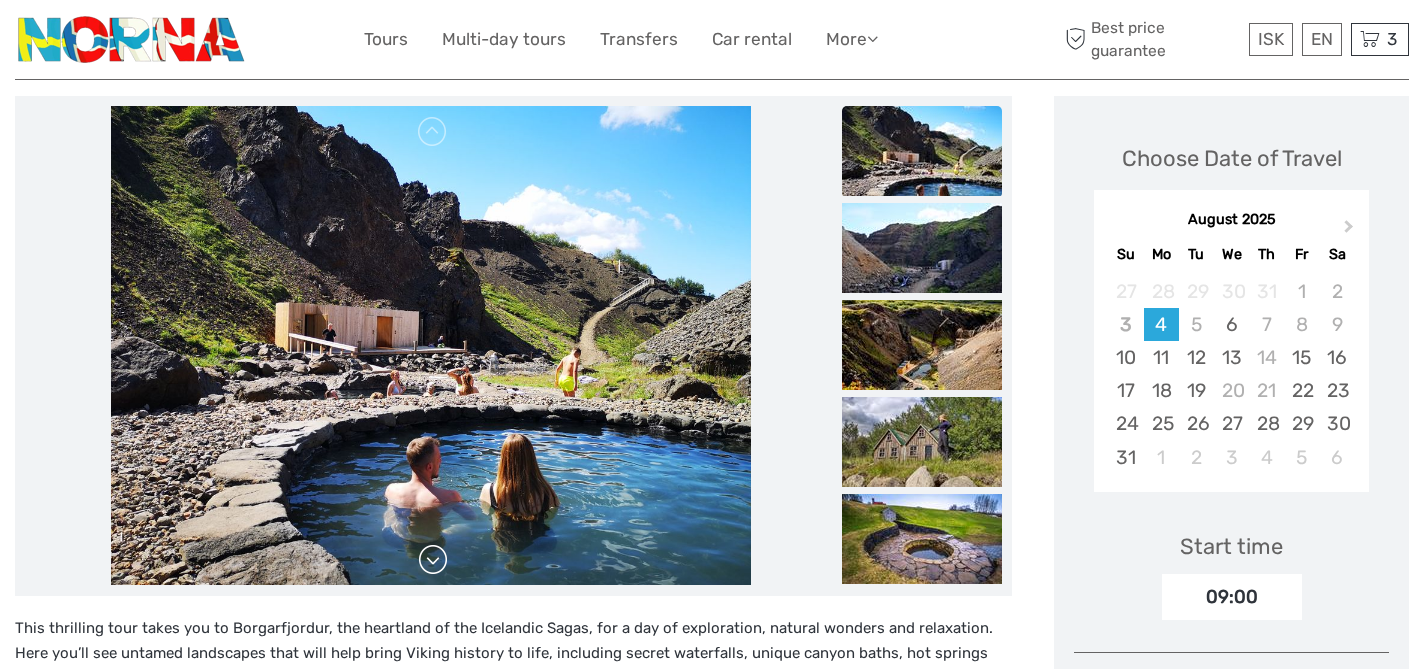 click at bounding box center [433, 560] 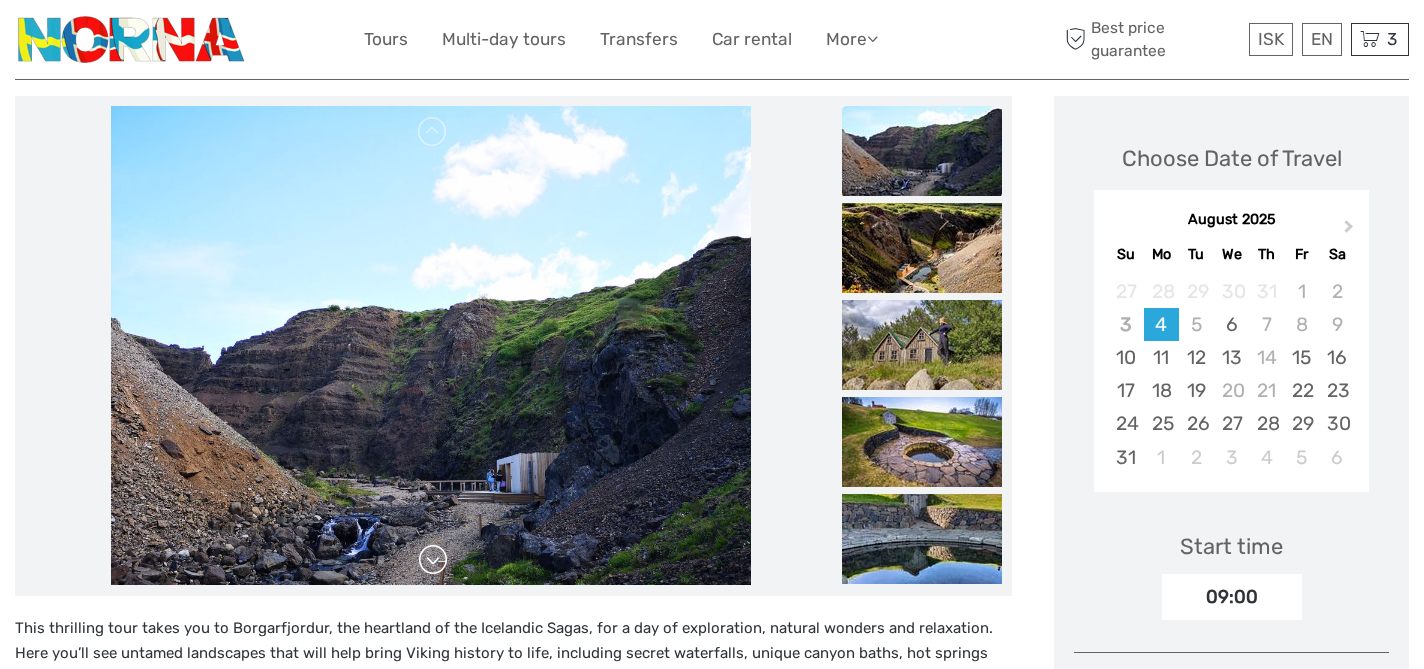 click at bounding box center [433, 560] 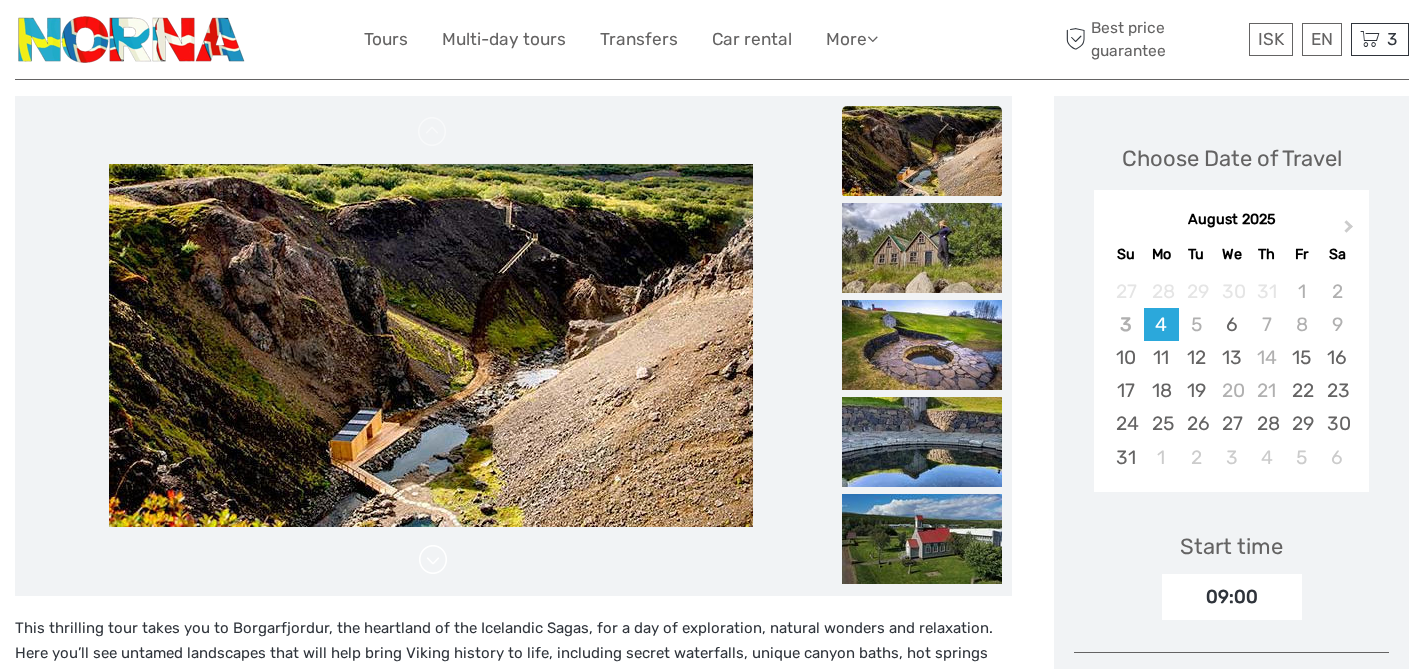 click at bounding box center (433, 560) 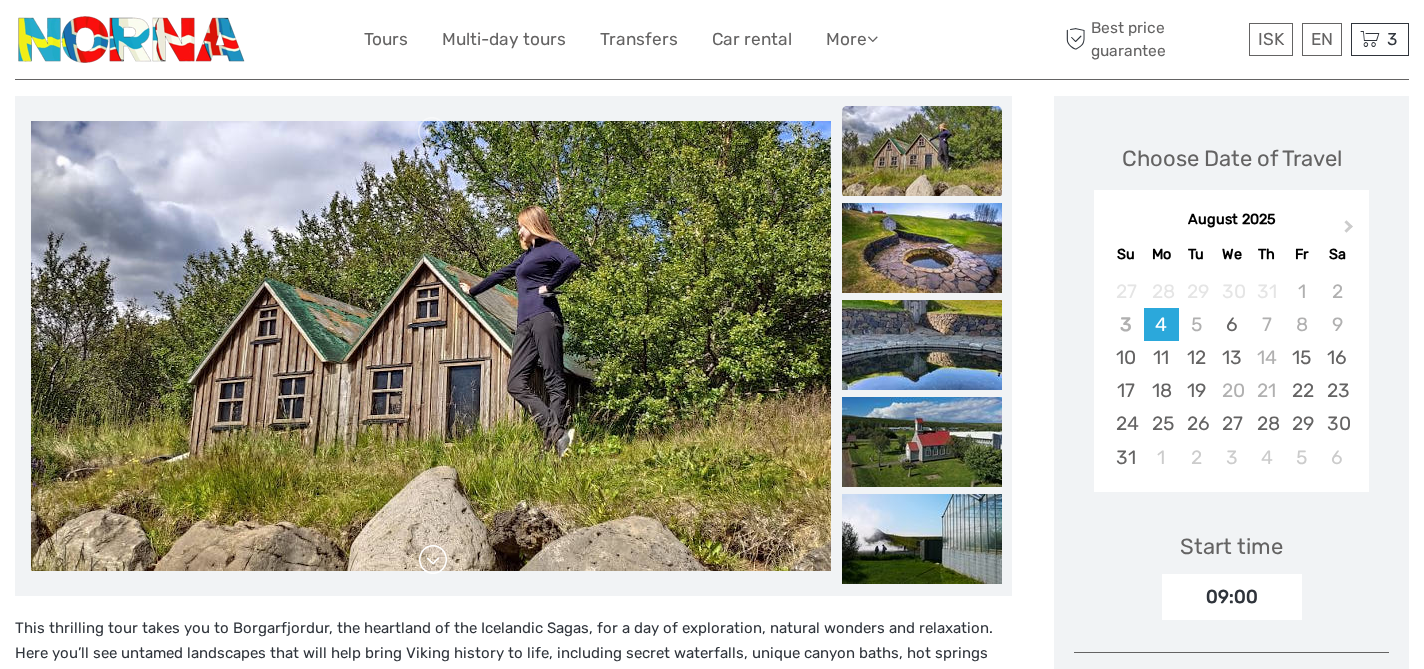 click at bounding box center (433, 560) 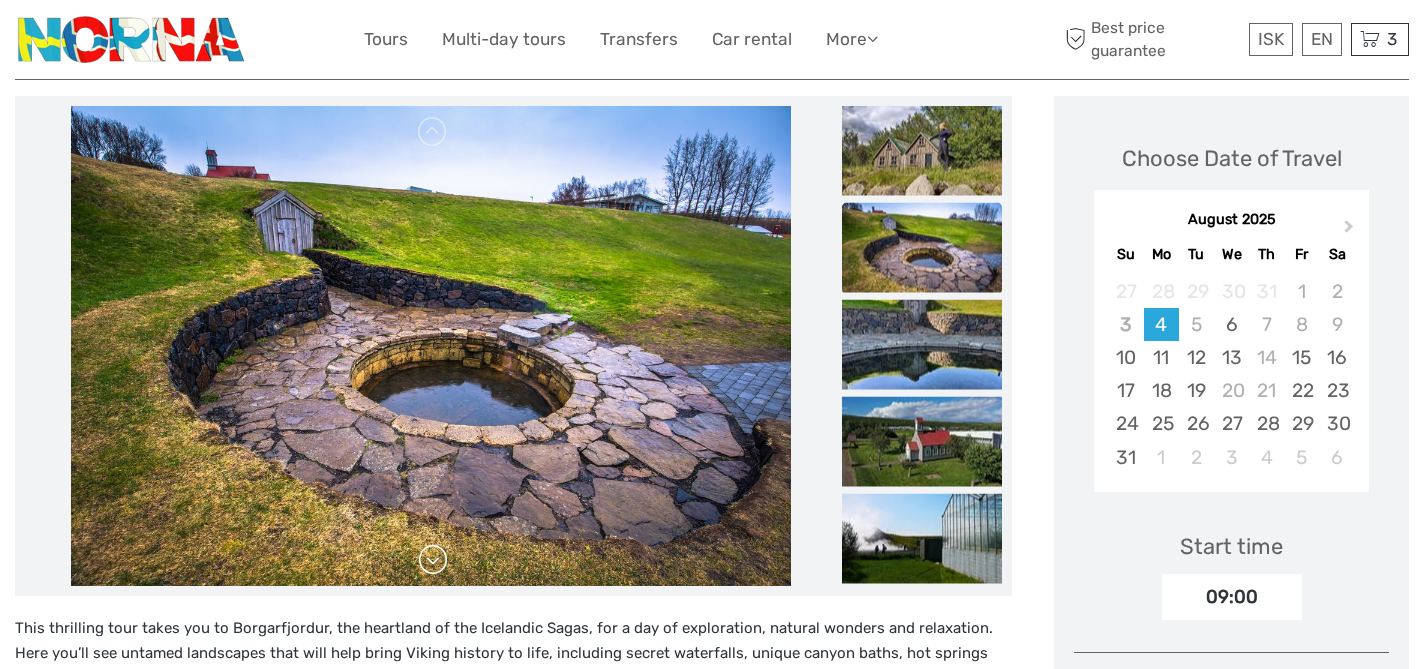 click at bounding box center (433, 560) 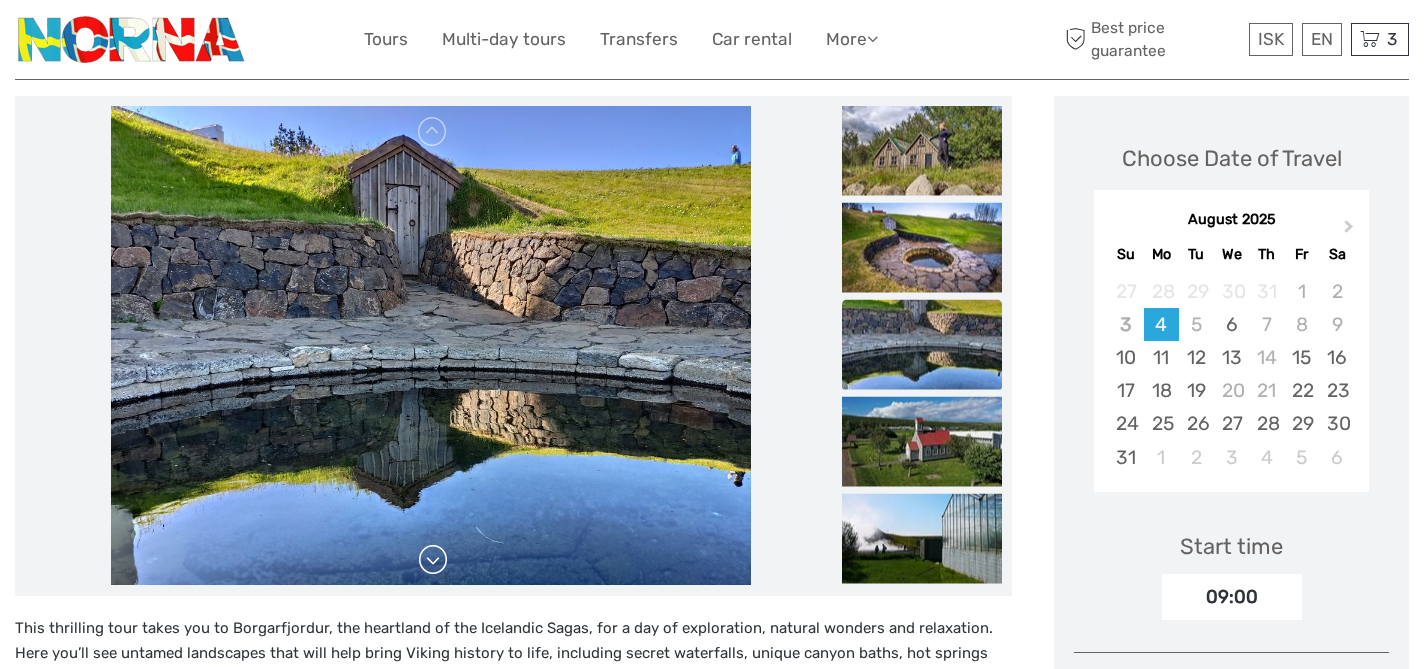 click at bounding box center [433, 560] 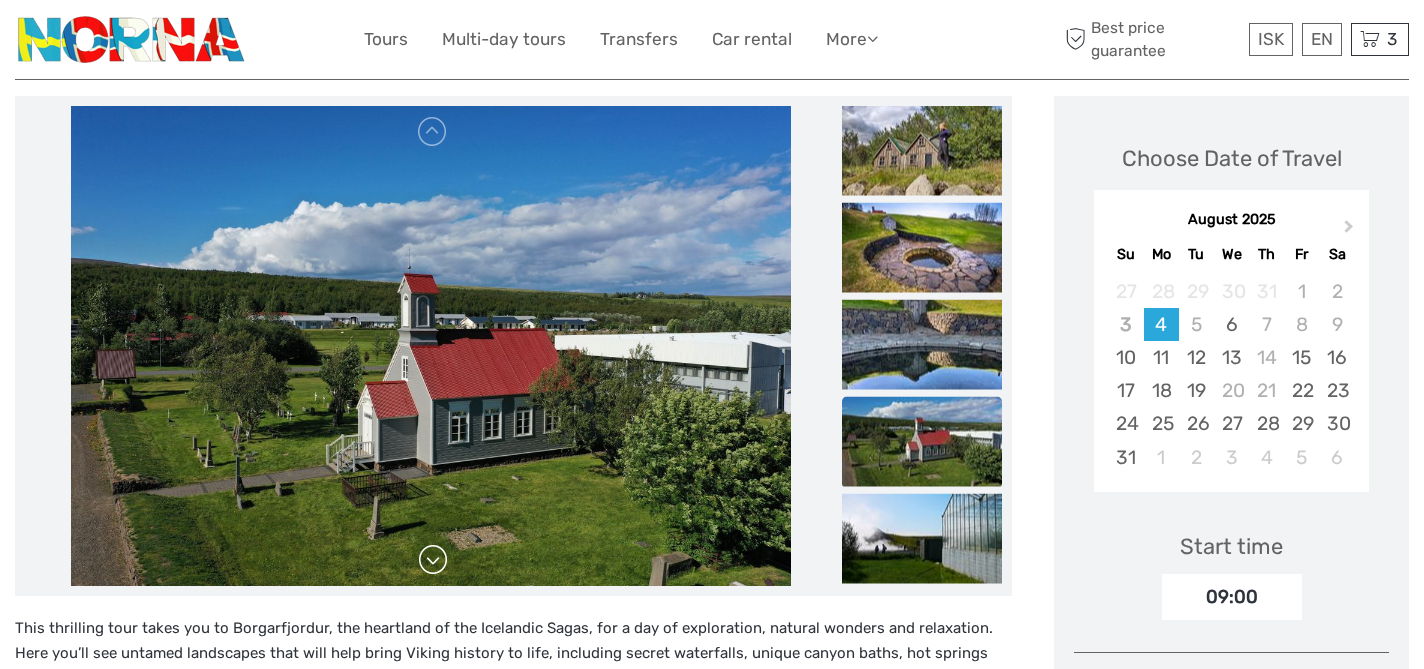 click at bounding box center [433, 560] 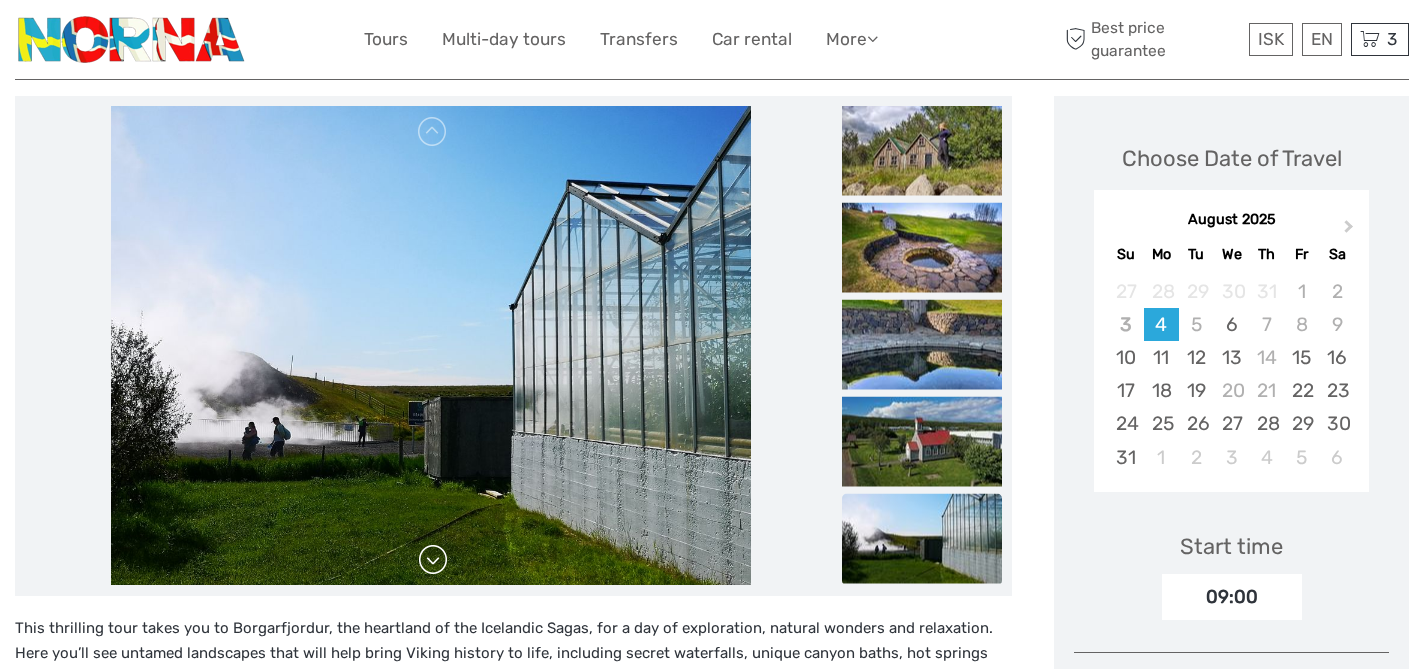 click at bounding box center (433, 560) 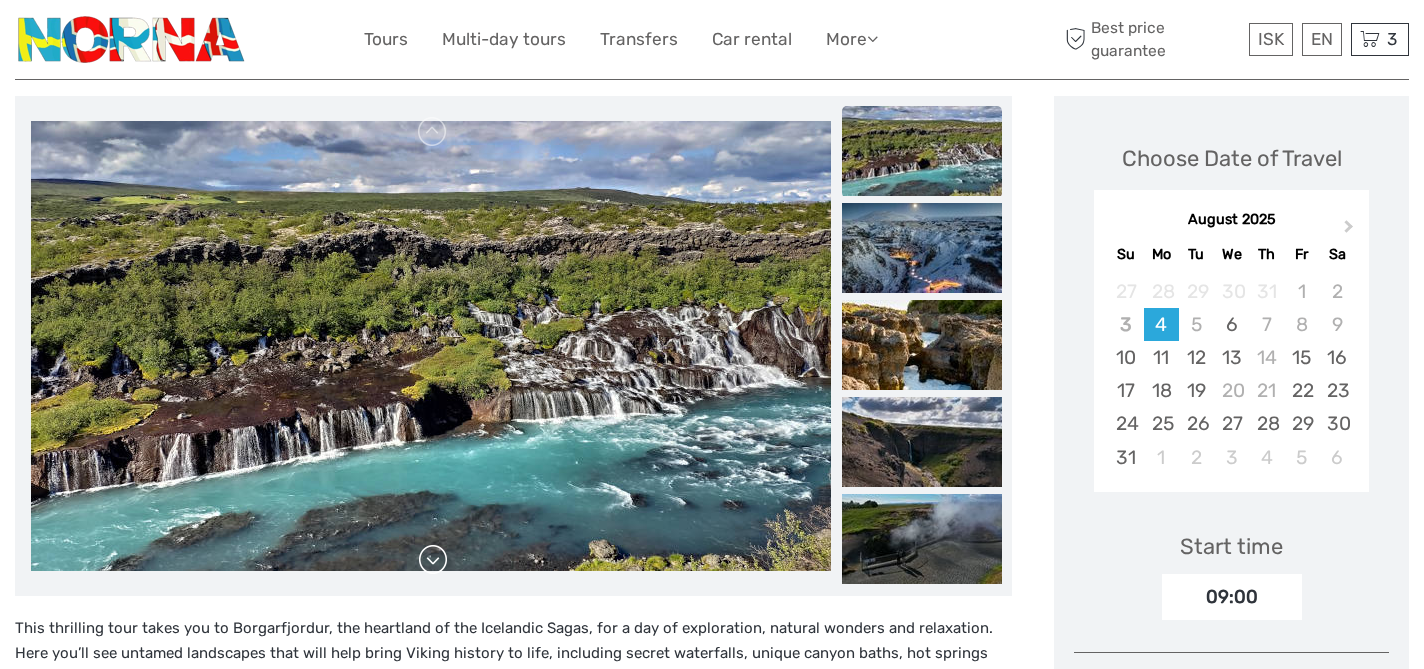 click at bounding box center [433, 560] 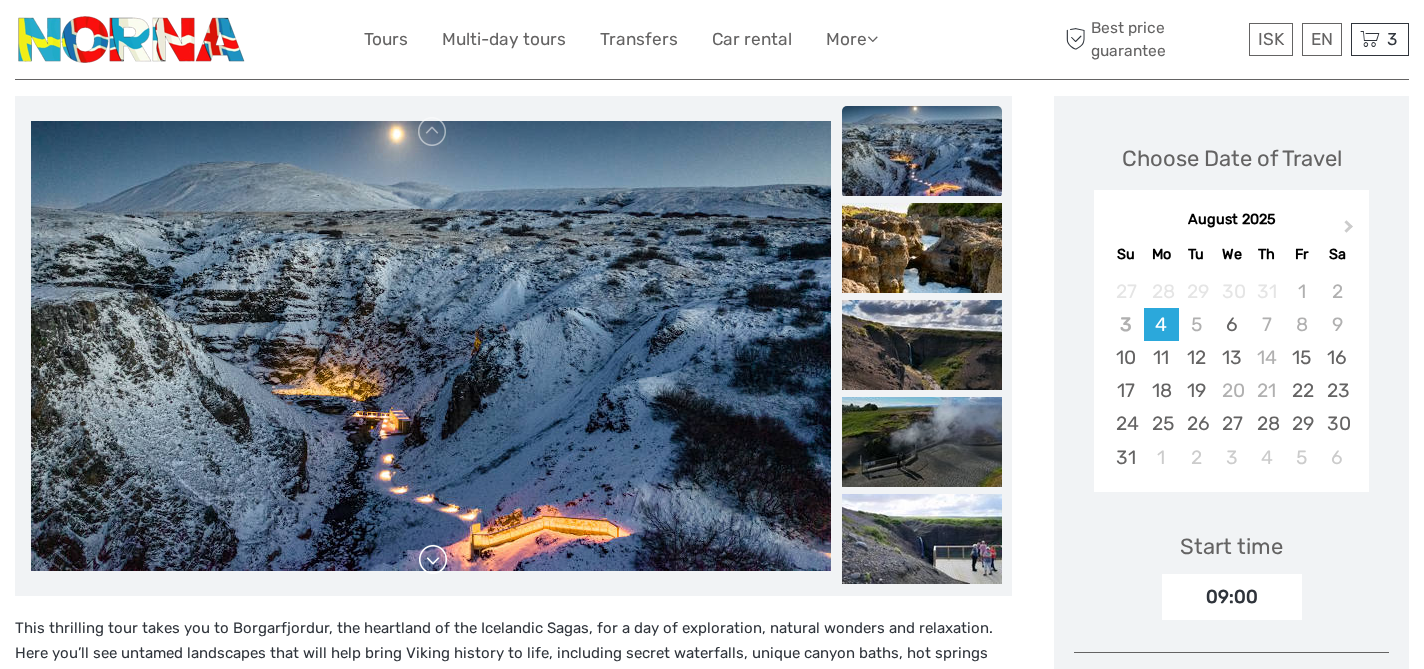click at bounding box center (433, 560) 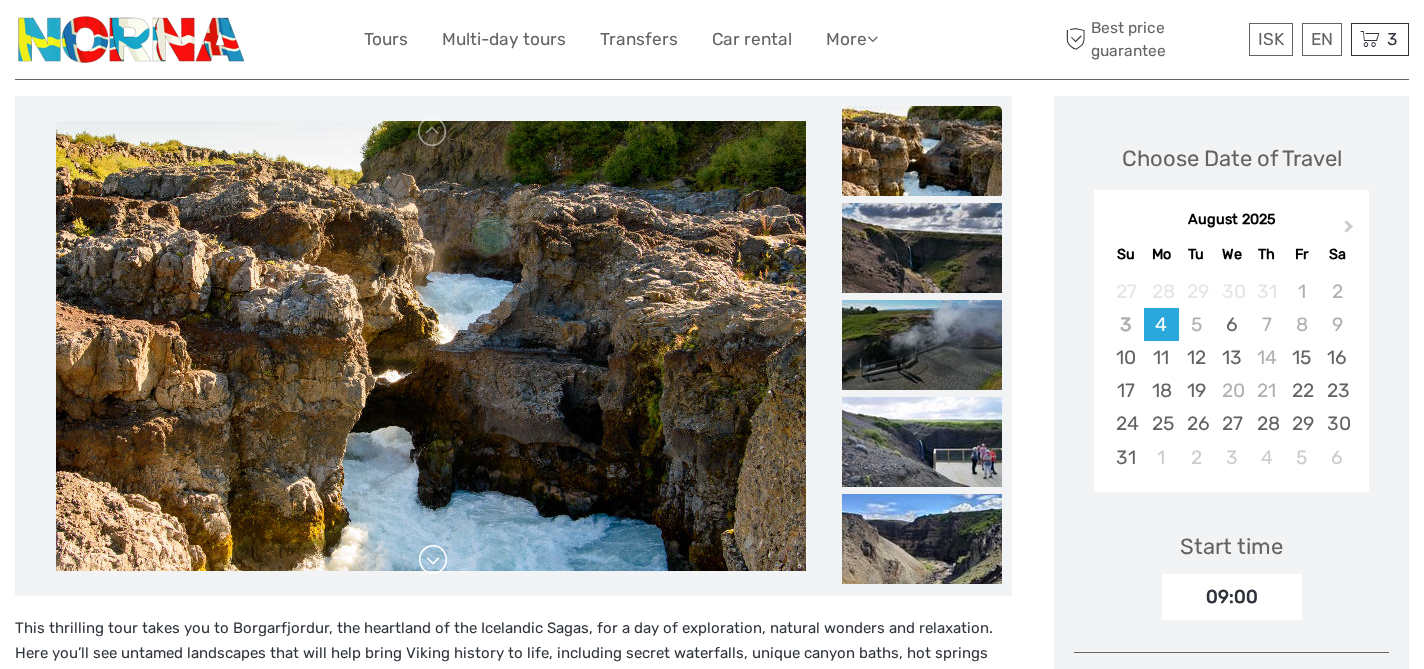 click at bounding box center [433, 560] 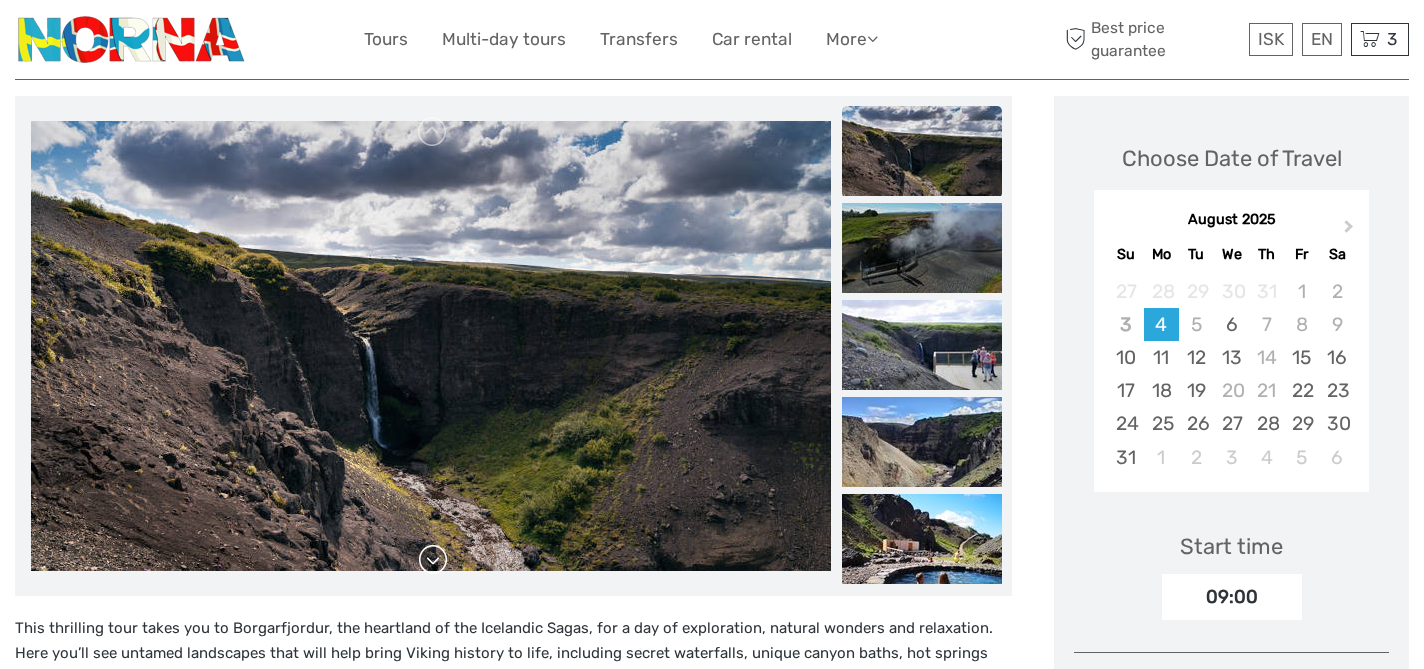 click at bounding box center (433, 560) 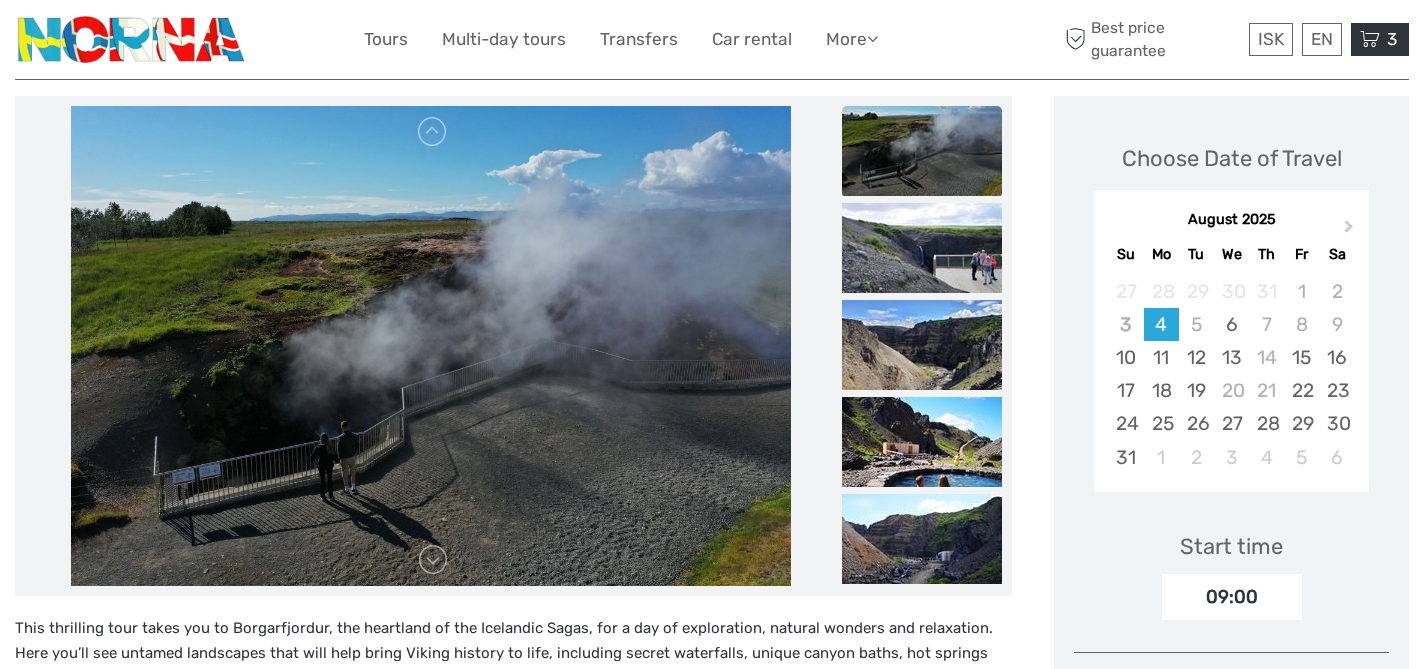 click at bounding box center (1370, 39) 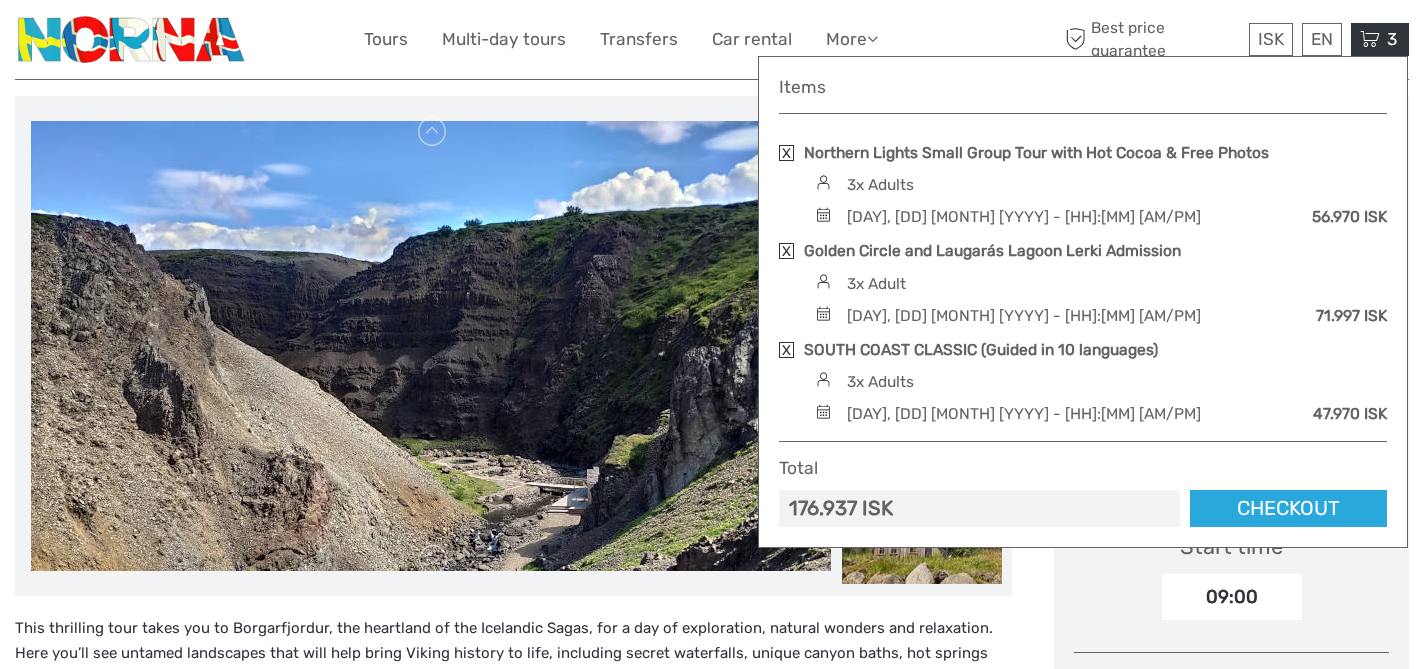 click at bounding box center [1370, 39] 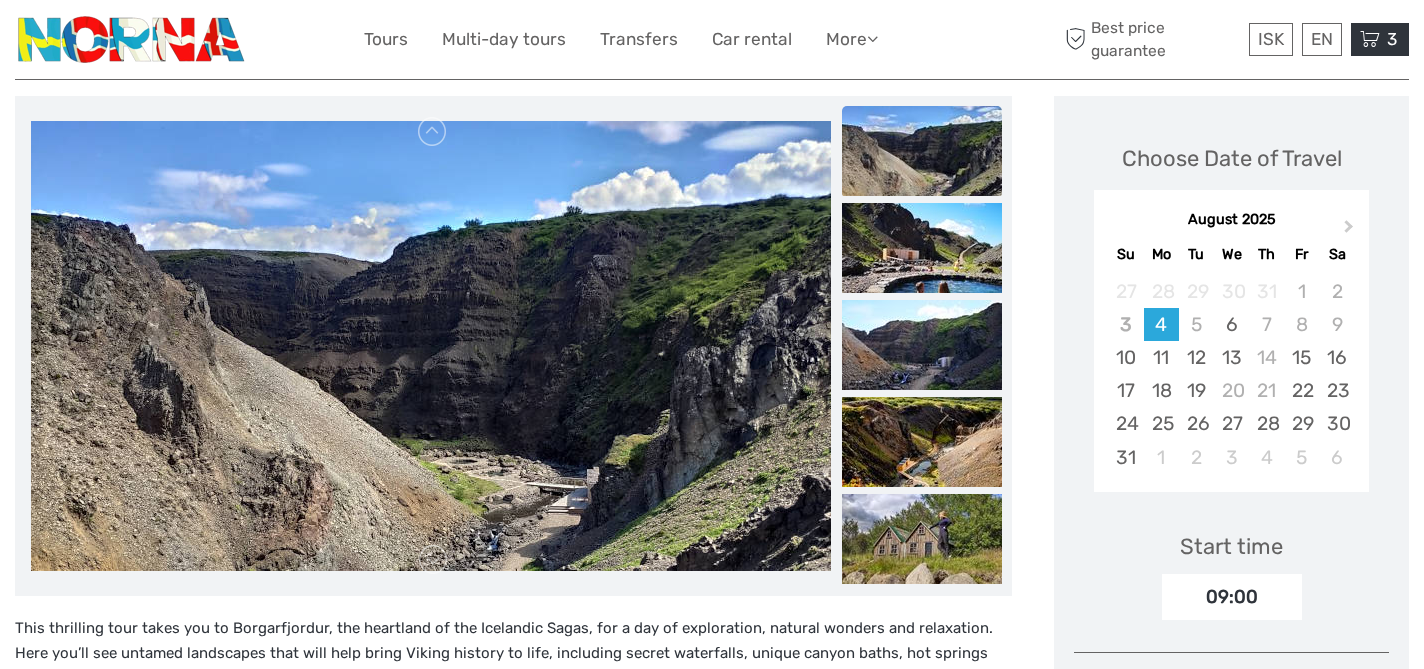 click at bounding box center (1370, 39) 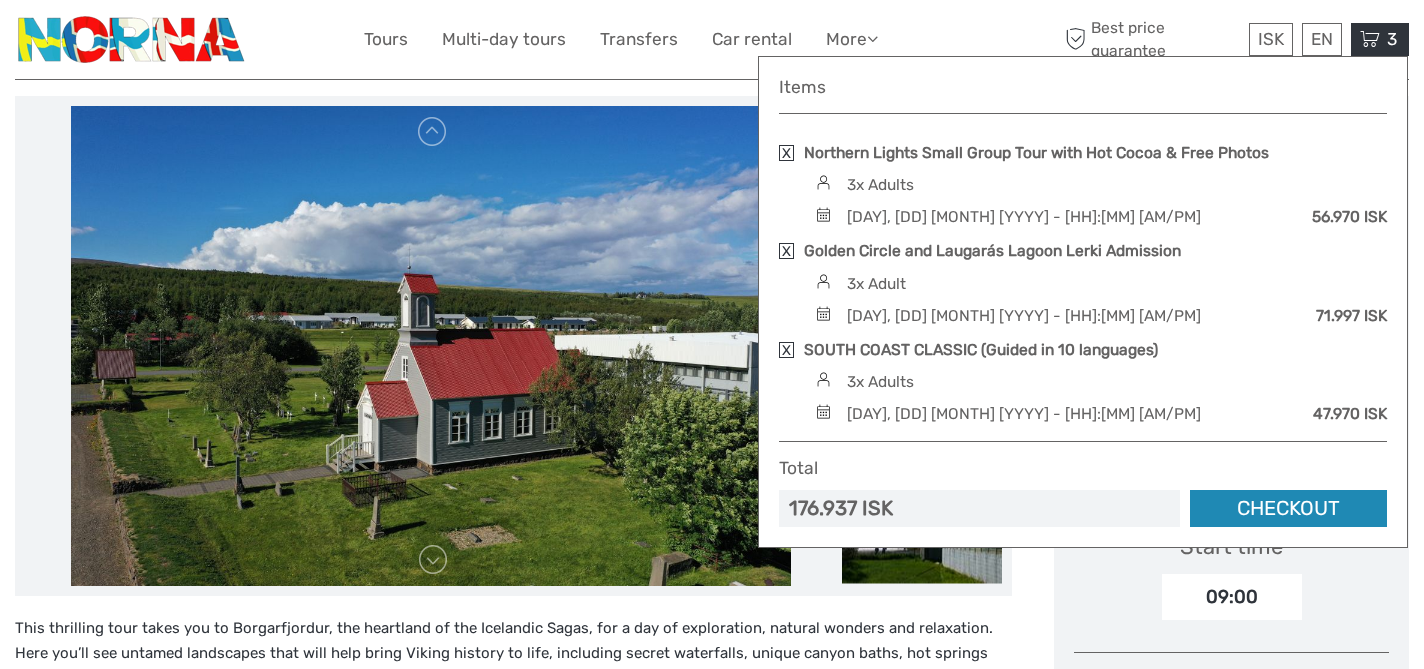 click on "Checkout" at bounding box center [1288, 508] 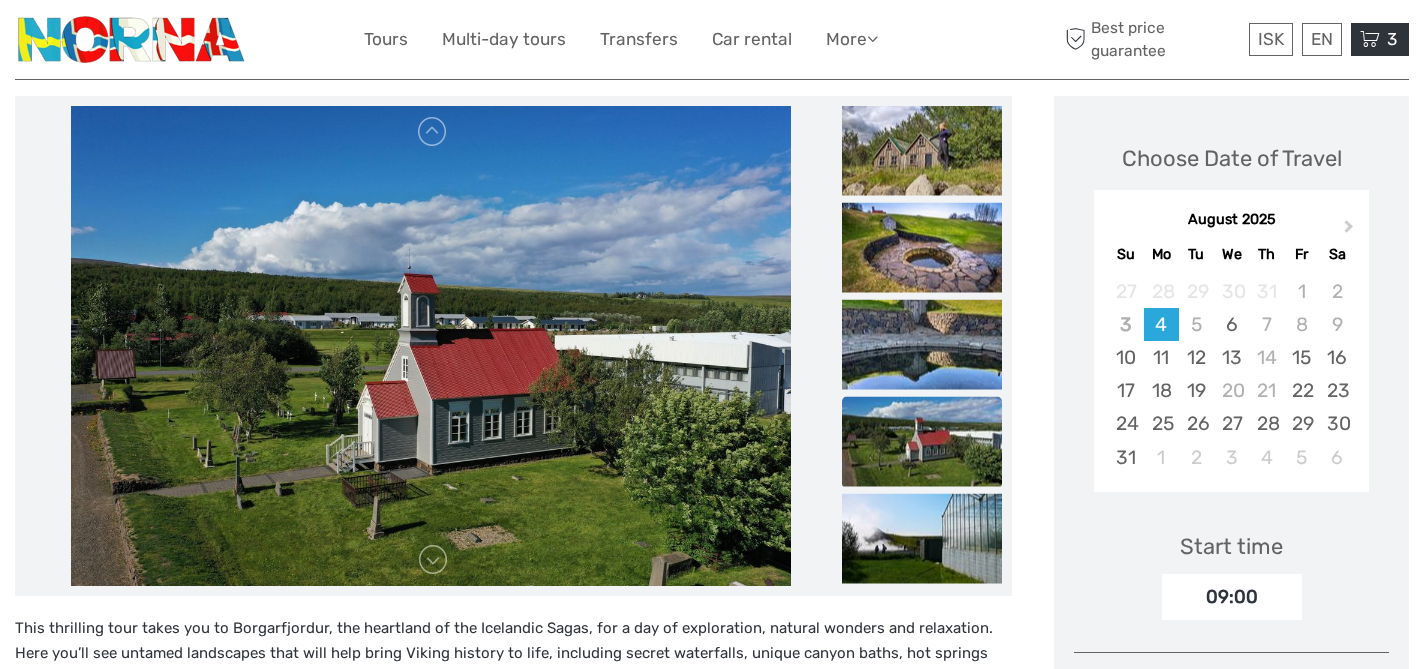 click at bounding box center [1370, 39] 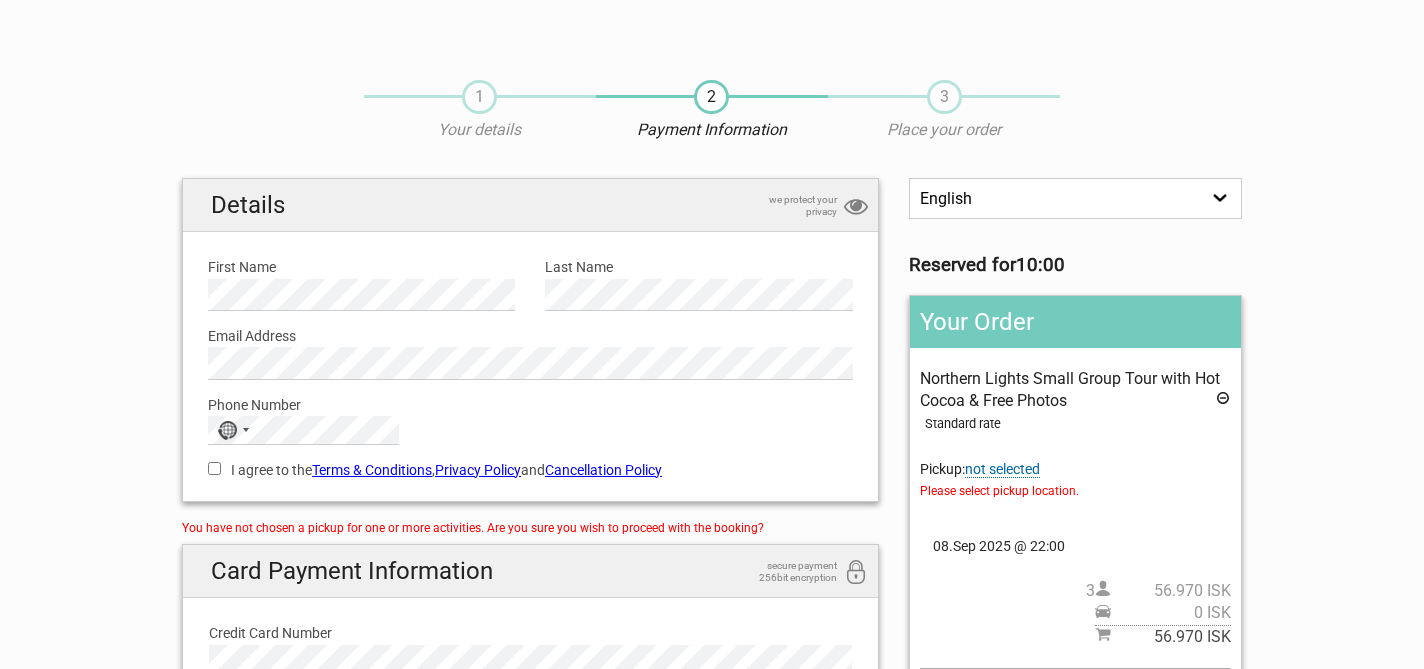 scroll, scrollTop: 0, scrollLeft: 0, axis: both 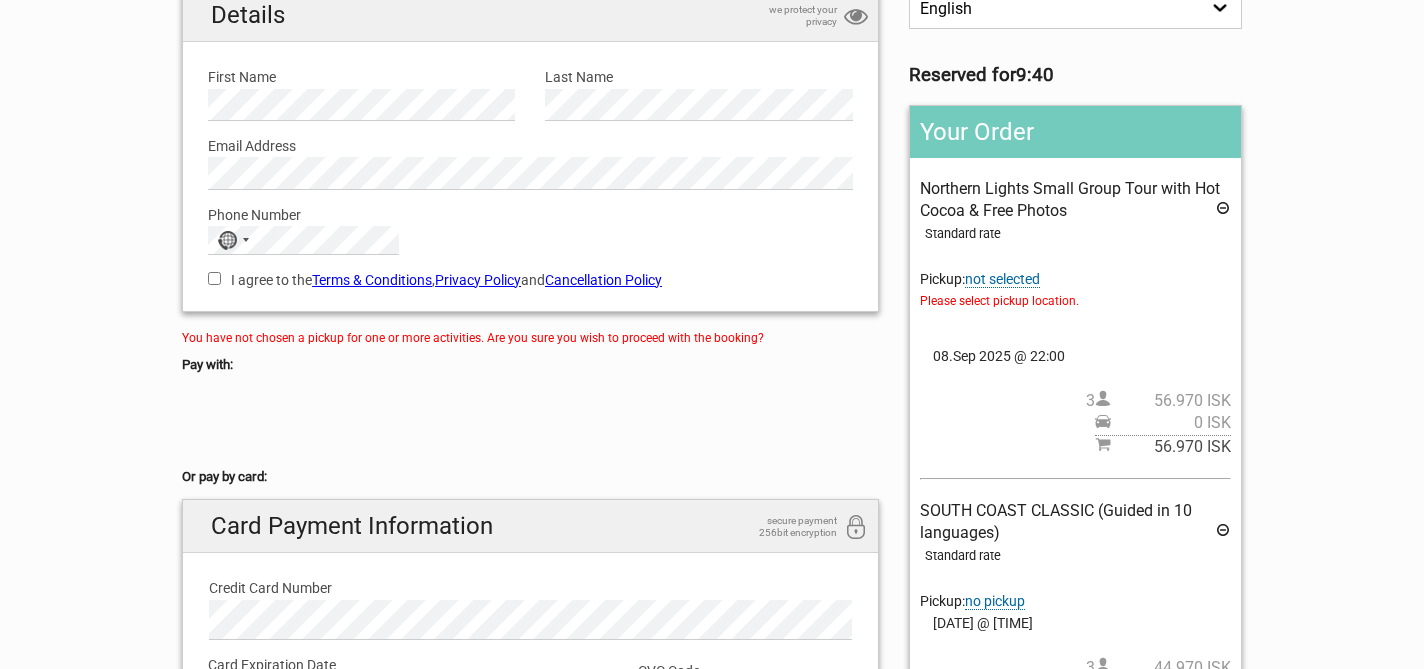 click on "Please select pickup location." at bounding box center [1075, 301] 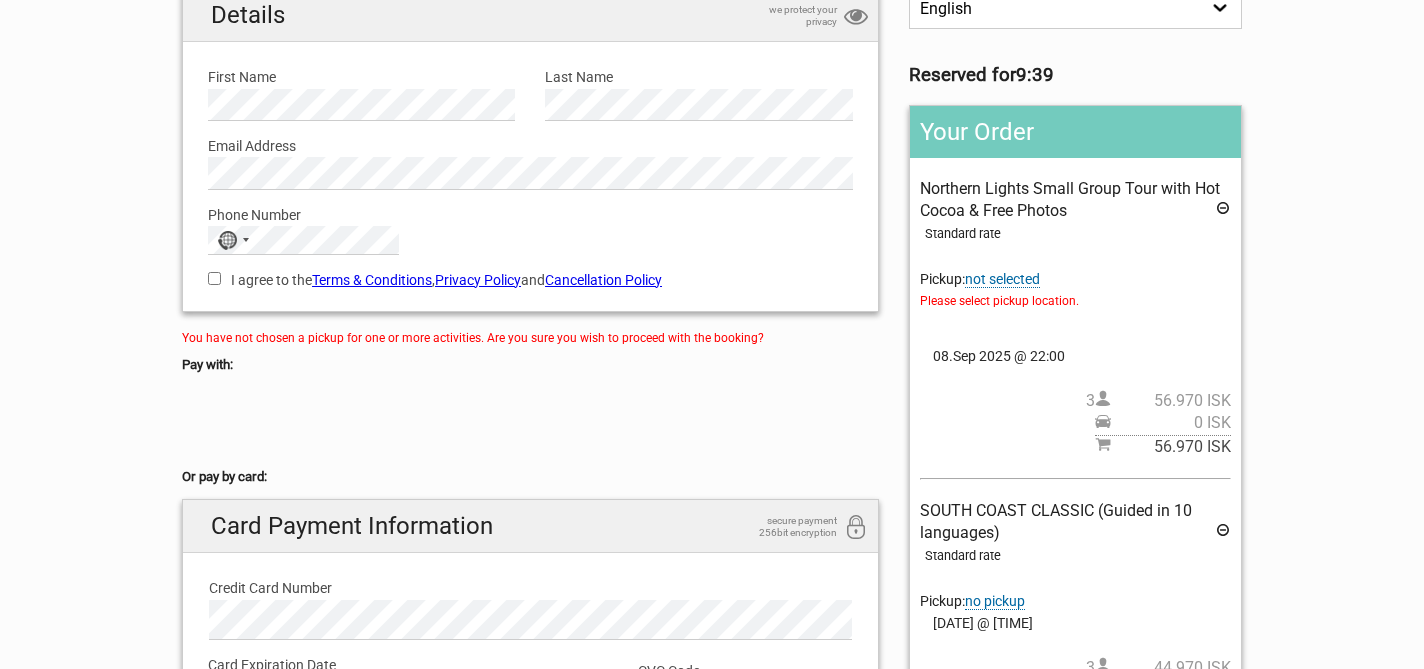 click on "not selected" at bounding box center (1002, 279) 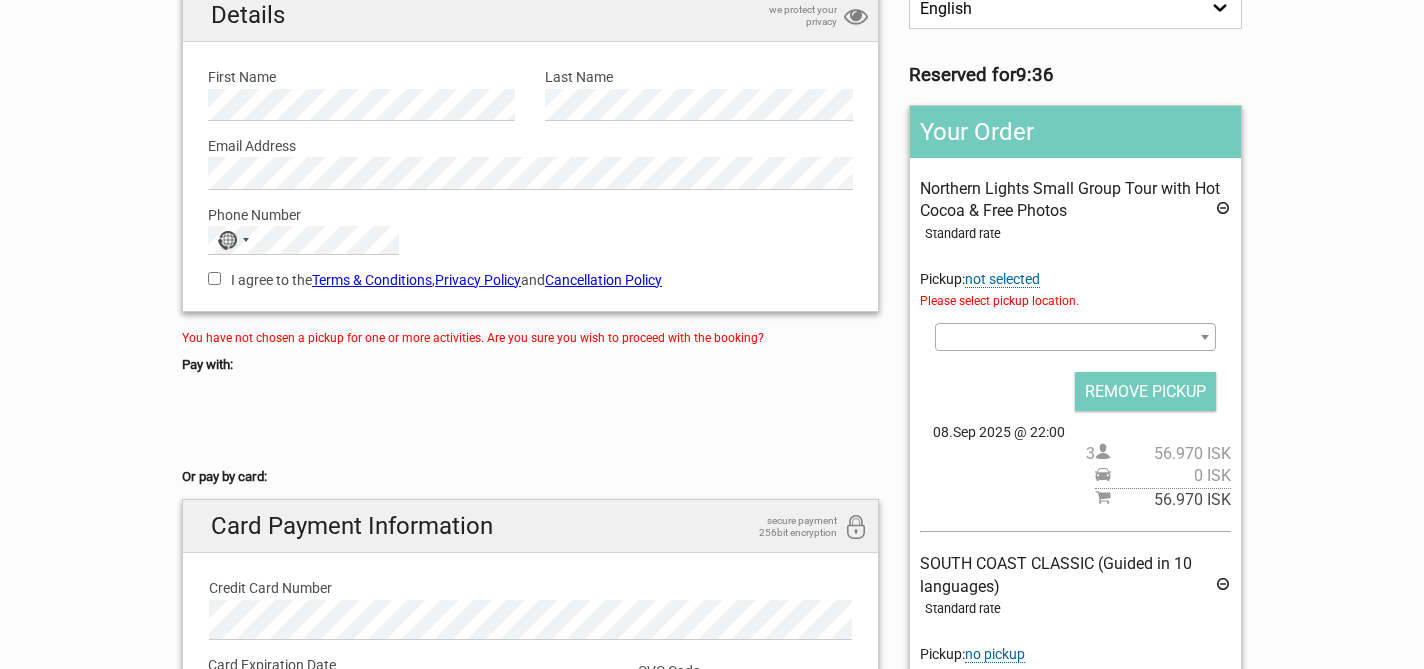 click at bounding box center (1205, 337) 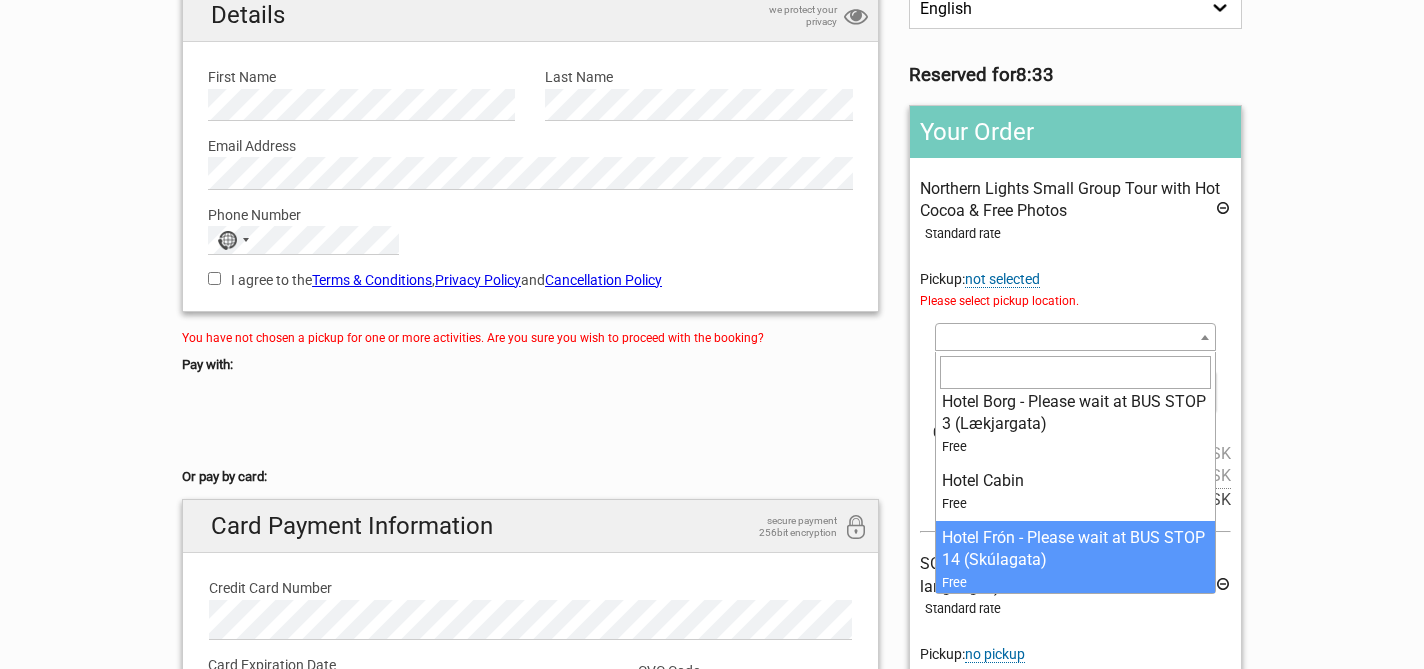 scroll, scrollTop: 8373, scrollLeft: 0, axis: vertical 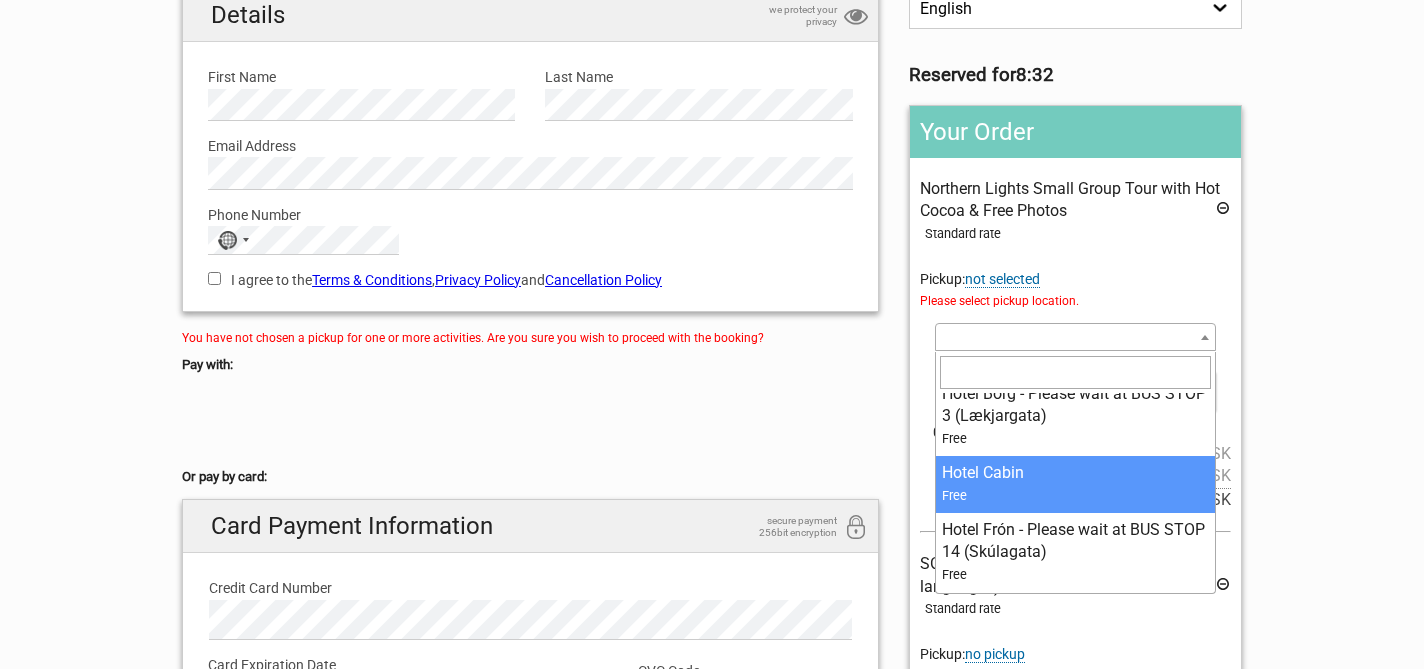 select on "368874" 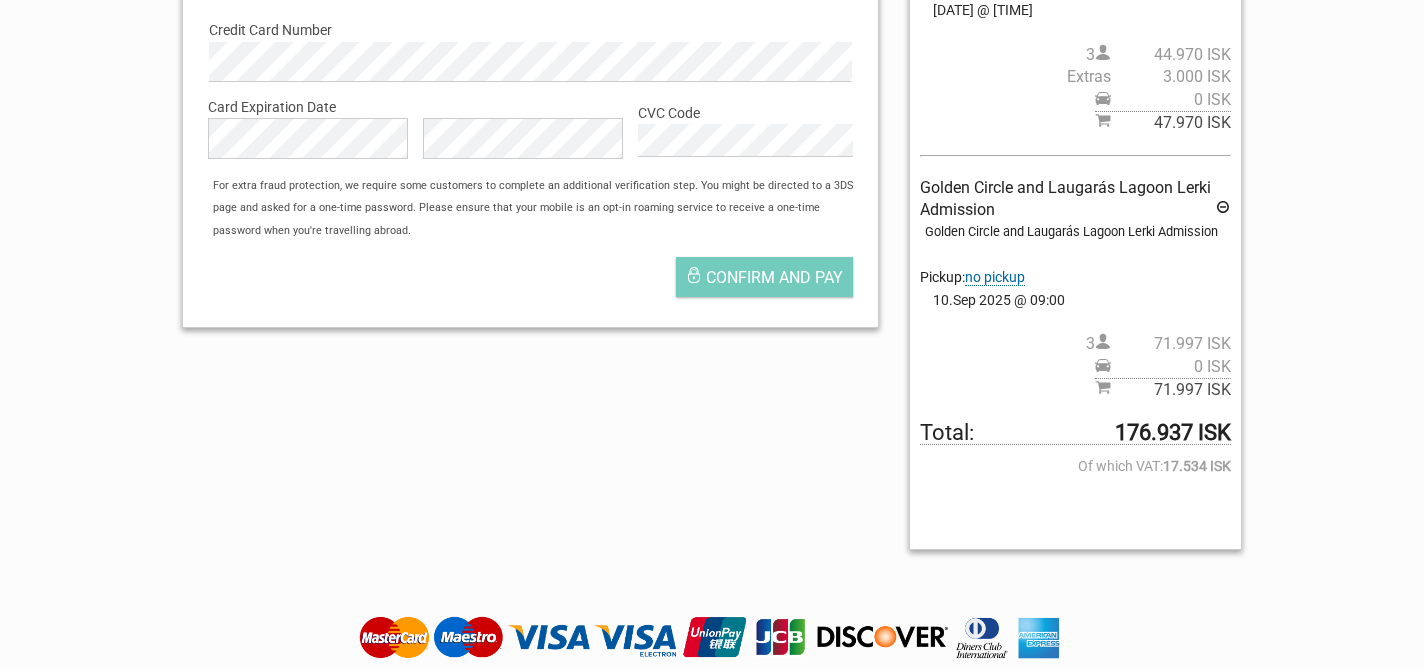 scroll, scrollTop: 781, scrollLeft: 0, axis: vertical 